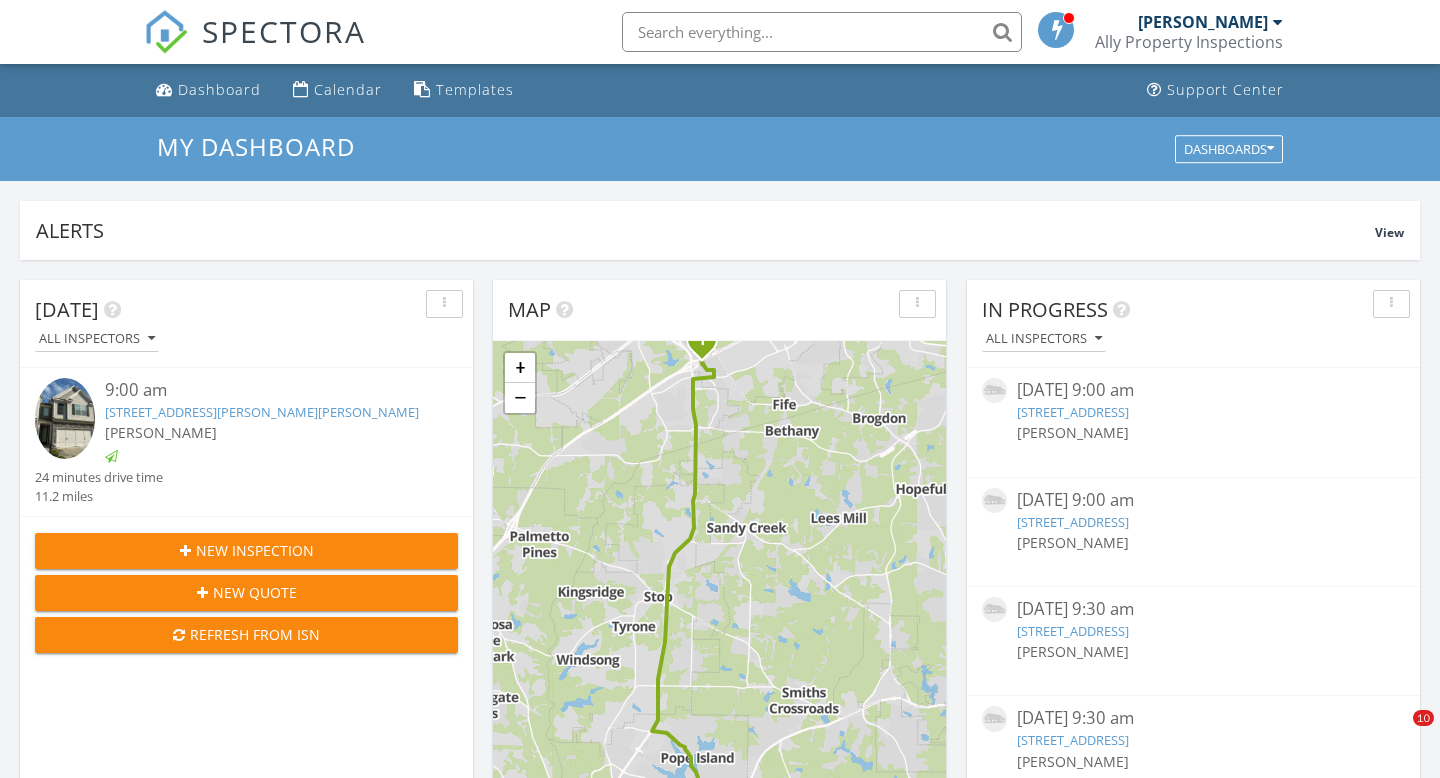 scroll, scrollTop: 0, scrollLeft: 0, axis: both 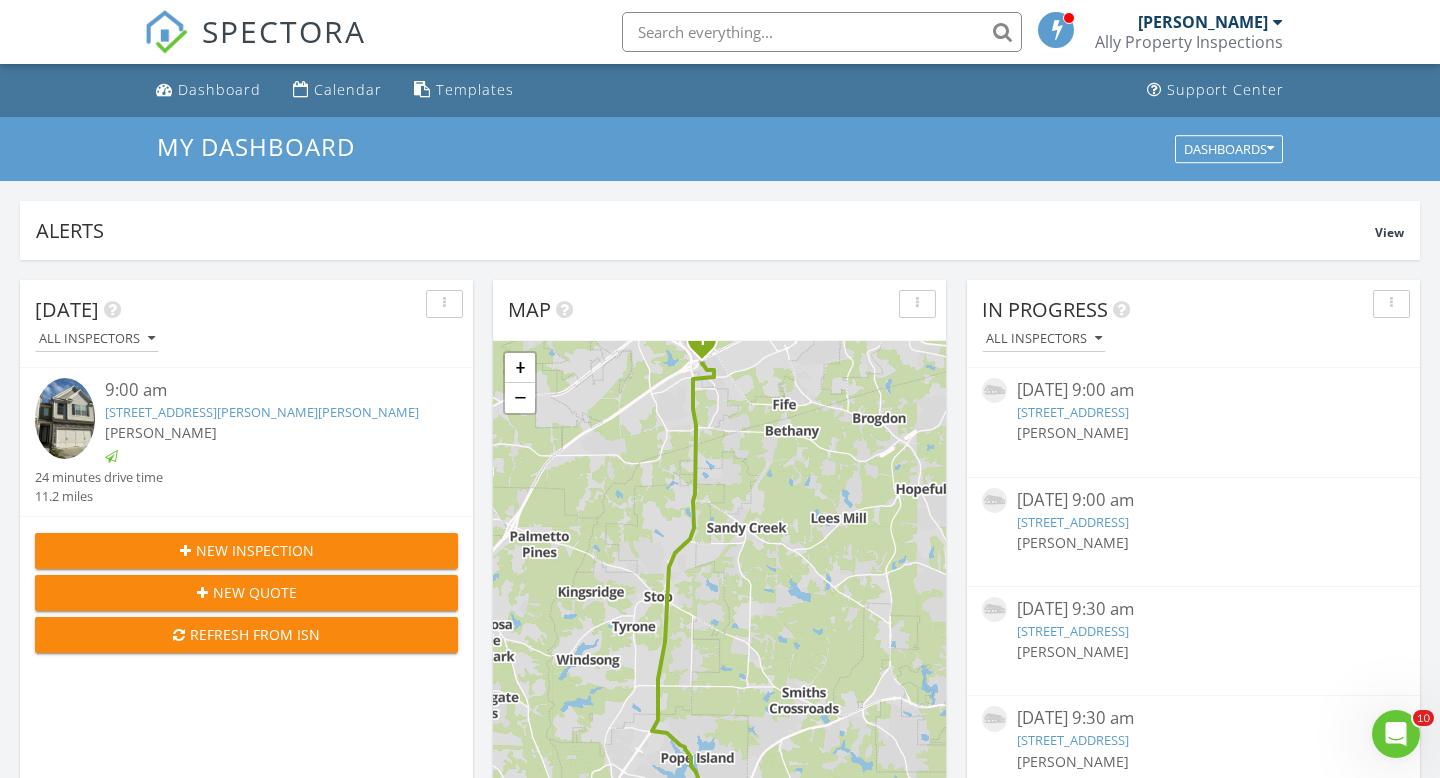 click on "Ally Property Inspections" at bounding box center (1189, 42) 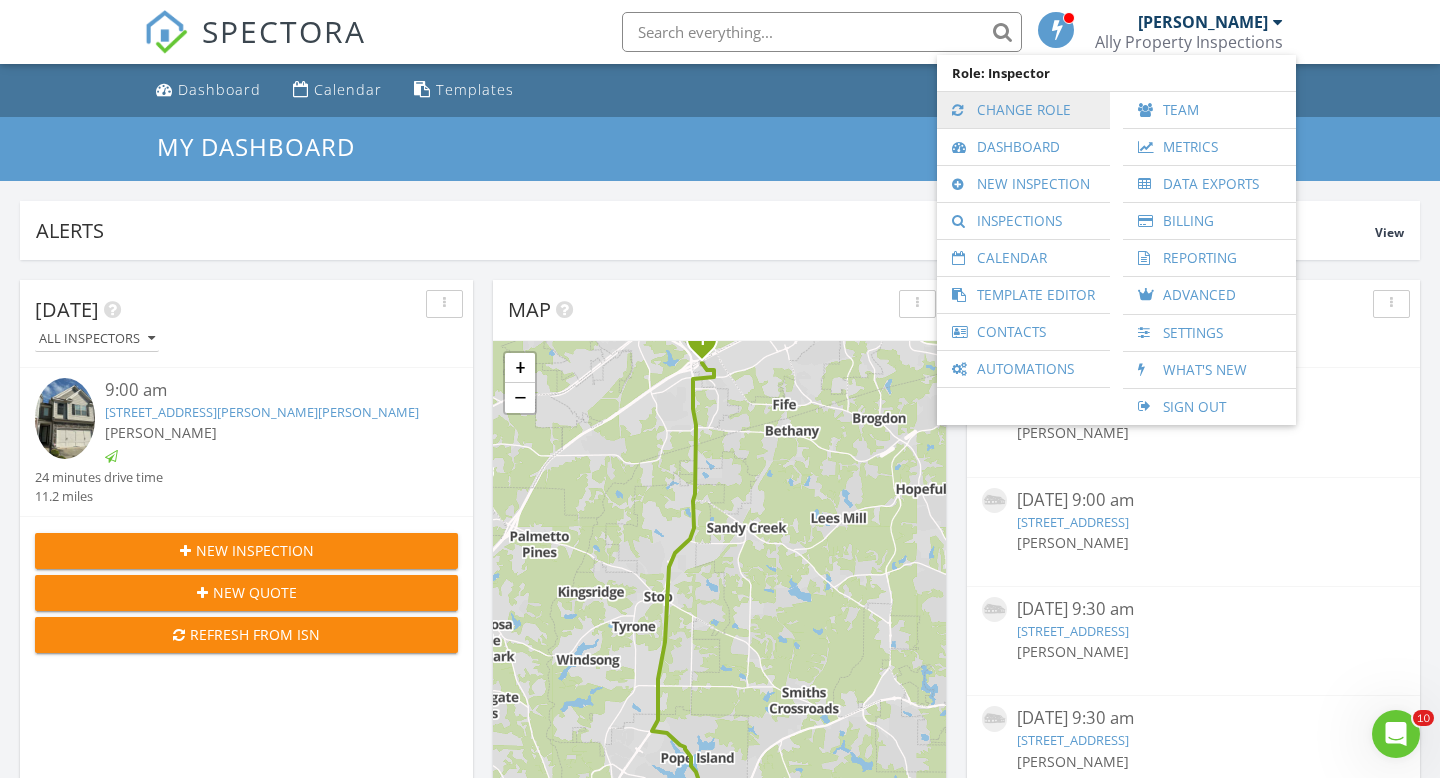 click on "Change Role" at bounding box center (1023, 110) 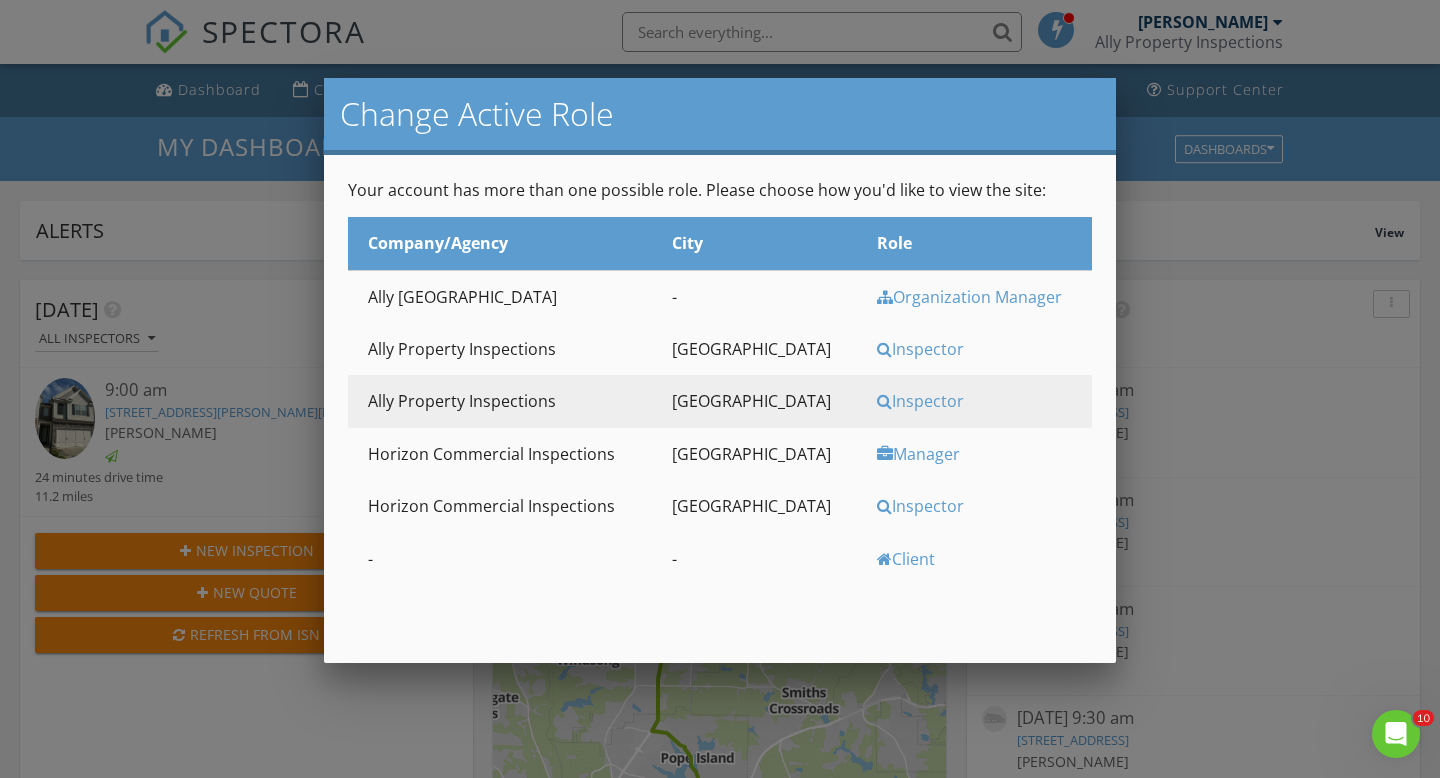 click on "Inspector" at bounding box center (982, 401) 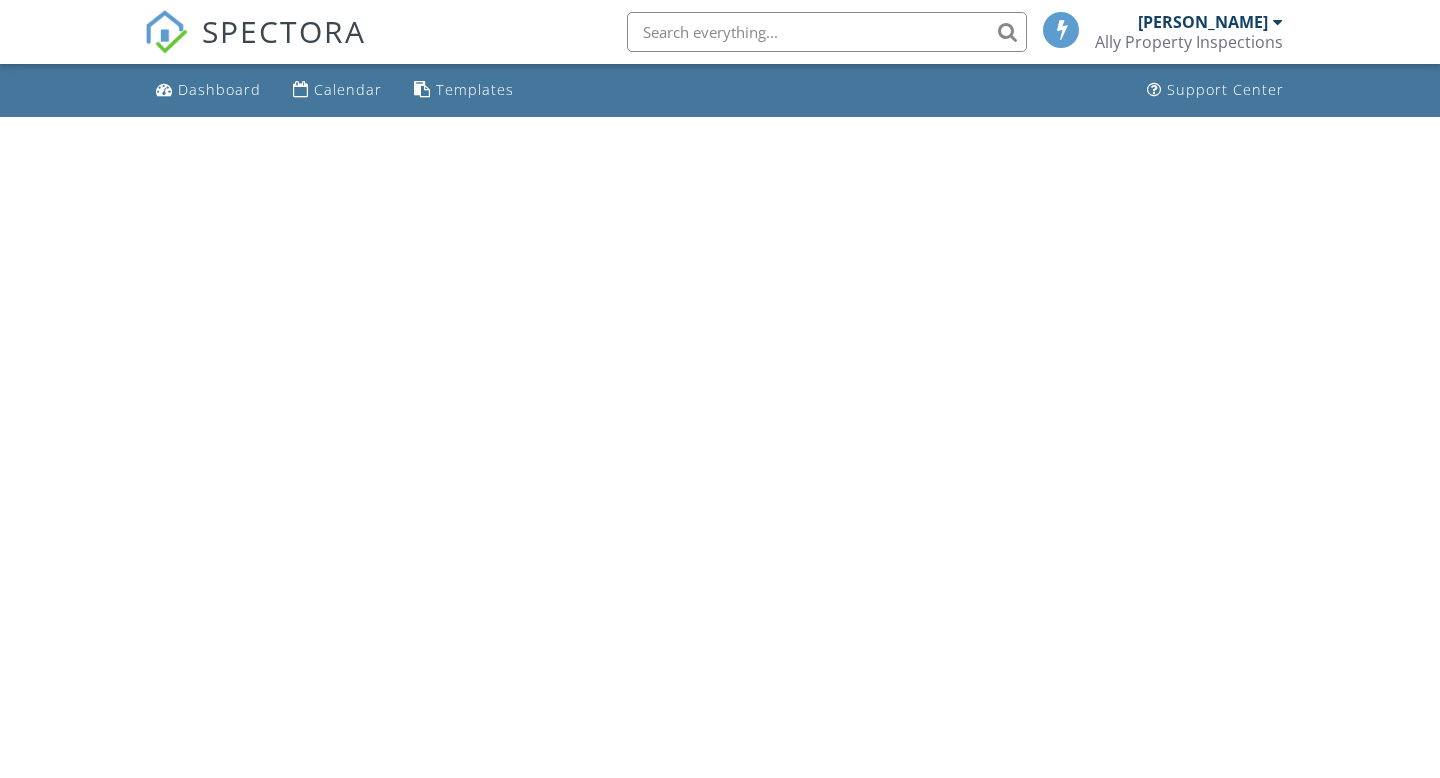 scroll, scrollTop: 0, scrollLeft: 0, axis: both 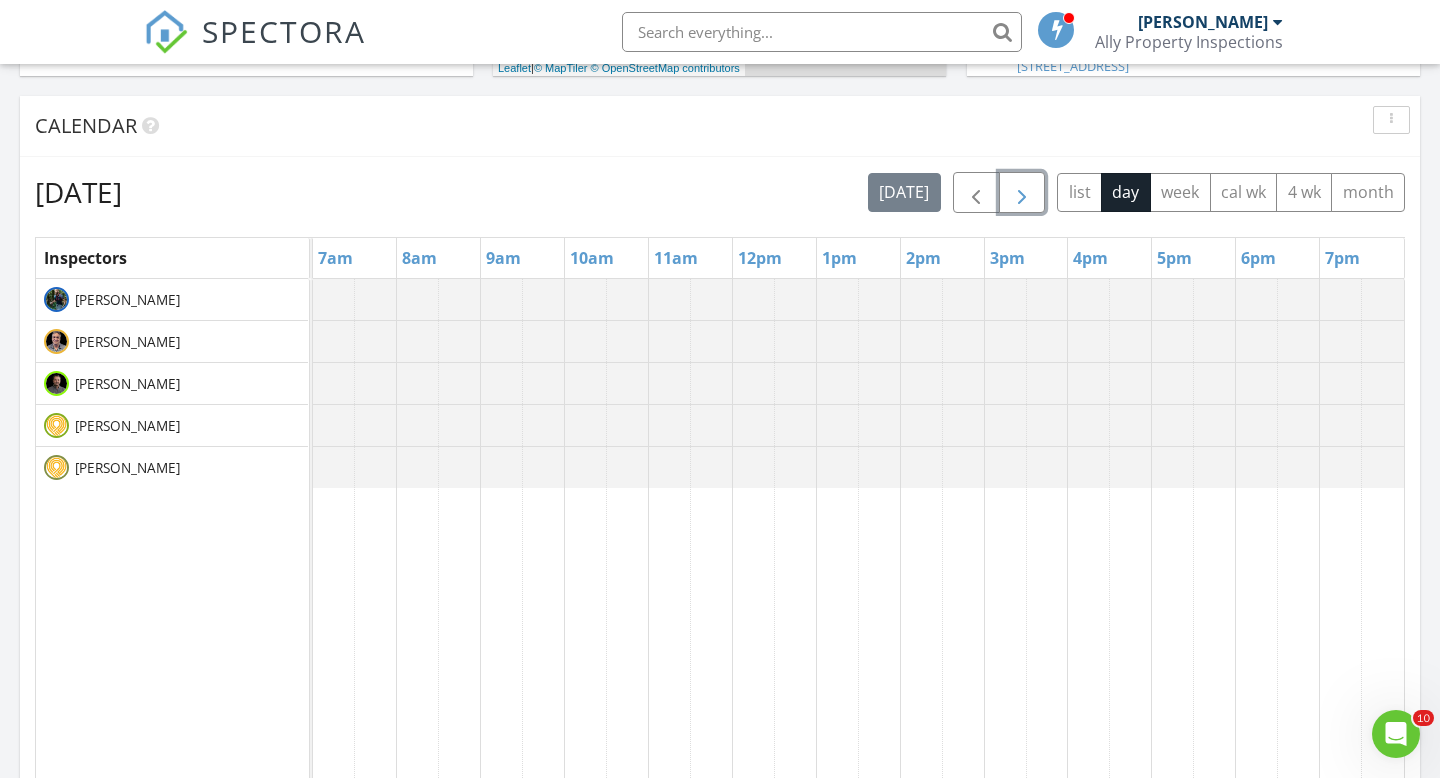 click at bounding box center [1022, 193] 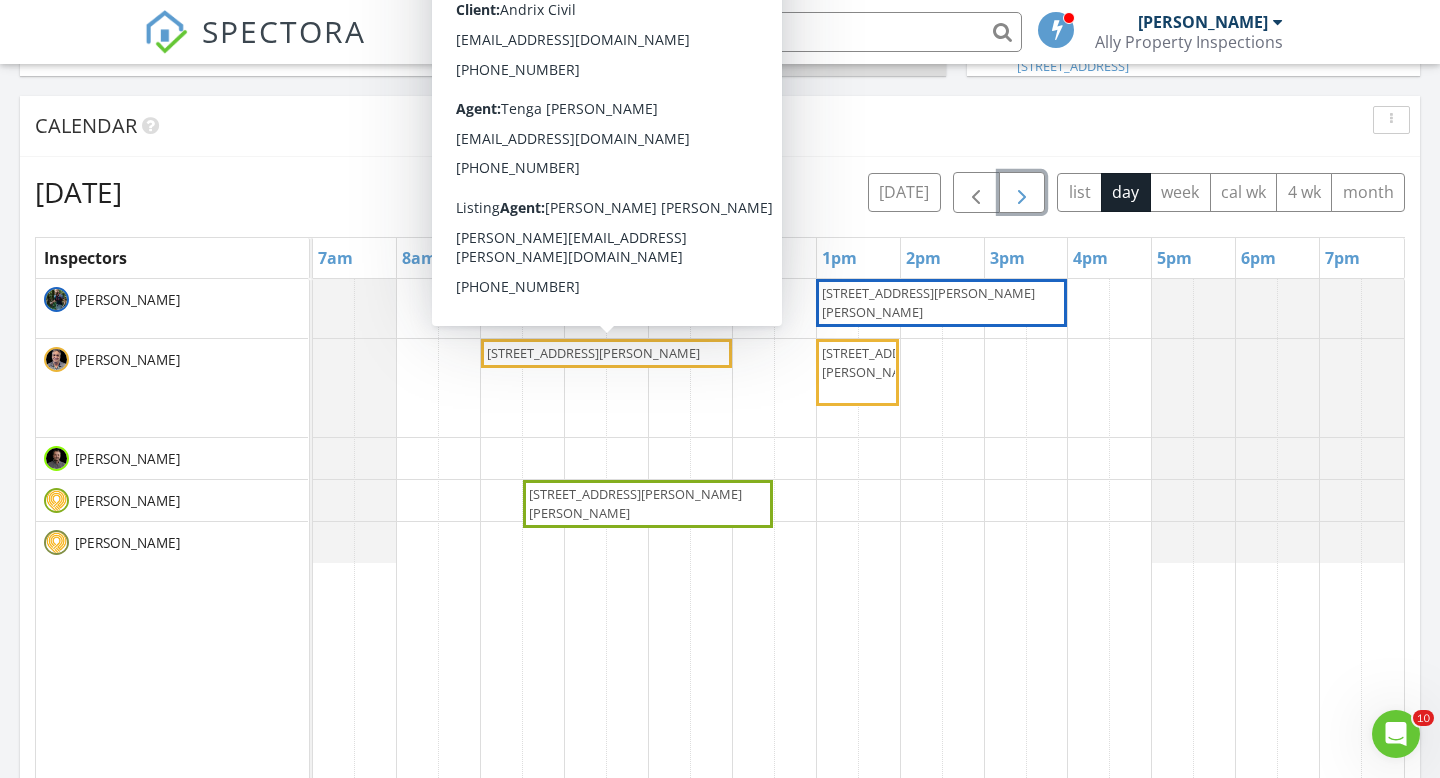 click on "1280 Chandler Ridge Dr SE, Lawrenceville 30045" at bounding box center (593, 353) 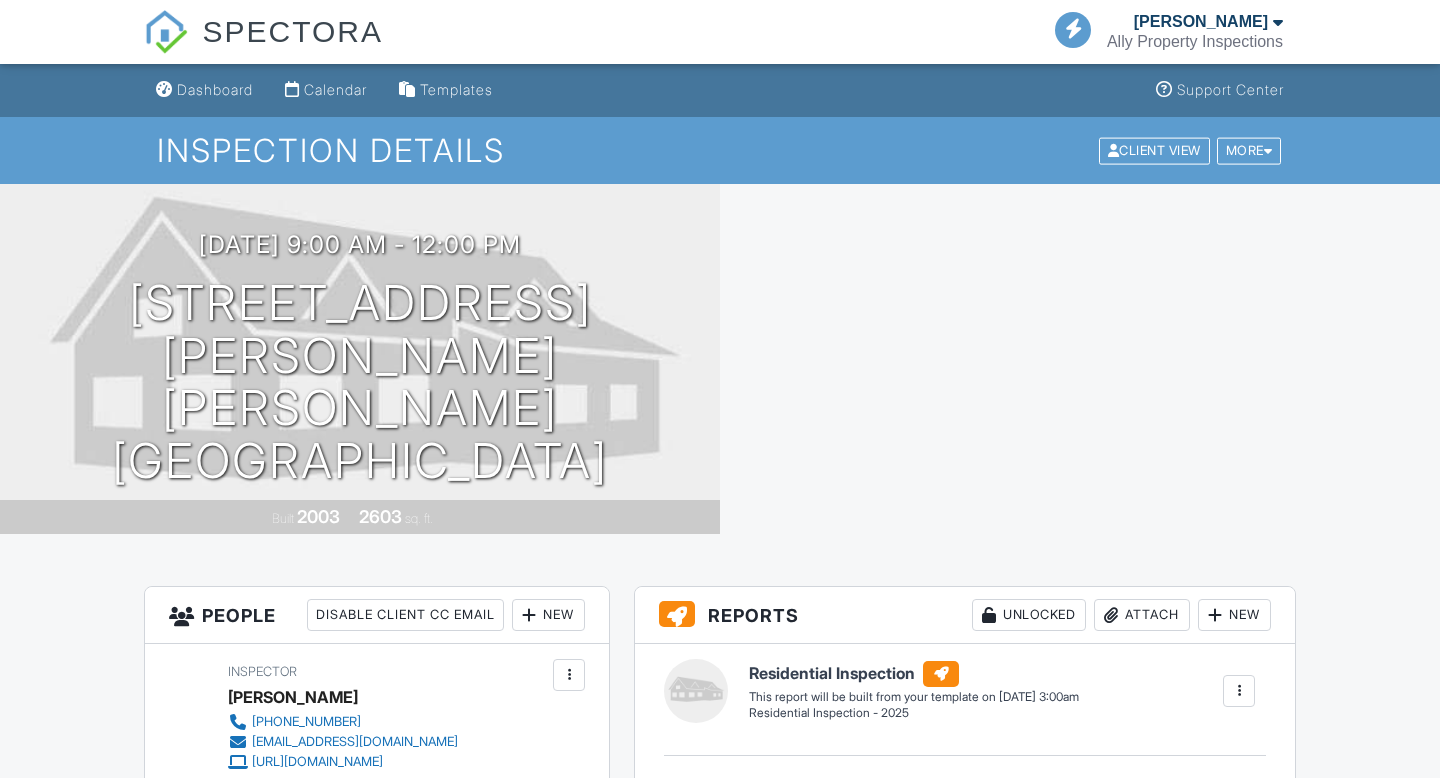 scroll, scrollTop: 220, scrollLeft: 0, axis: vertical 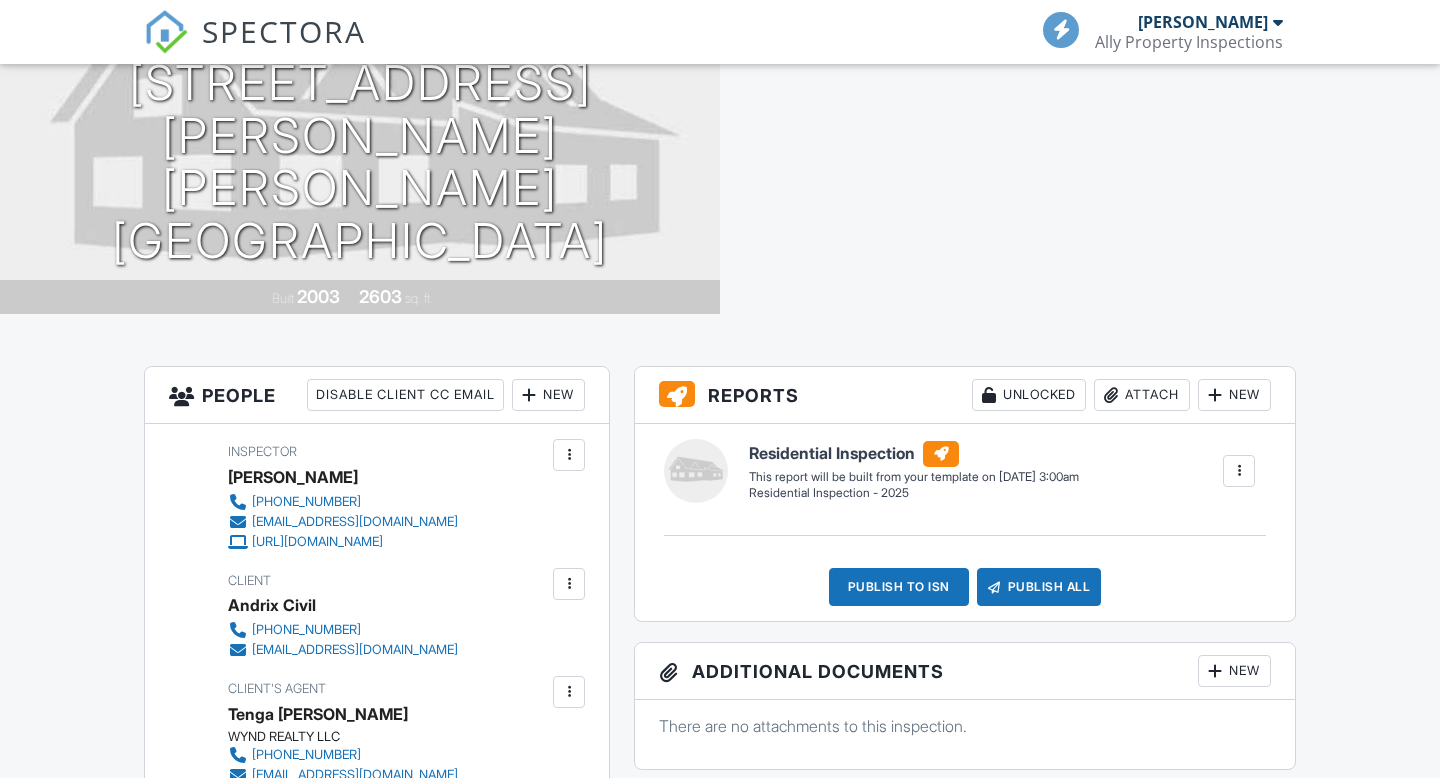 click on "New" at bounding box center [1234, 395] 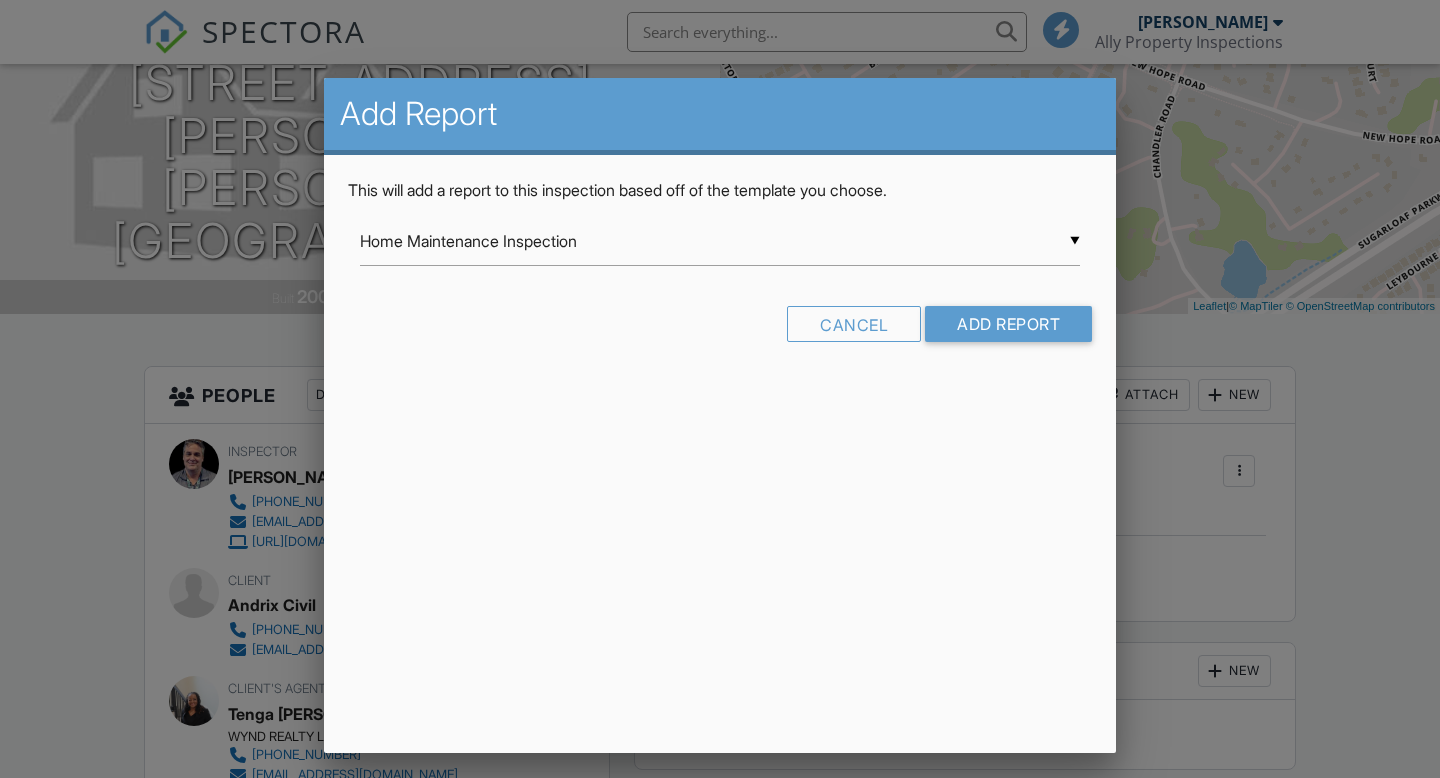 scroll, scrollTop: 0, scrollLeft: 0, axis: both 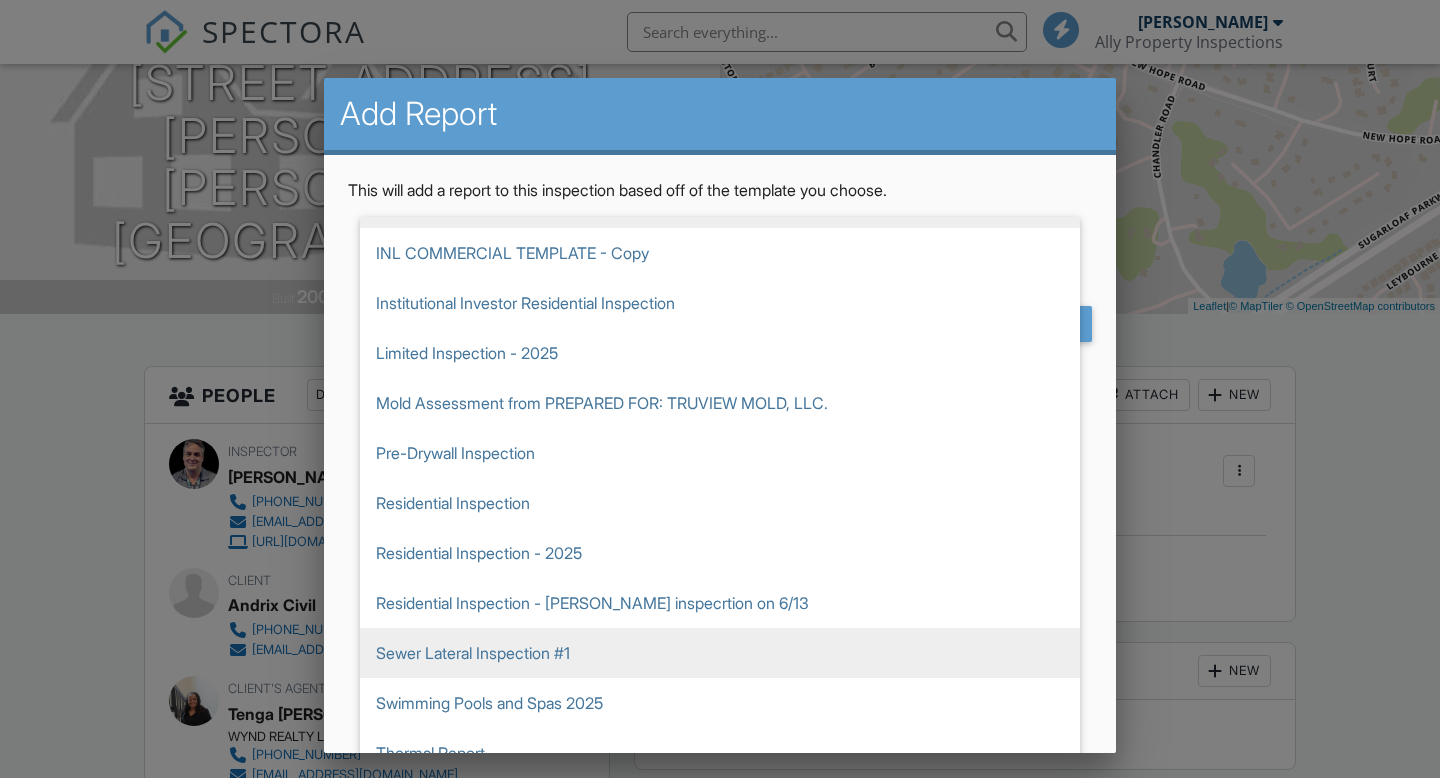 click on "Sewer Lateral Inspection #1" at bounding box center (720, 653) 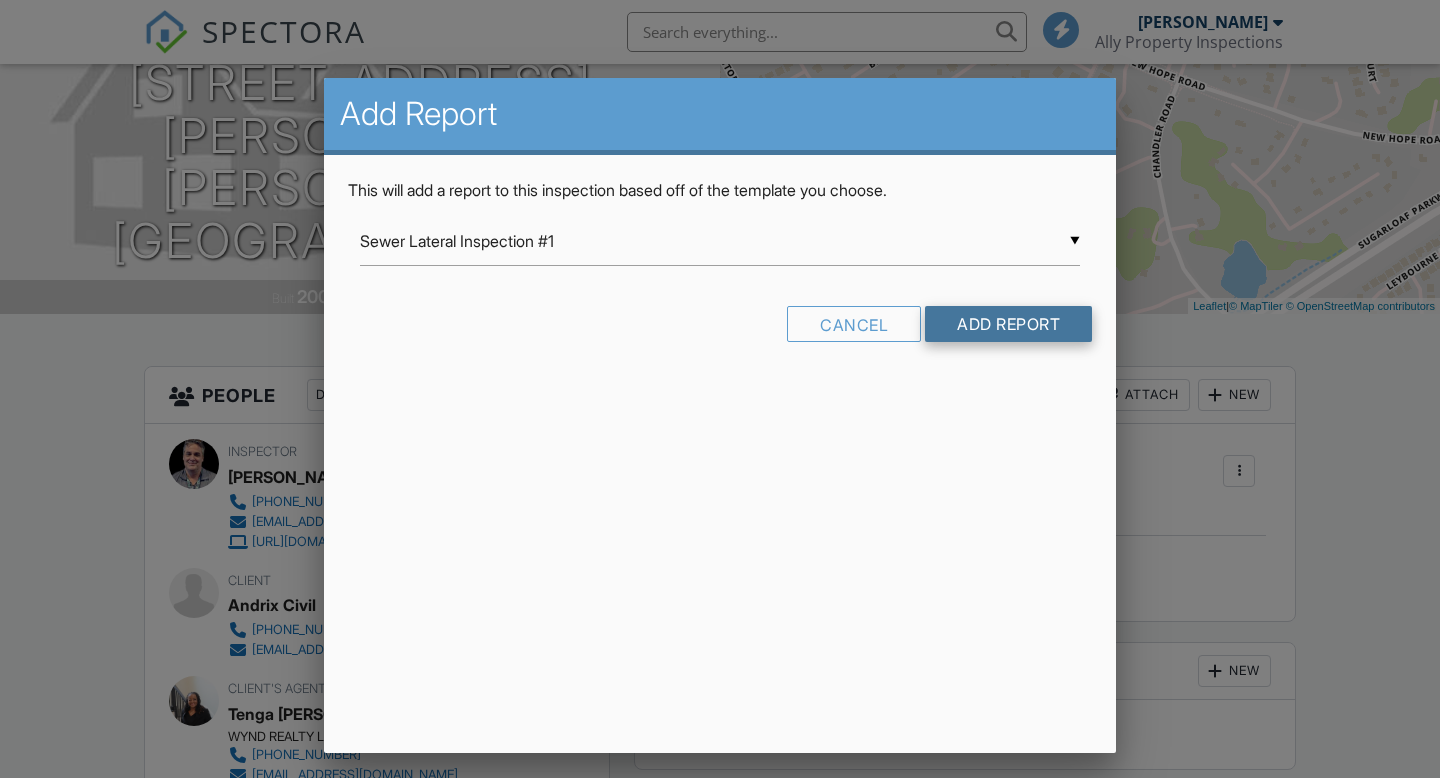 click on "Add Report" at bounding box center (1008, 324) 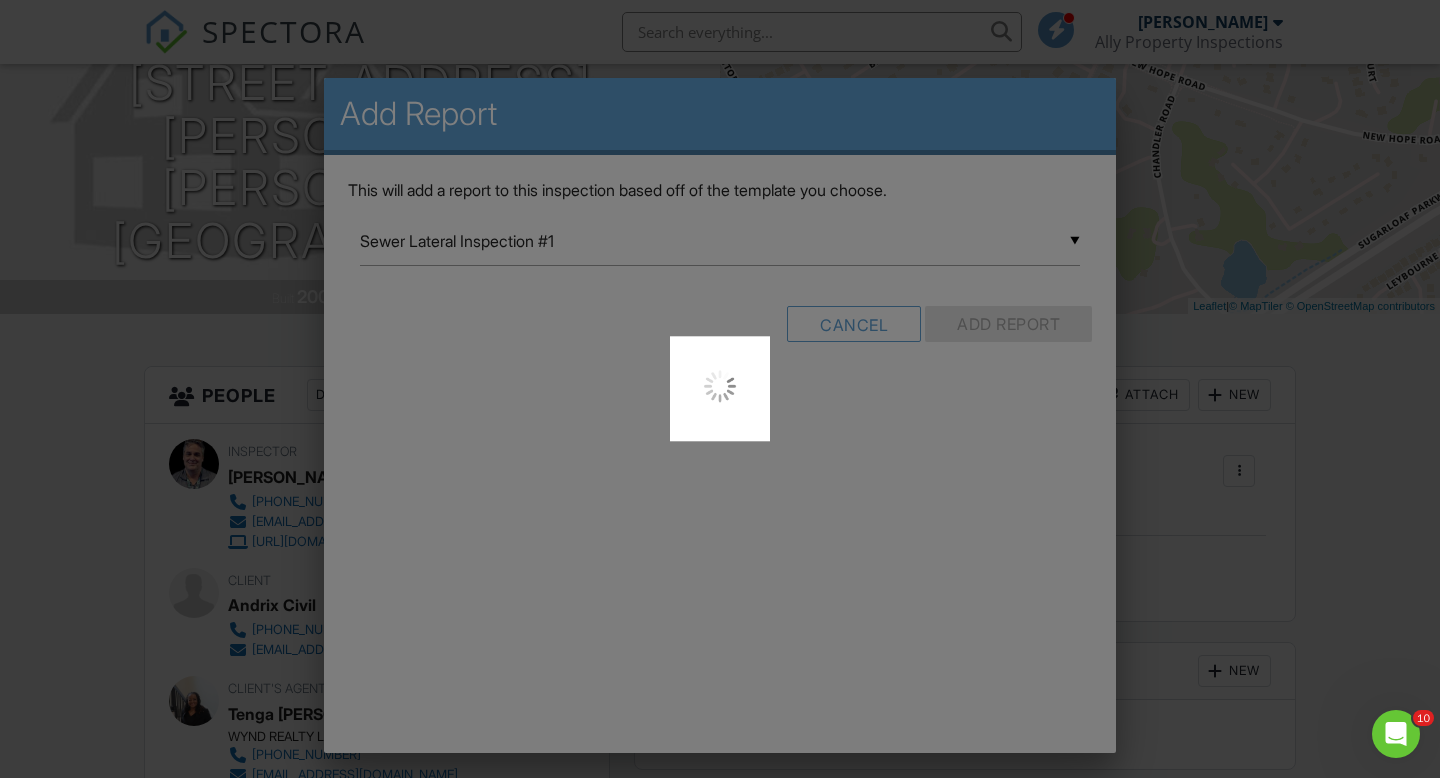 scroll, scrollTop: 0, scrollLeft: 0, axis: both 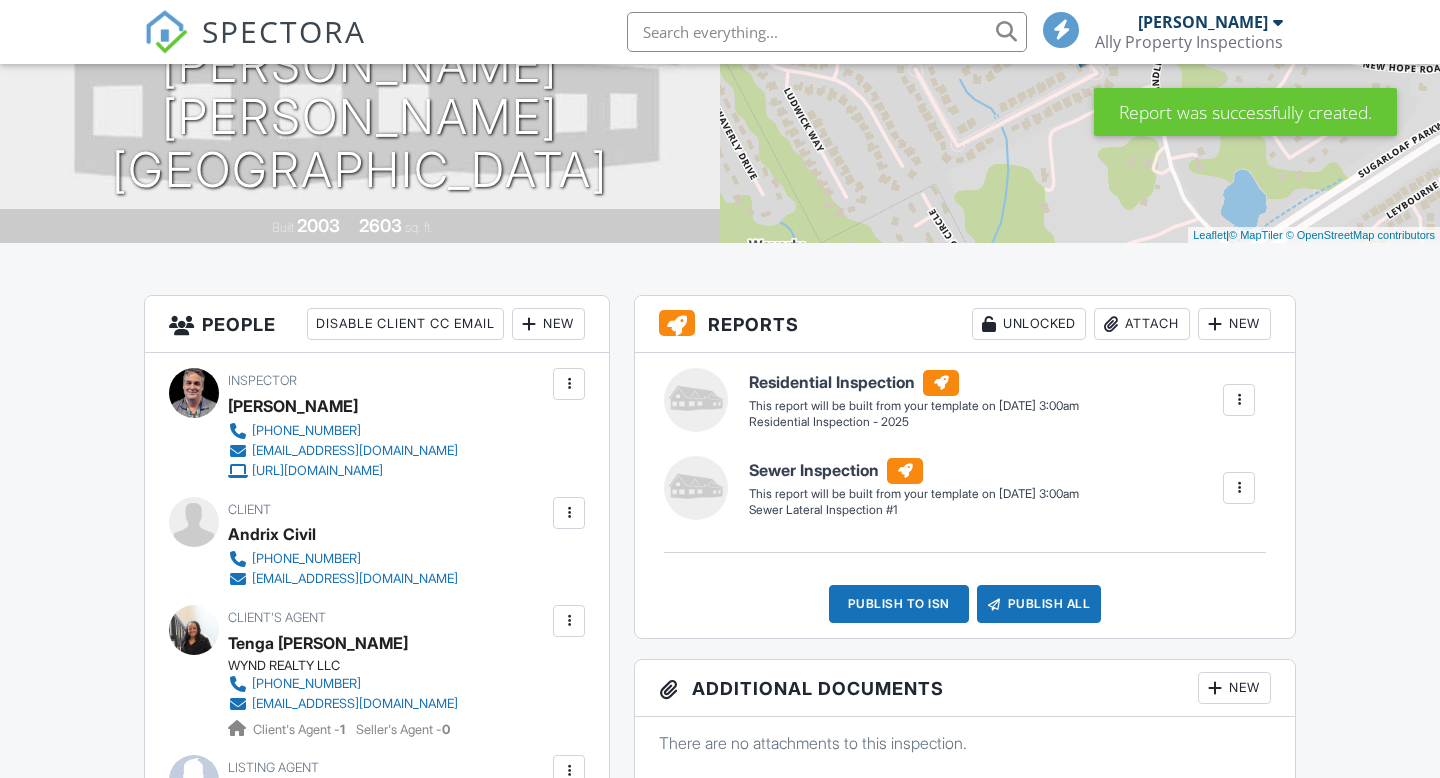 click on "New" at bounding box center (1234, 324) 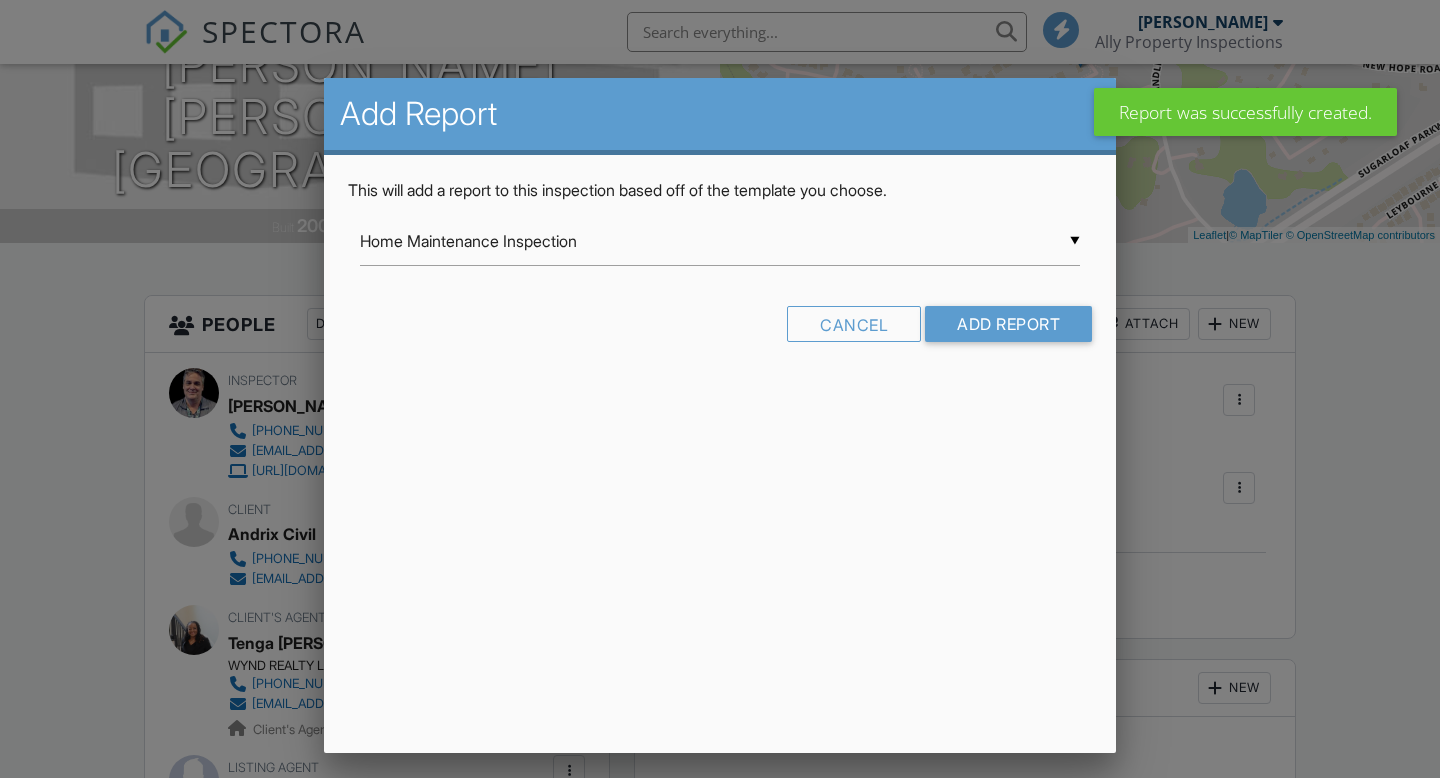 scroll, scrollTop: 291, scrollLeft: 0, axis: vertical 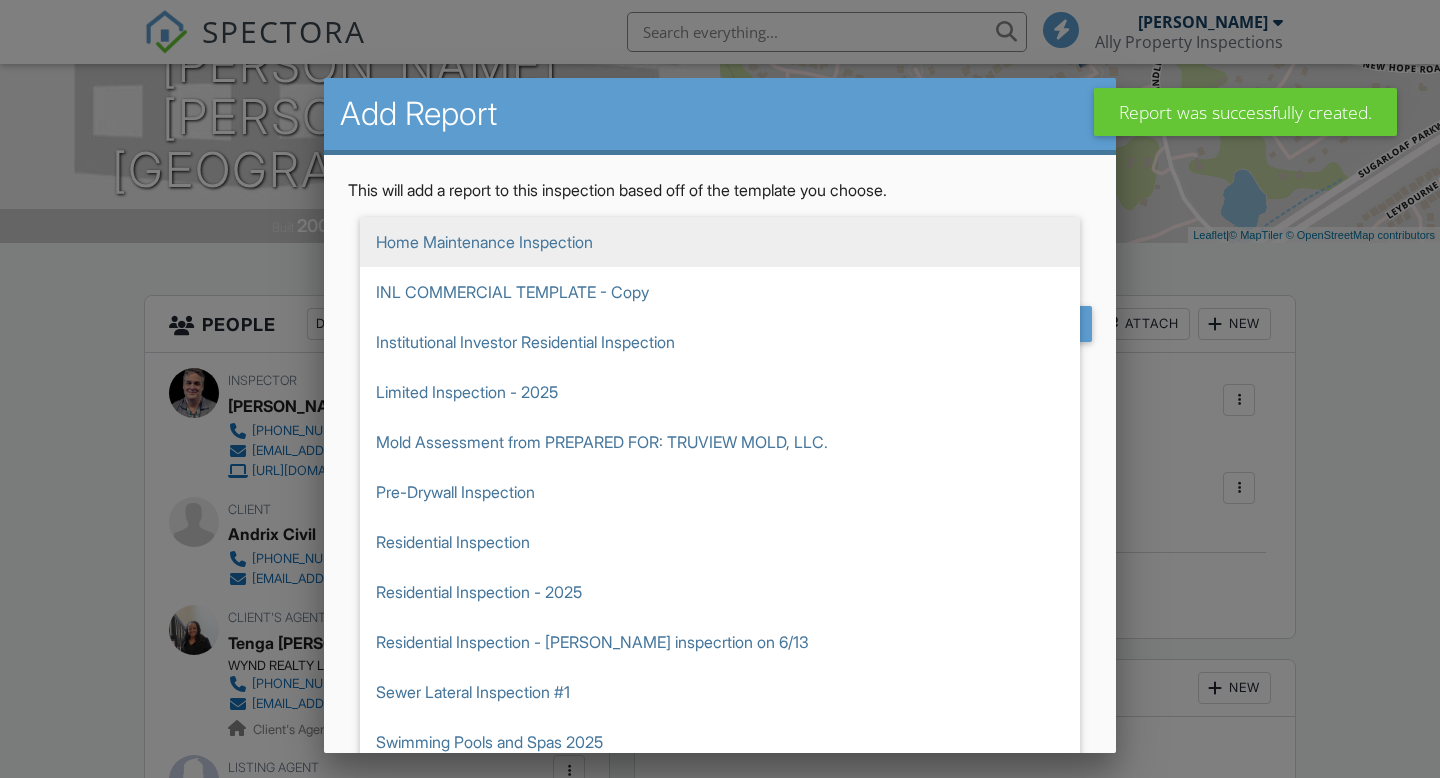 click on "Thermal Report" at bounding box center [720, 792] 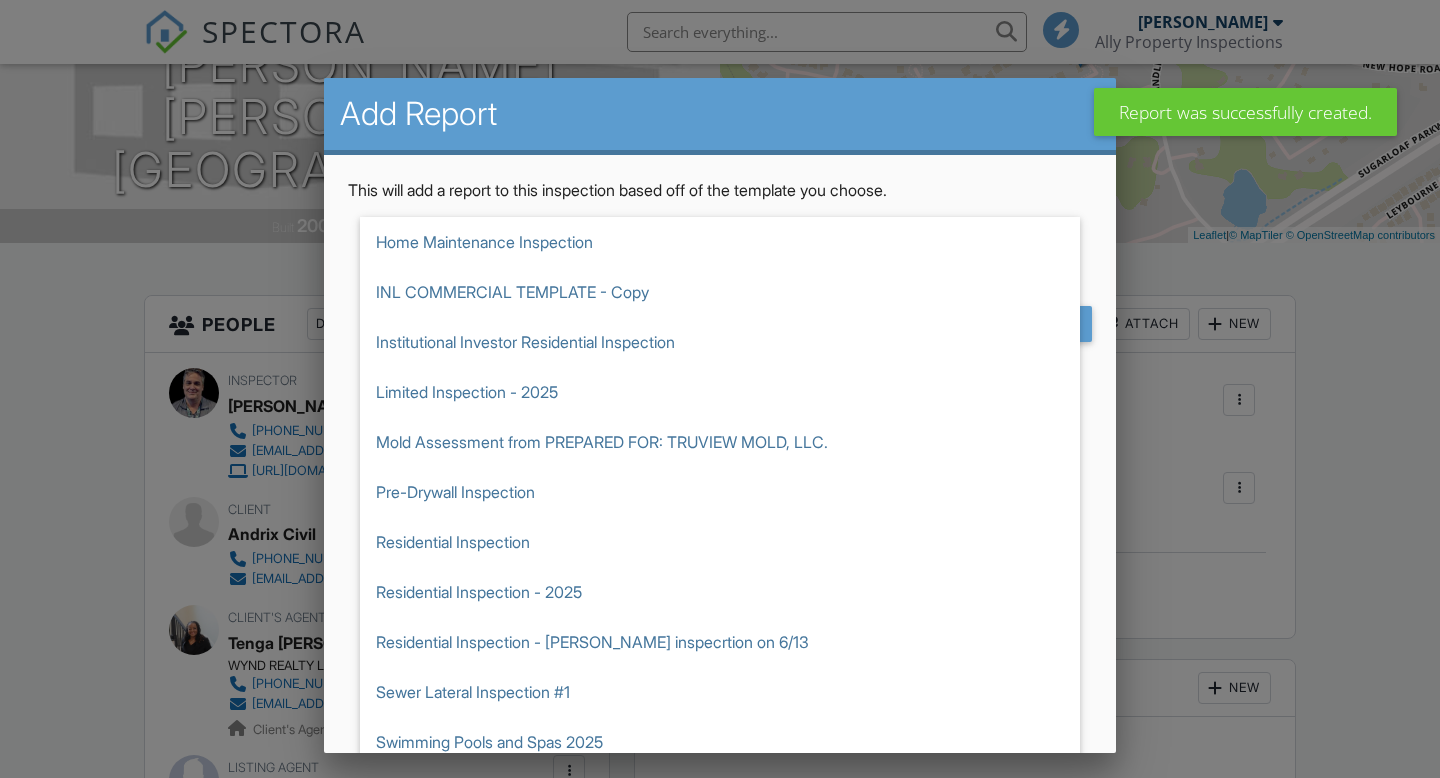scroll, scrollTop: 39, scrollLeft: 0, axis: vertical 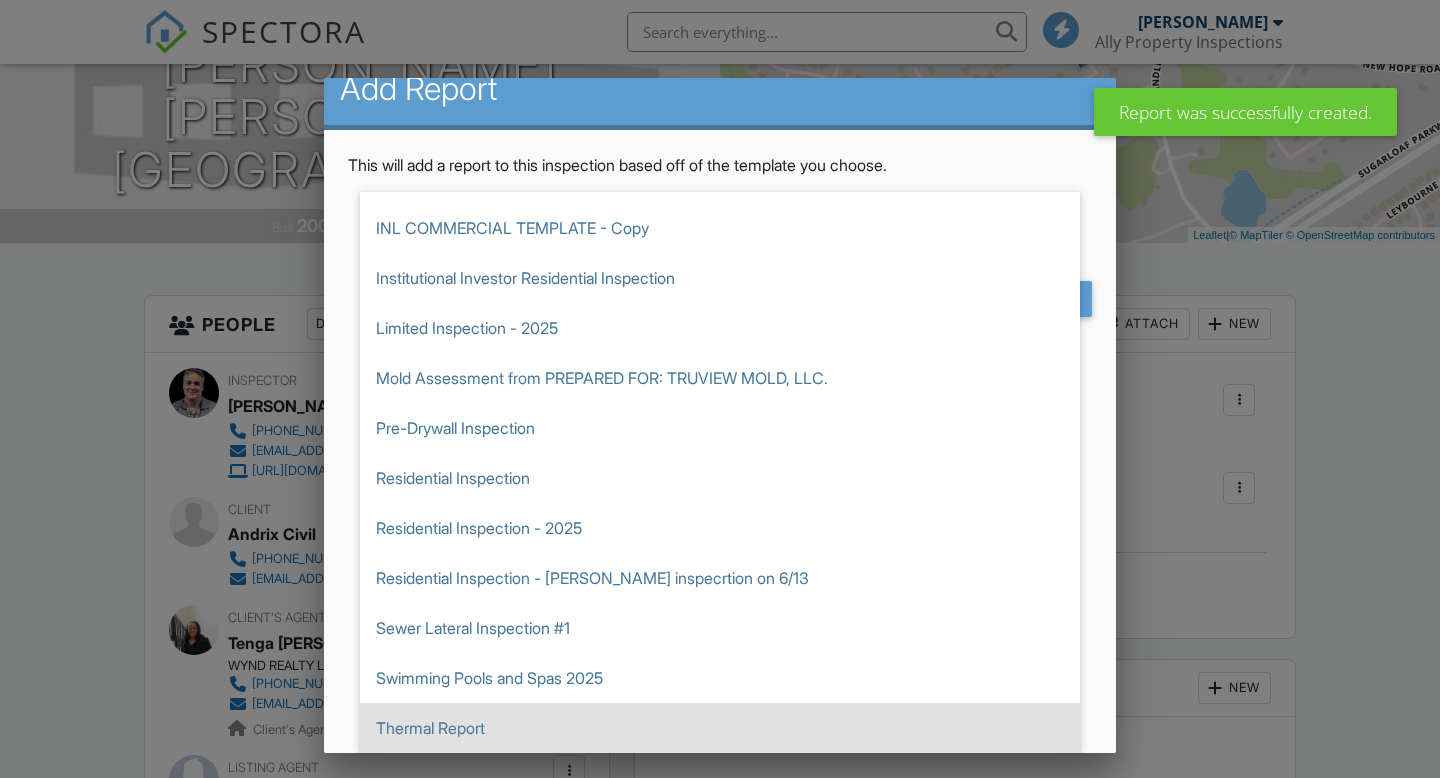 type on "Thermal Report" 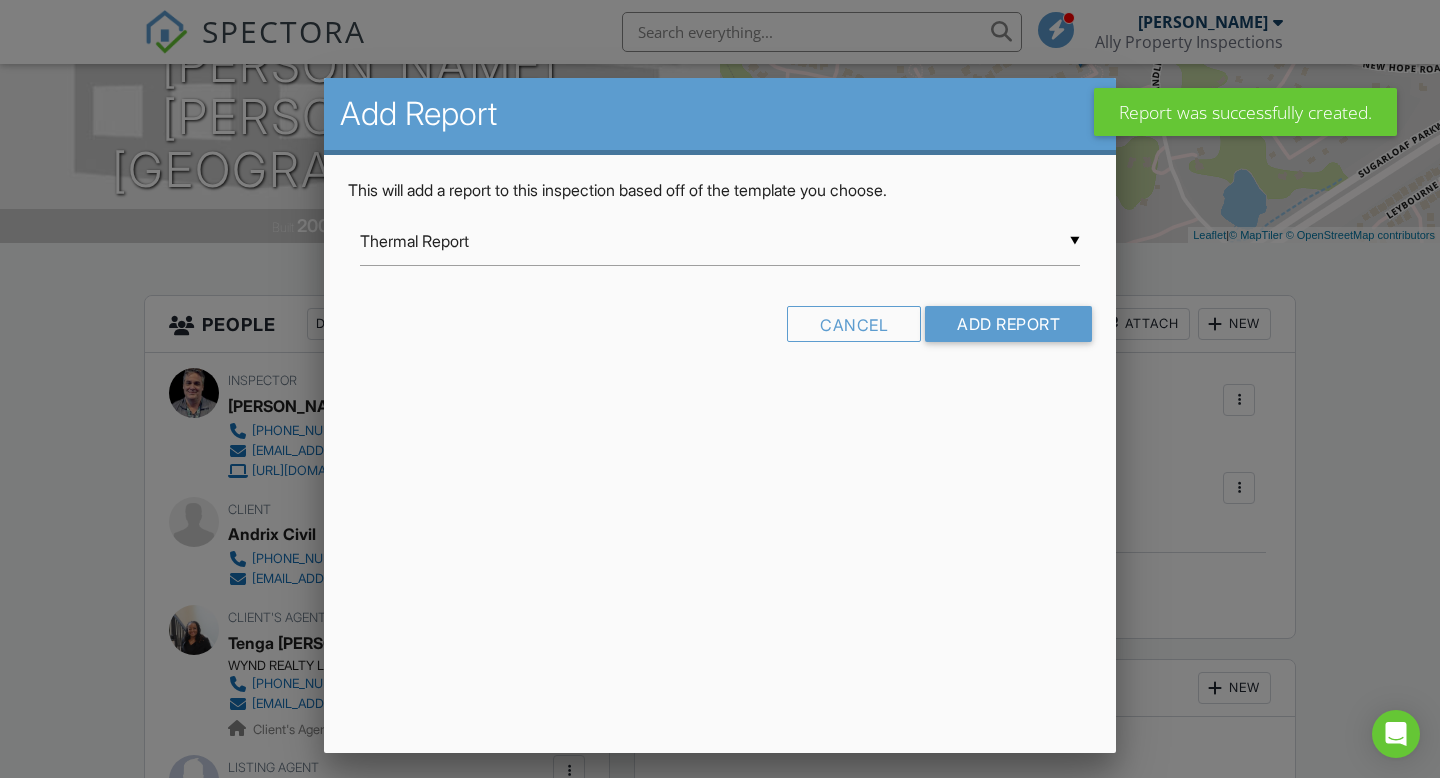 scroll, scrollTop: 0, scrollLeft: 0, axis: both 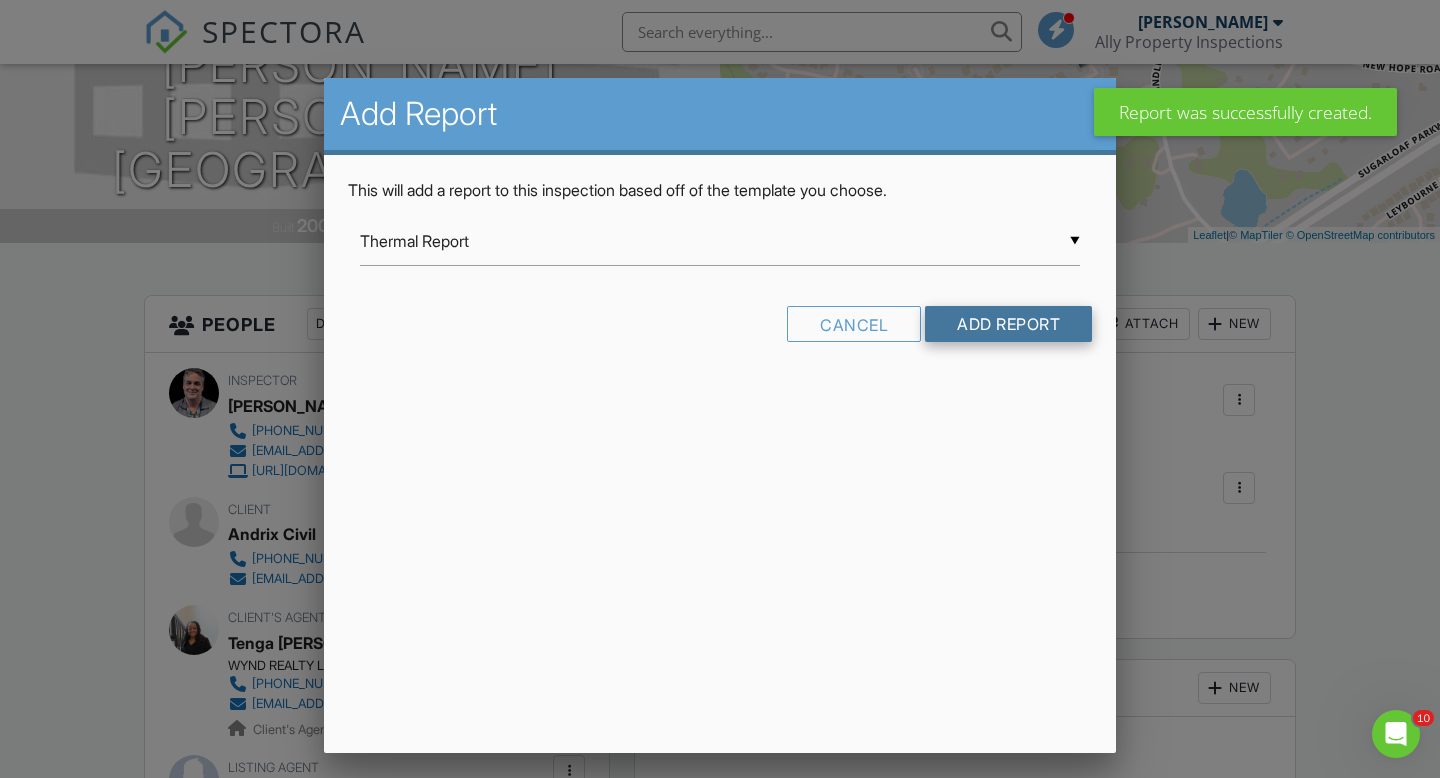 click on "Add Report" at bounding box center (1008, 324) 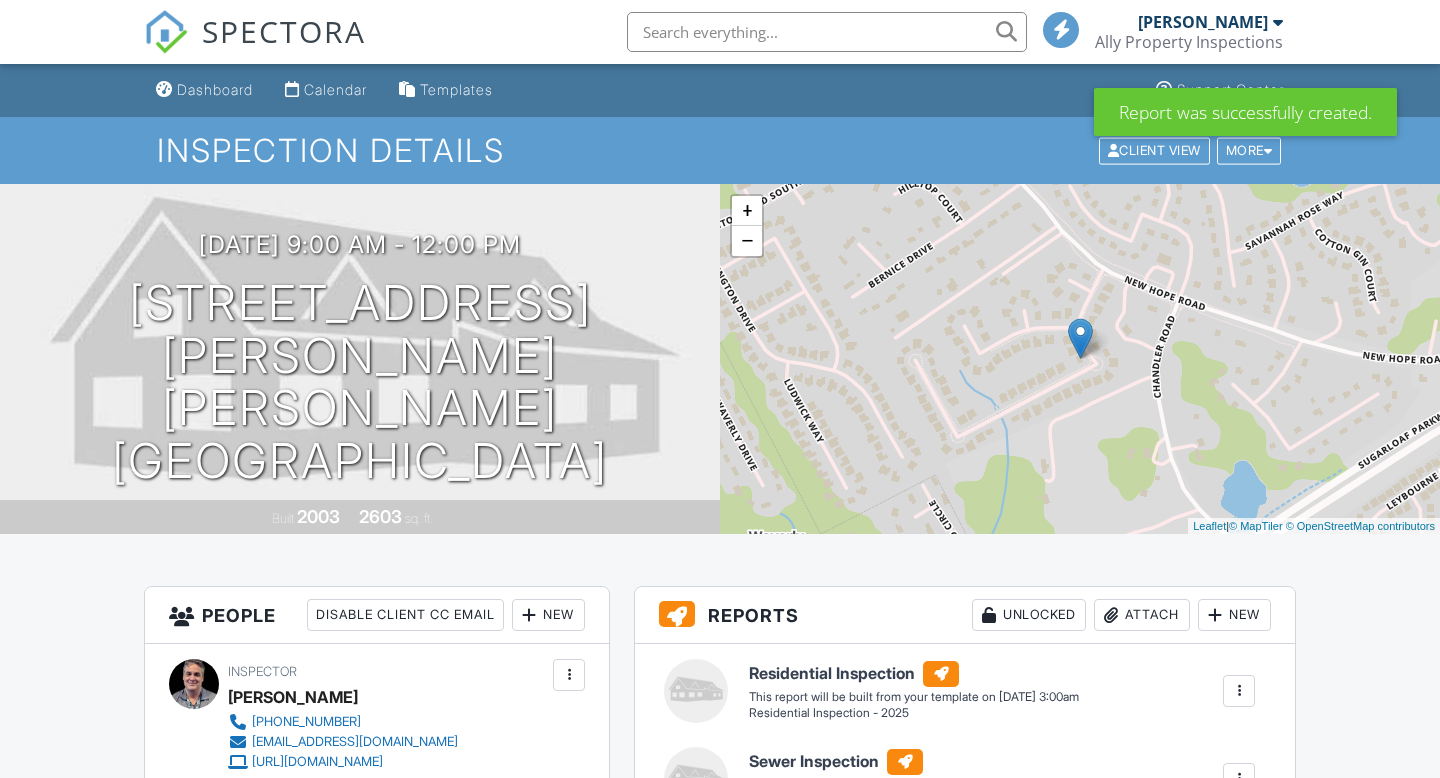scroll, scrollTop: 344, scrollLeft: 0, axis: vertical 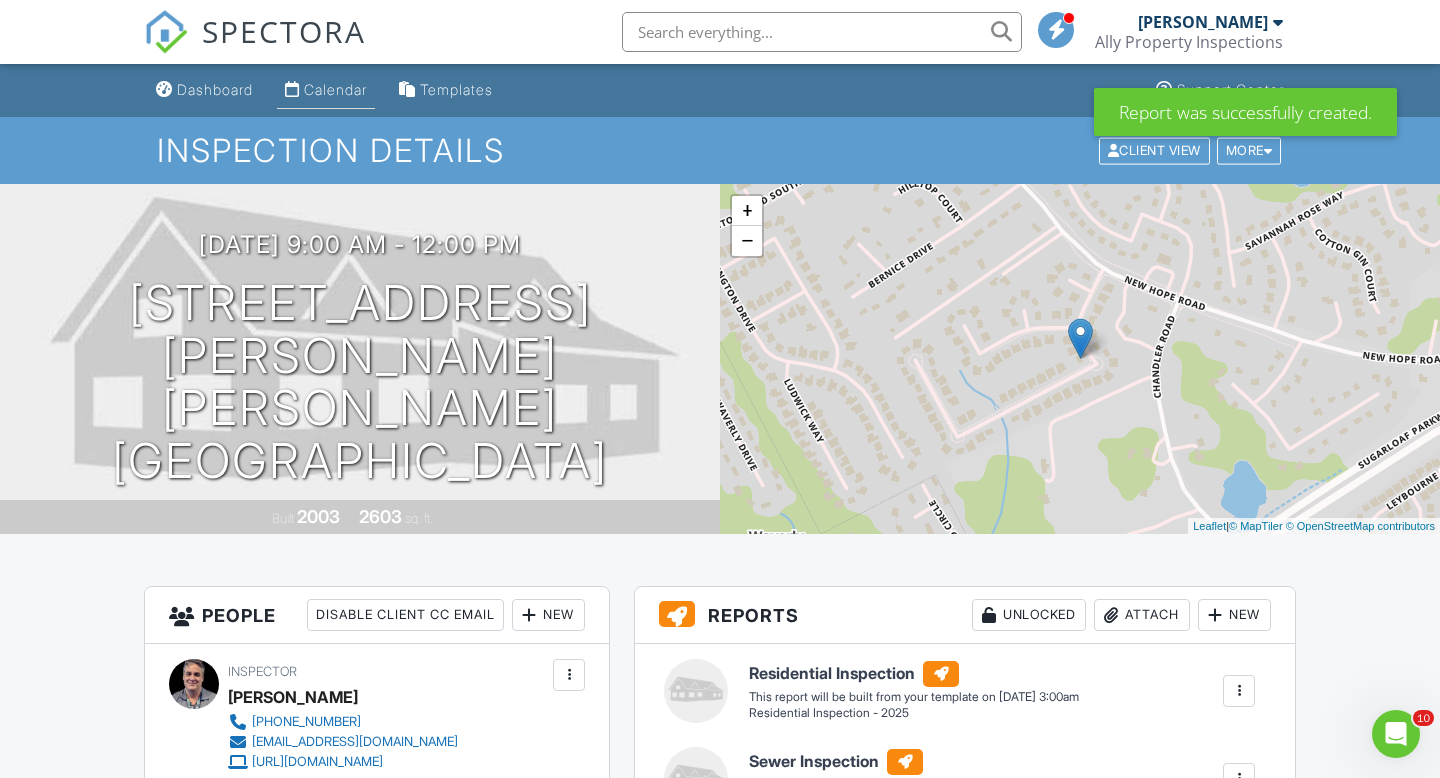 click on "Calendar" at bounding box center (335, 89) 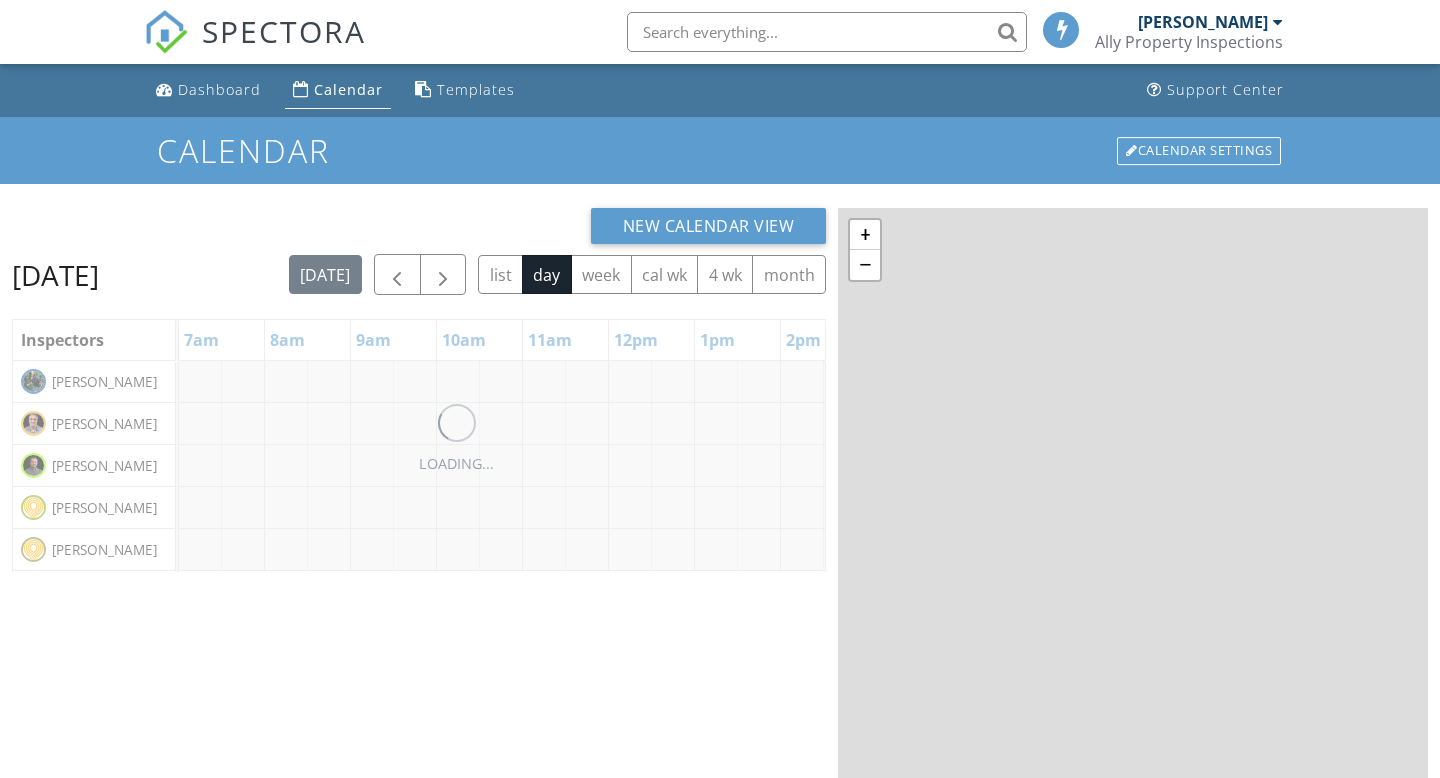 scroll, scrollTop: 0, scrollLeft: 0, axis: both 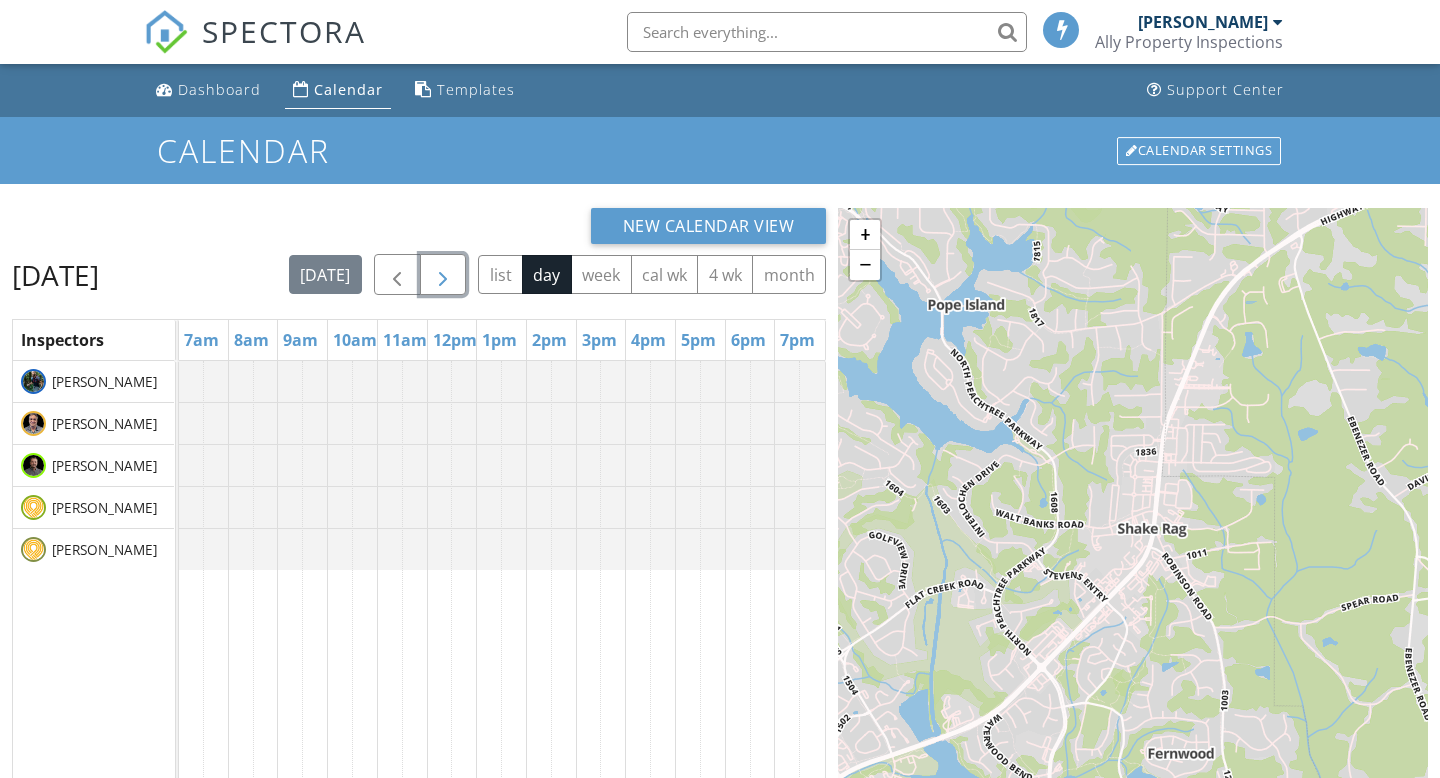 click at bounding box center (443, 275) 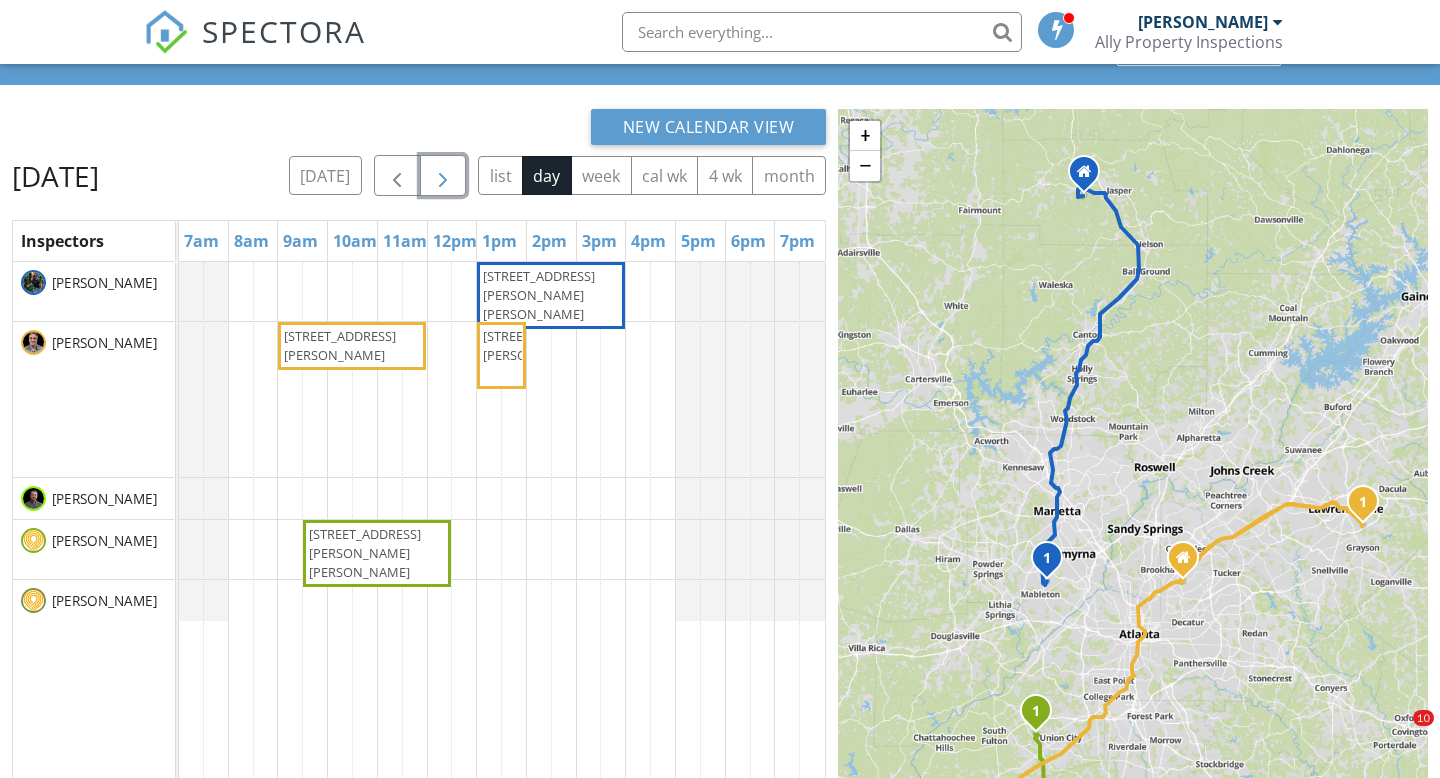 scroll, scrollTop: 105, scrollLeft: 0, axis: vertical 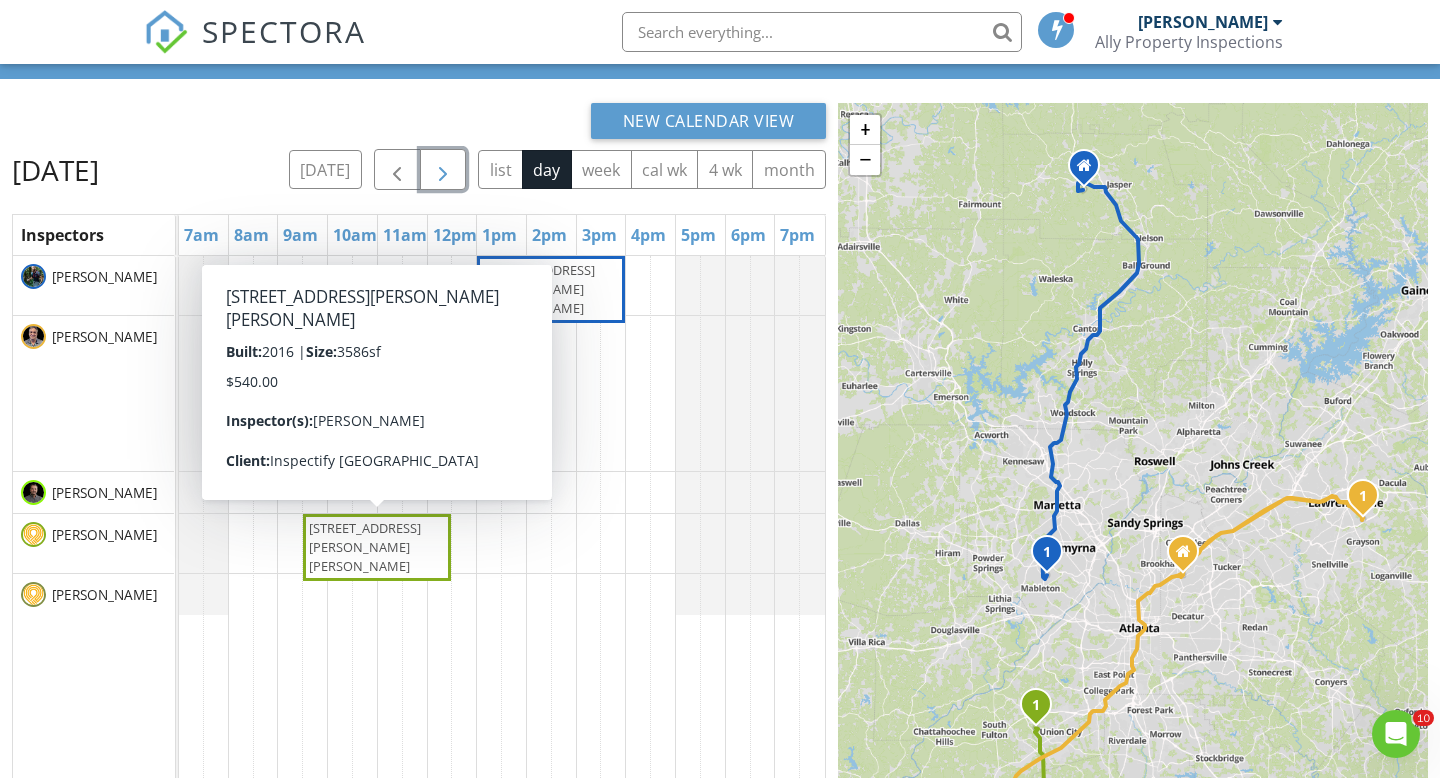 click on "5214 Tye Trl, Fairburn 30213" at bounding box center [365, 547] 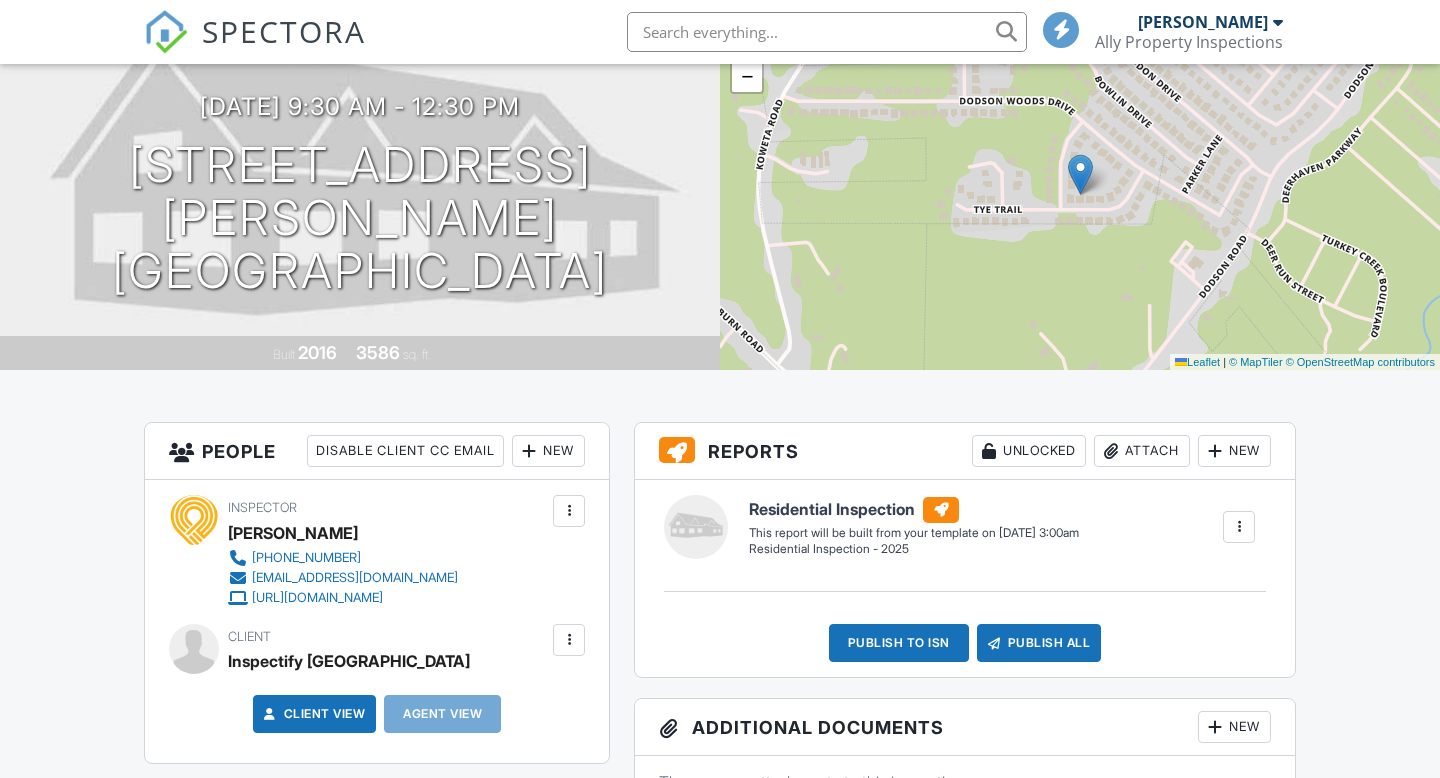 scroll, scrollTop: 164, scrollLeft: 0, axis: vertical 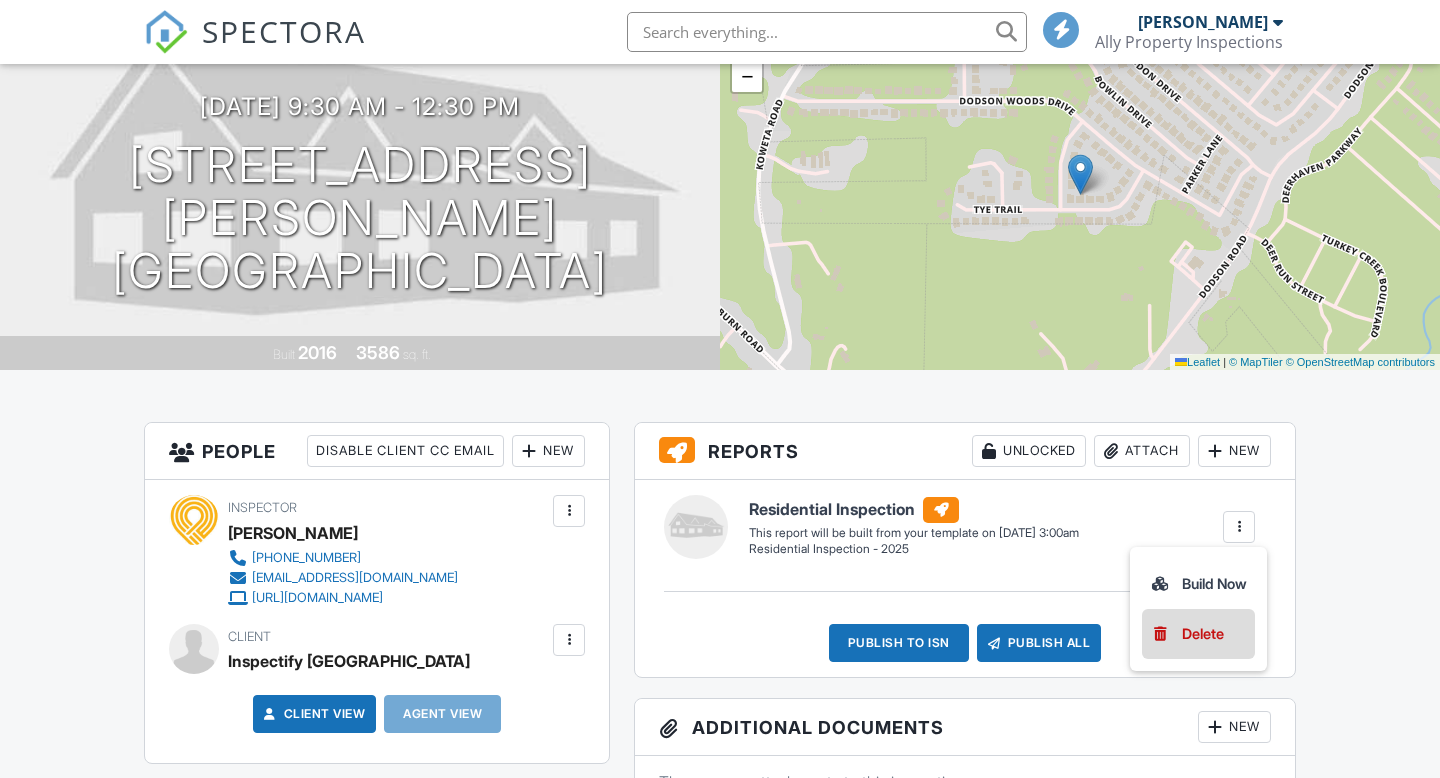 click on "Delete" at bounding box center [1203, 634] 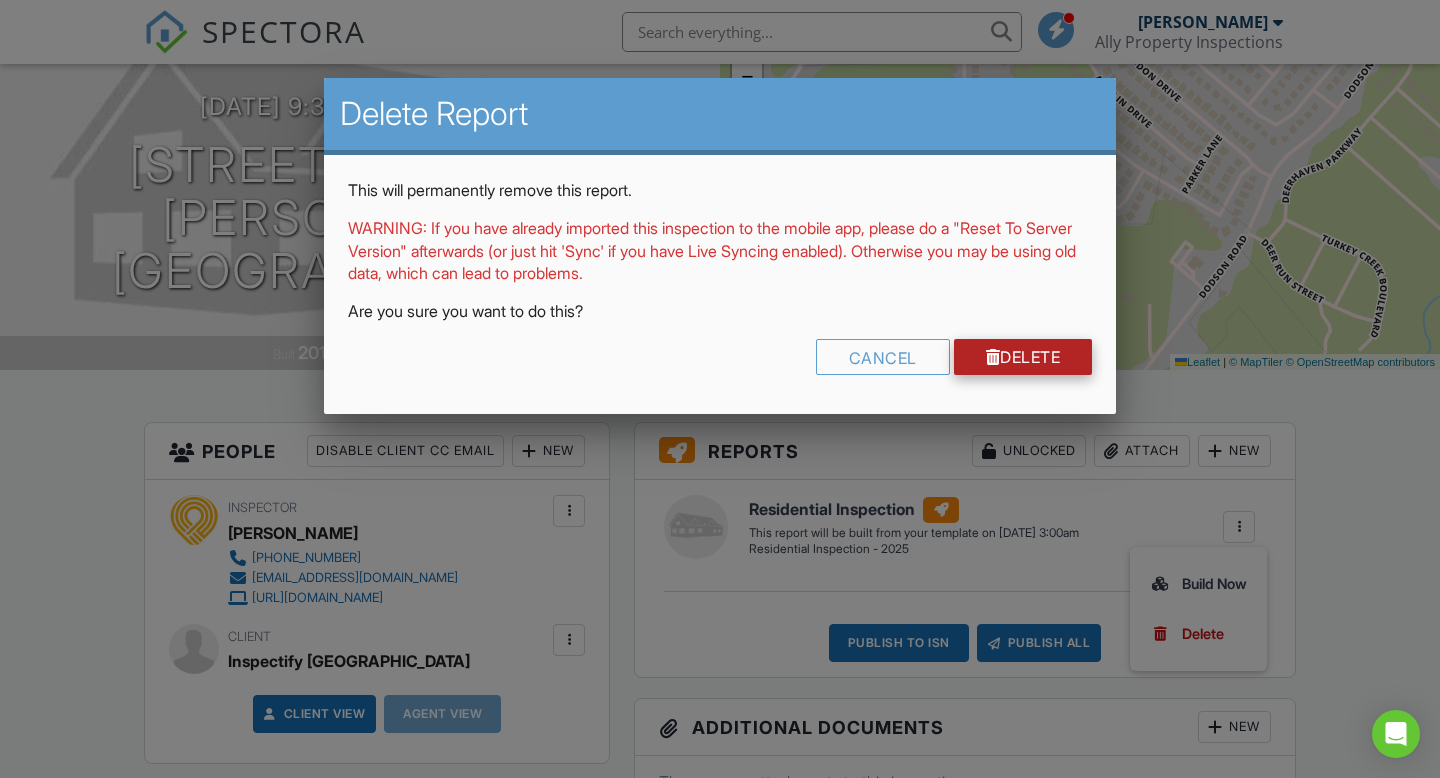 click on "Delete" at bounding box center [1023, 357] 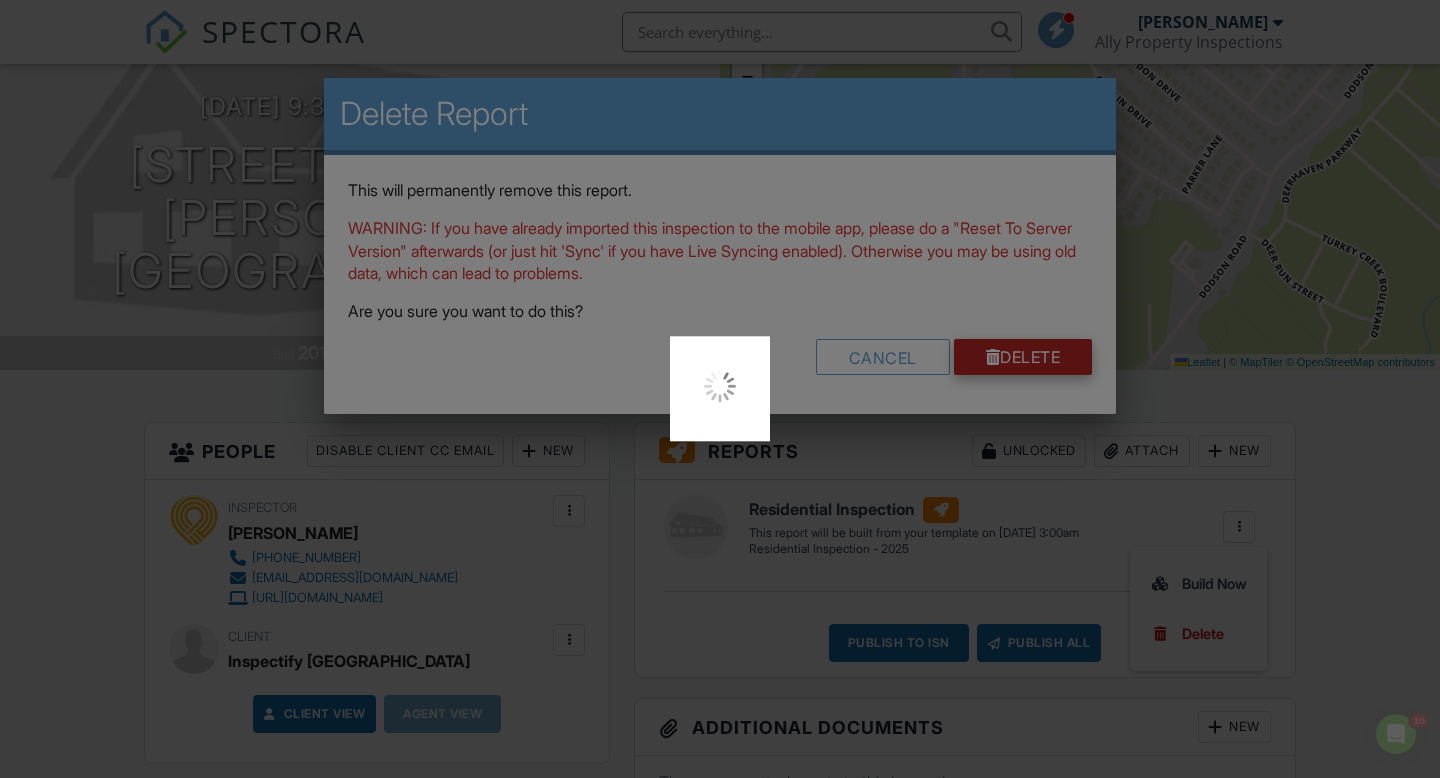 scroll, scrollTop: 0, scrollLeft: 0, axis: both 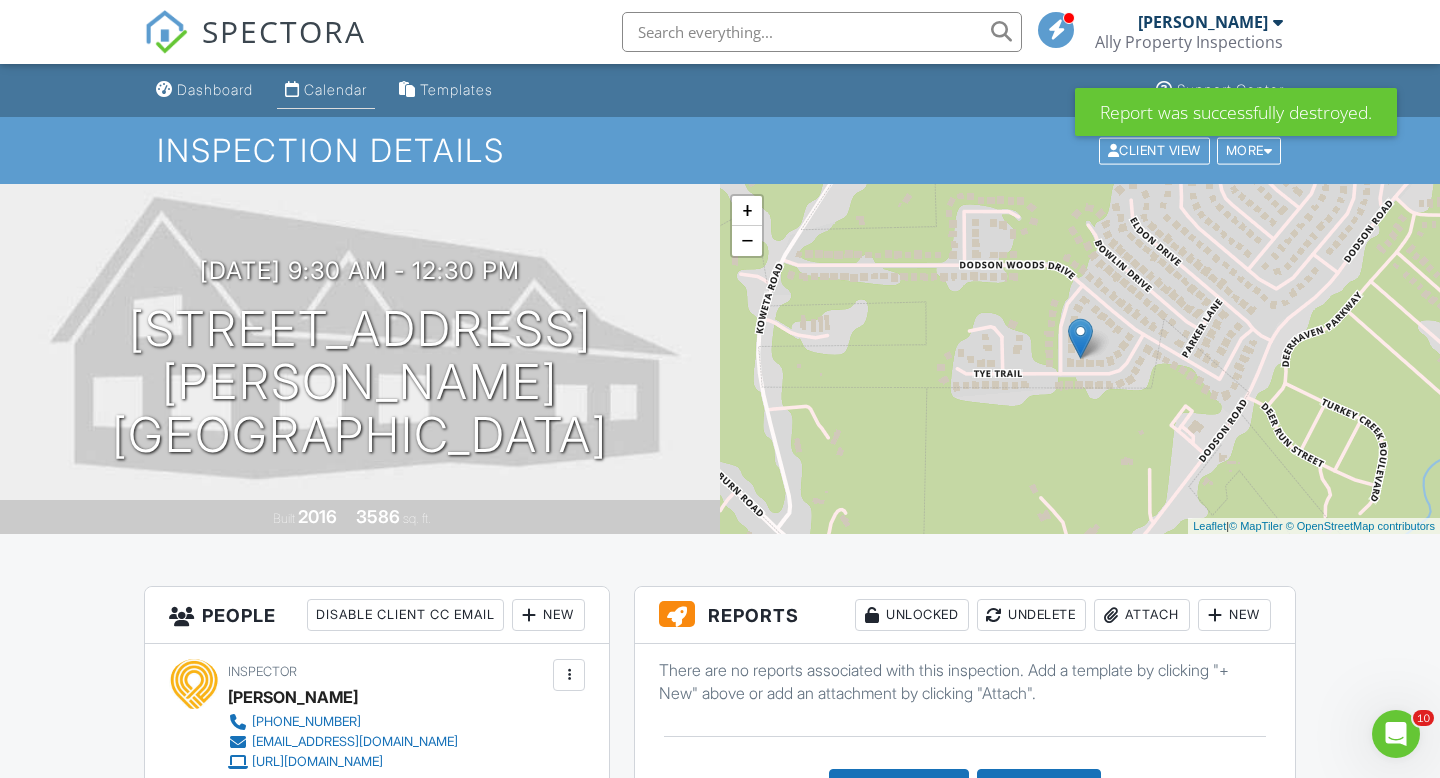 click on "Calendar" at bounding box center (335, 89) 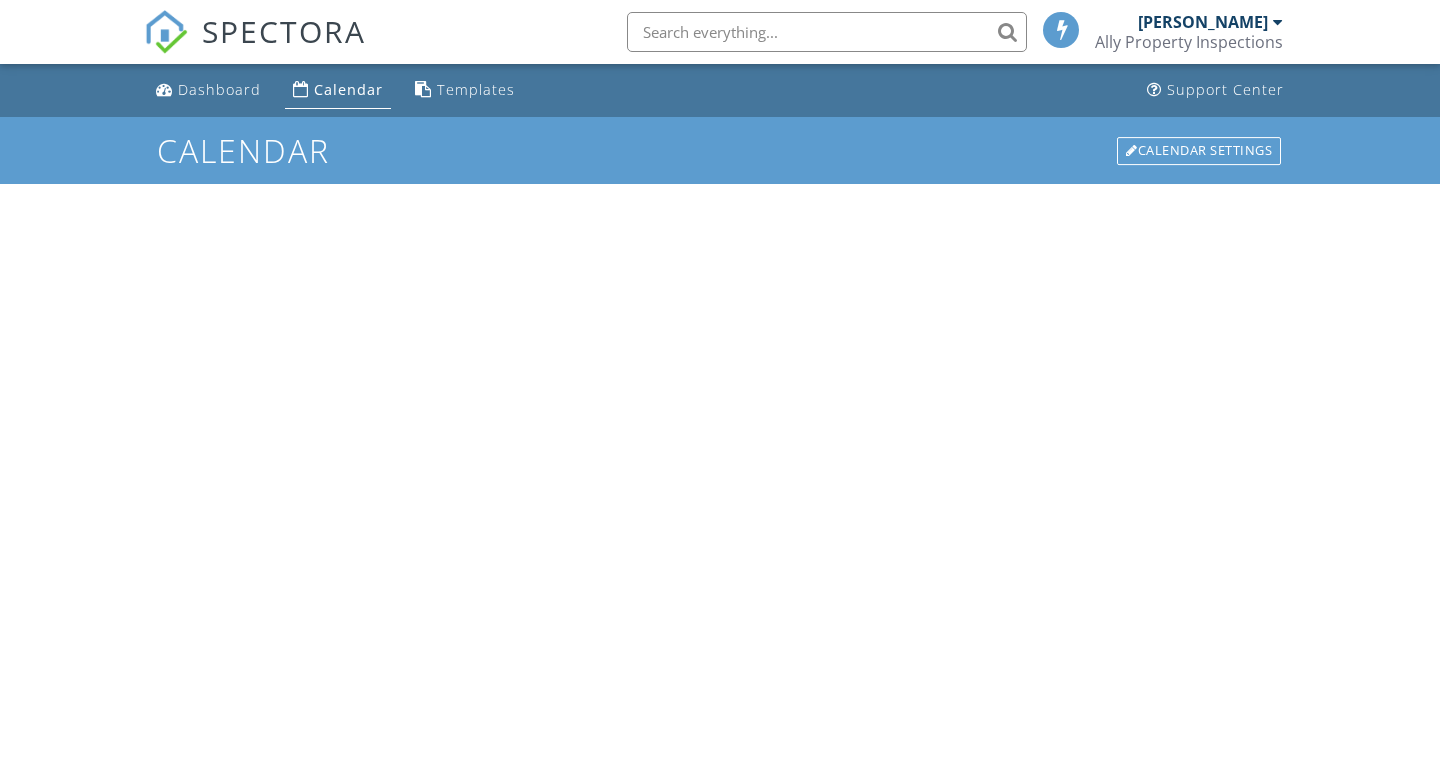 scroll, scrollTop: 0, scrollLeft: 0, axis: both 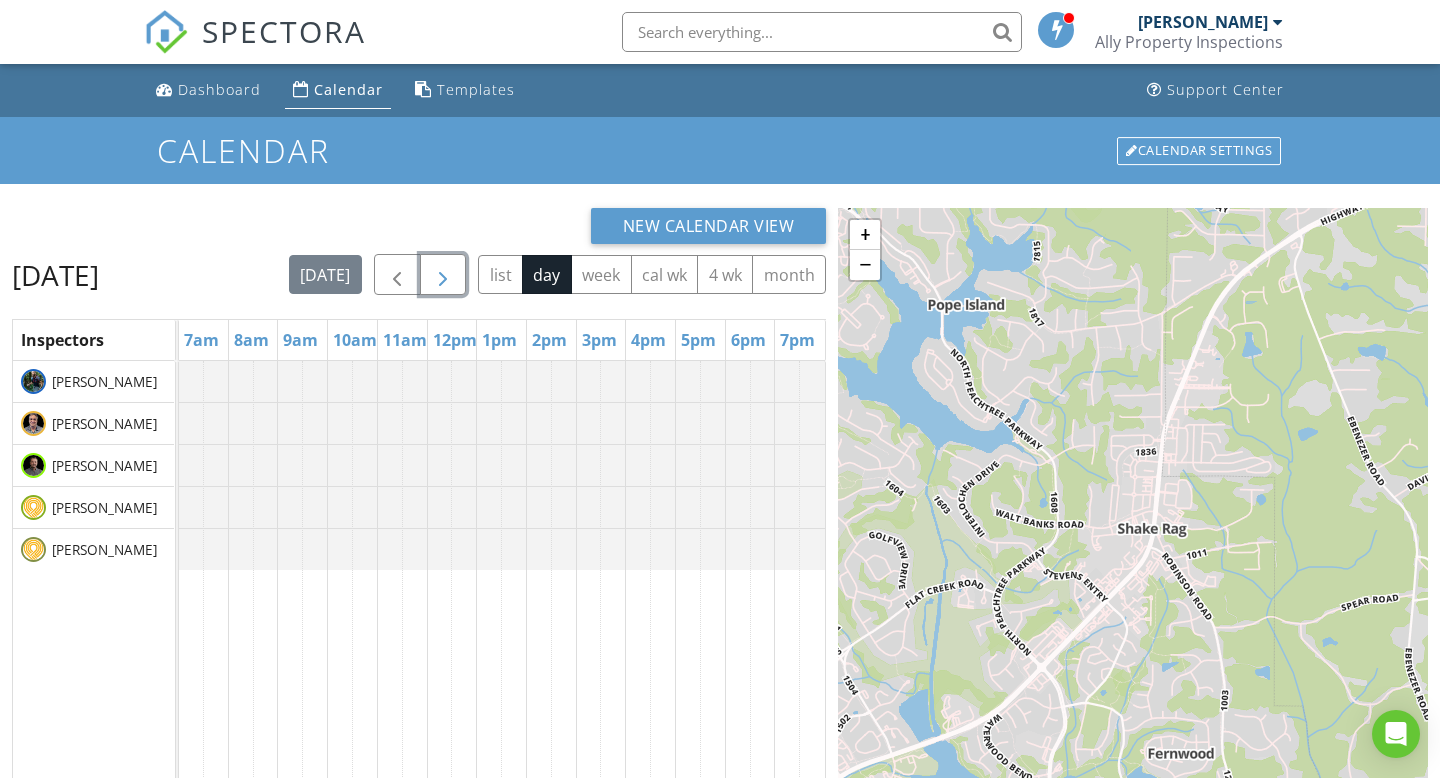 click at bounding box center [443, 275] 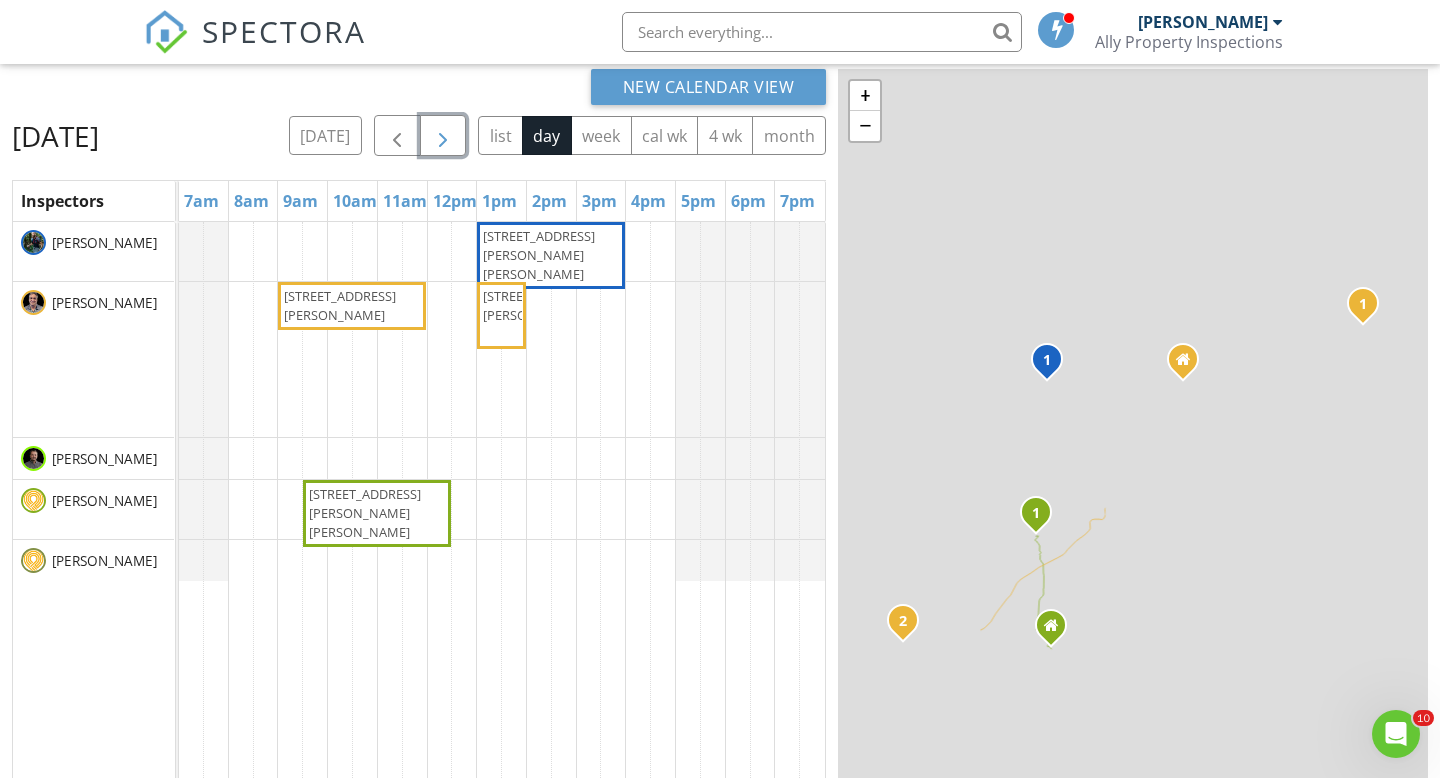 scroll, scrollTop: 177, scrollLeft: 0, axis: vertical 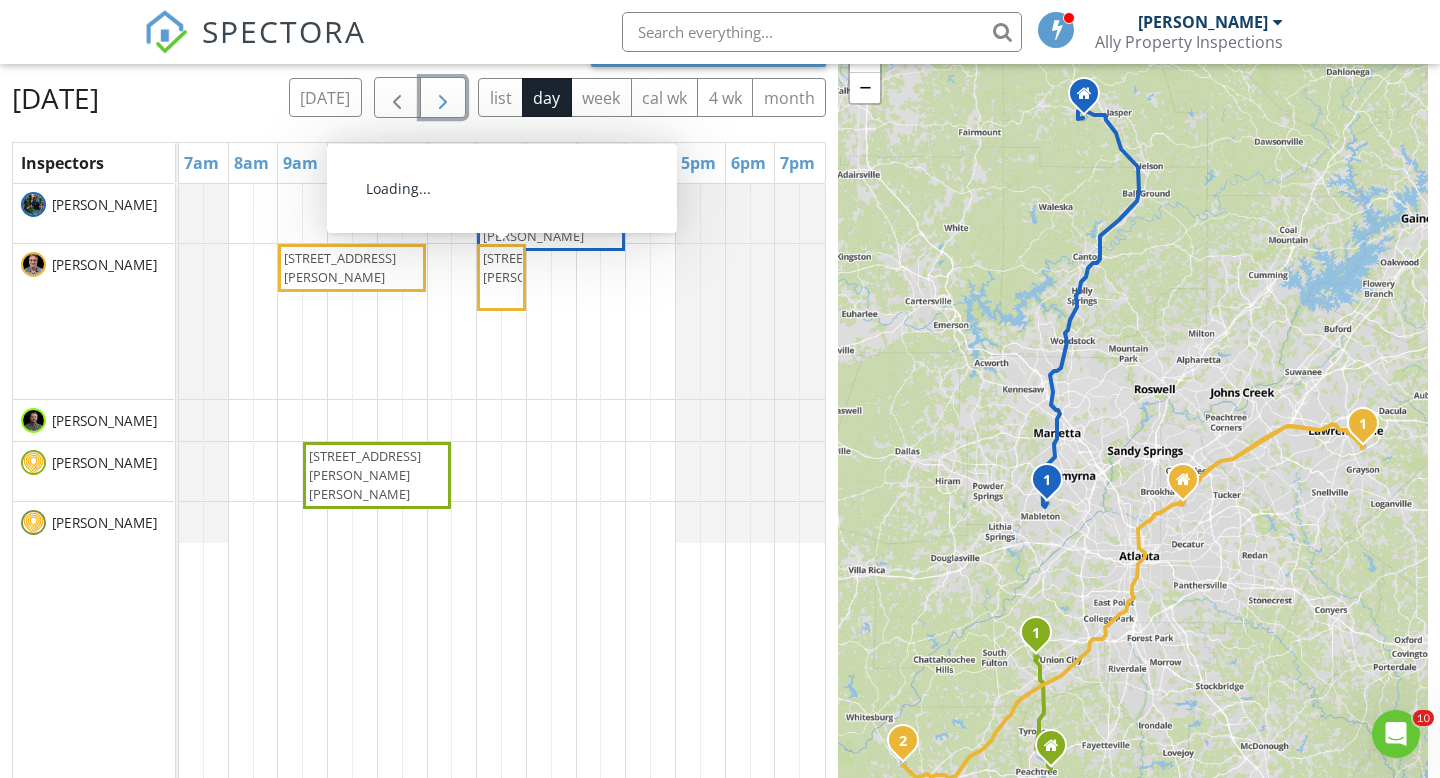 click on "135 Belle Hall Dr, Newnan 30263" at bounding box center (501, 278) 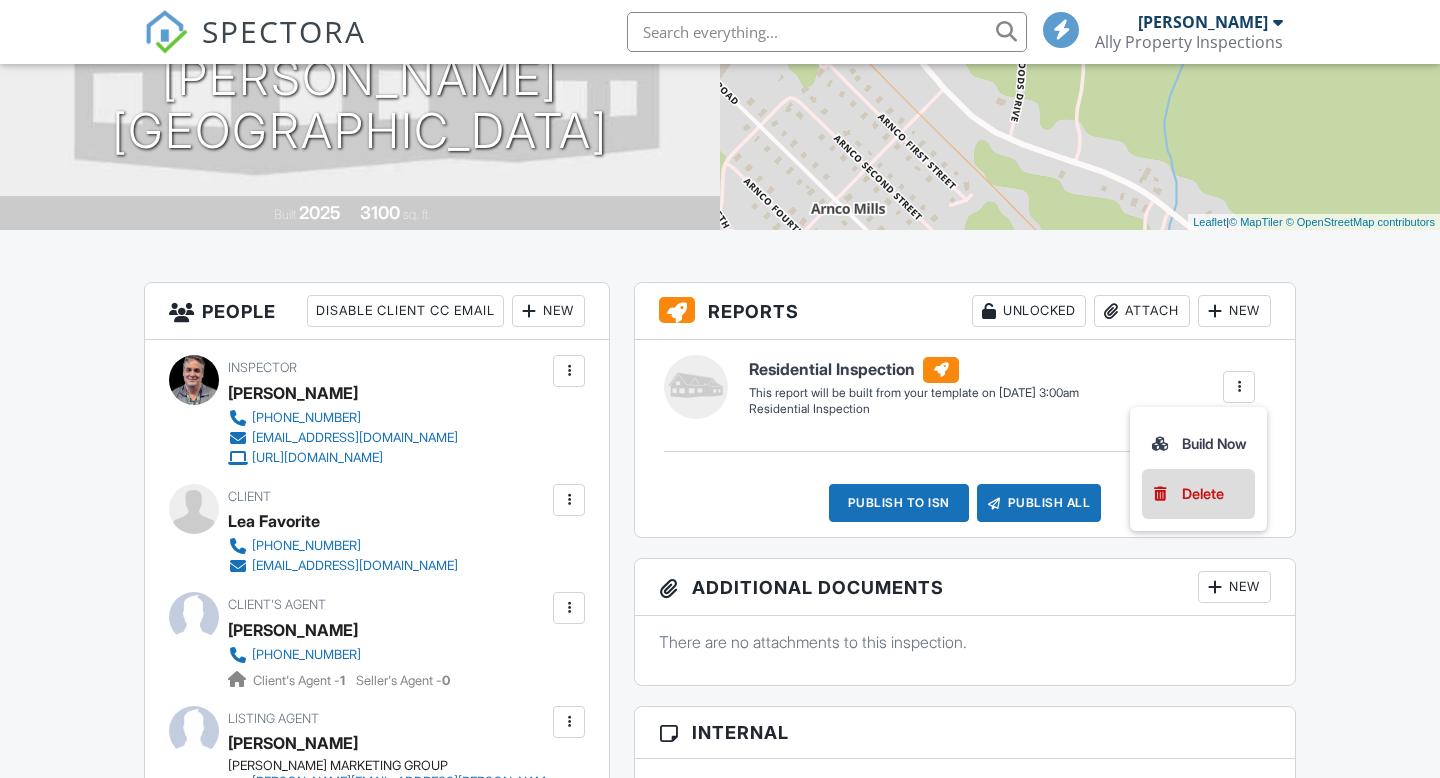 click on "Delete" at bounding box center [1203, 494] 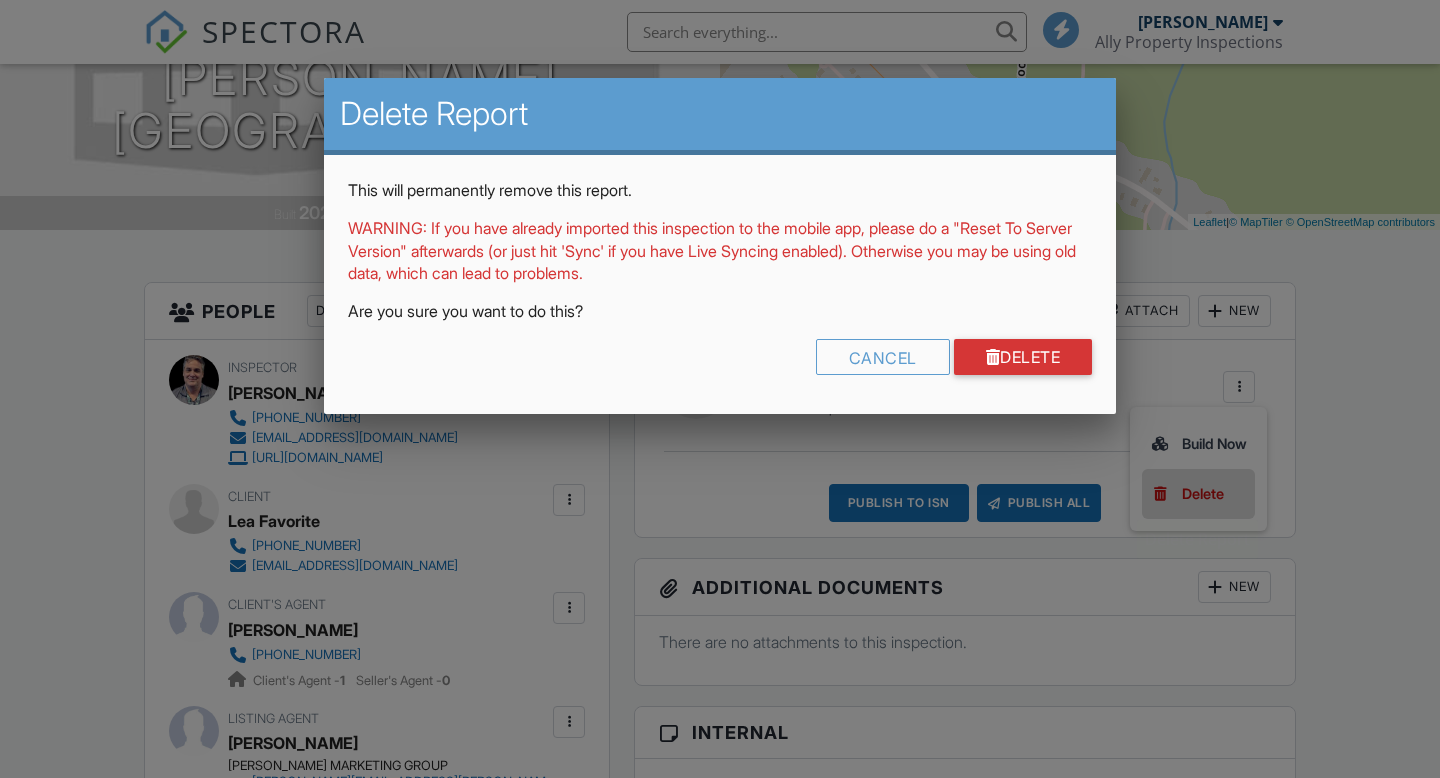 scroll, scrollTop: 0, scrollLeft: 0, axis: both 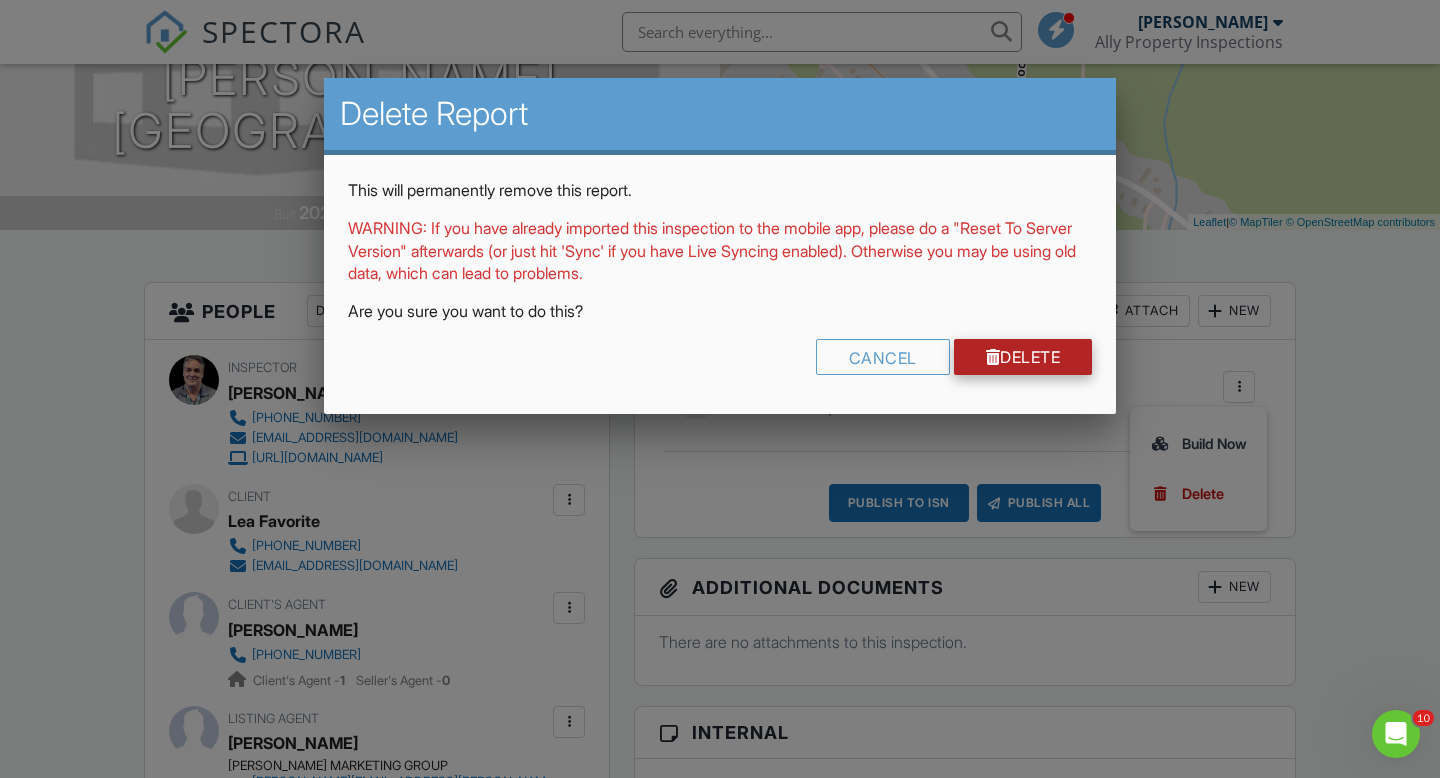 click on "Delete" at bounding box center (1023, 357) 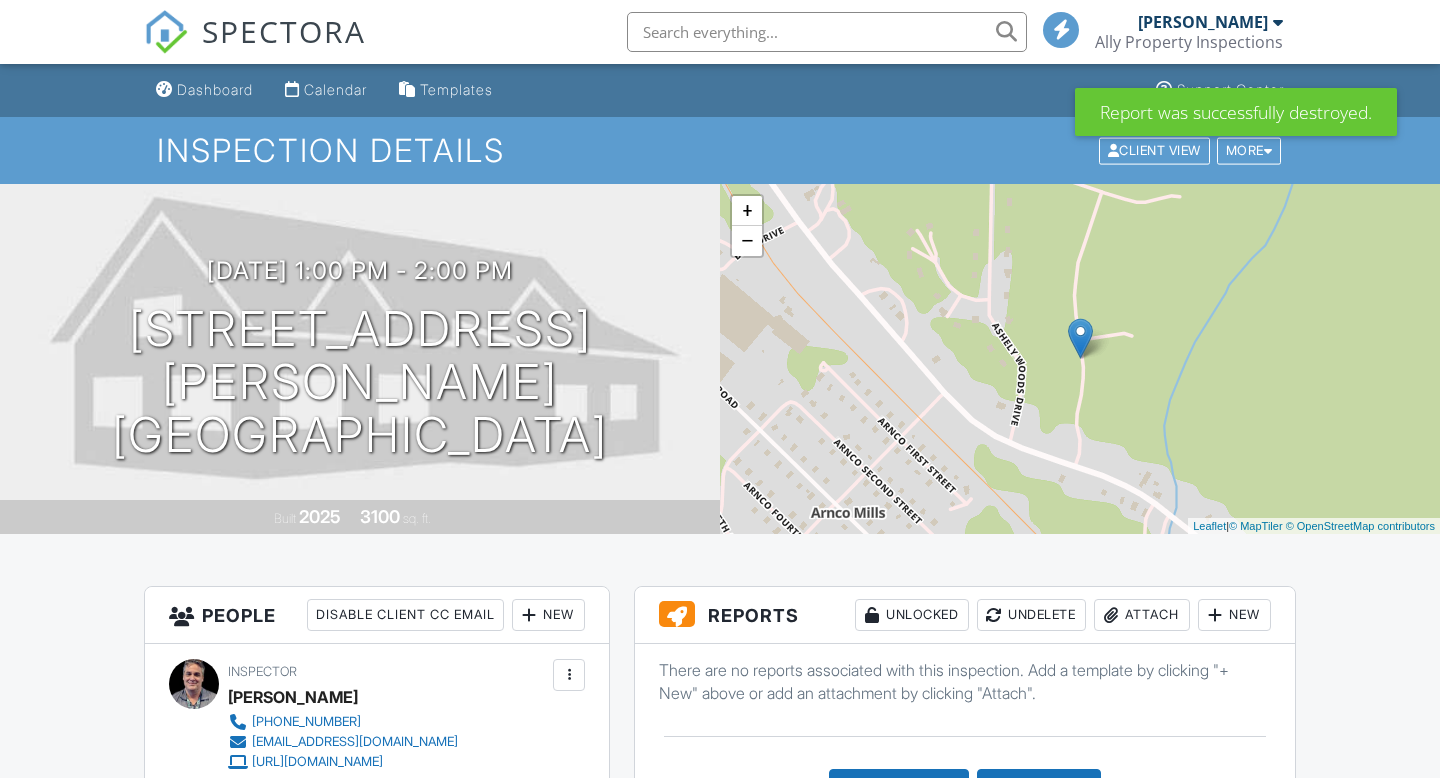 scroll, scrollTop: 205, scrollLeft: 0, axis: vertical 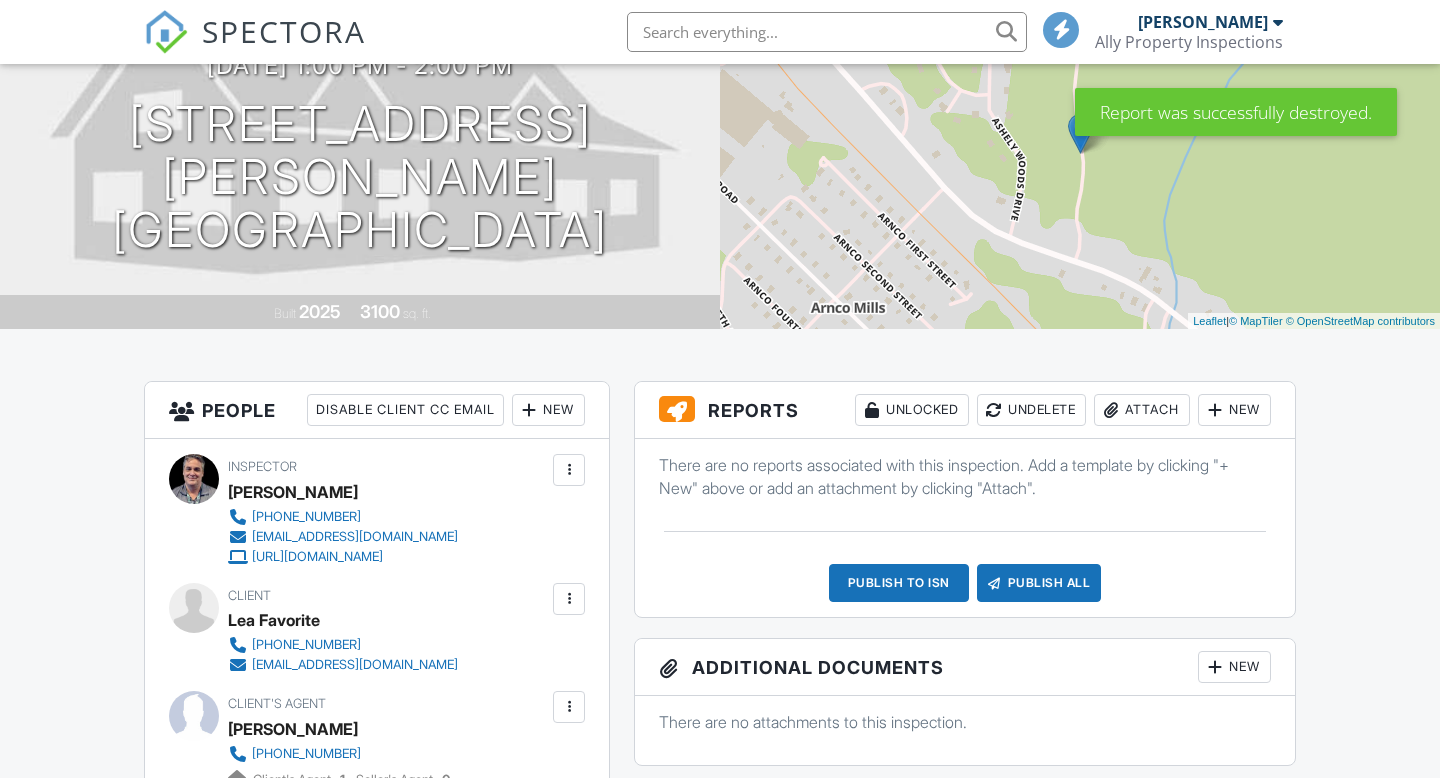 click on "New" at bounding box center [1234, 410] 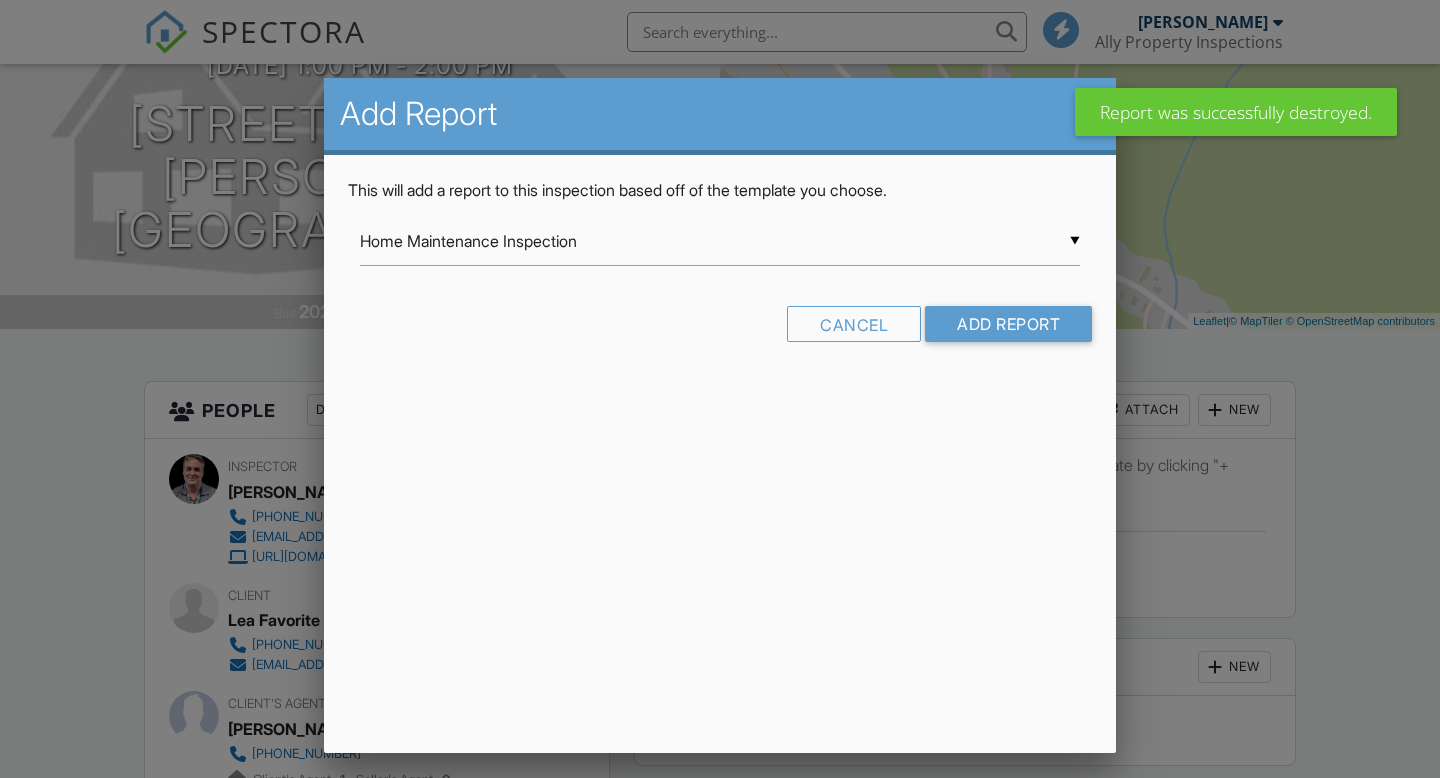 click on "Home Maintenance Inspection" at bounding box center [720, 241] 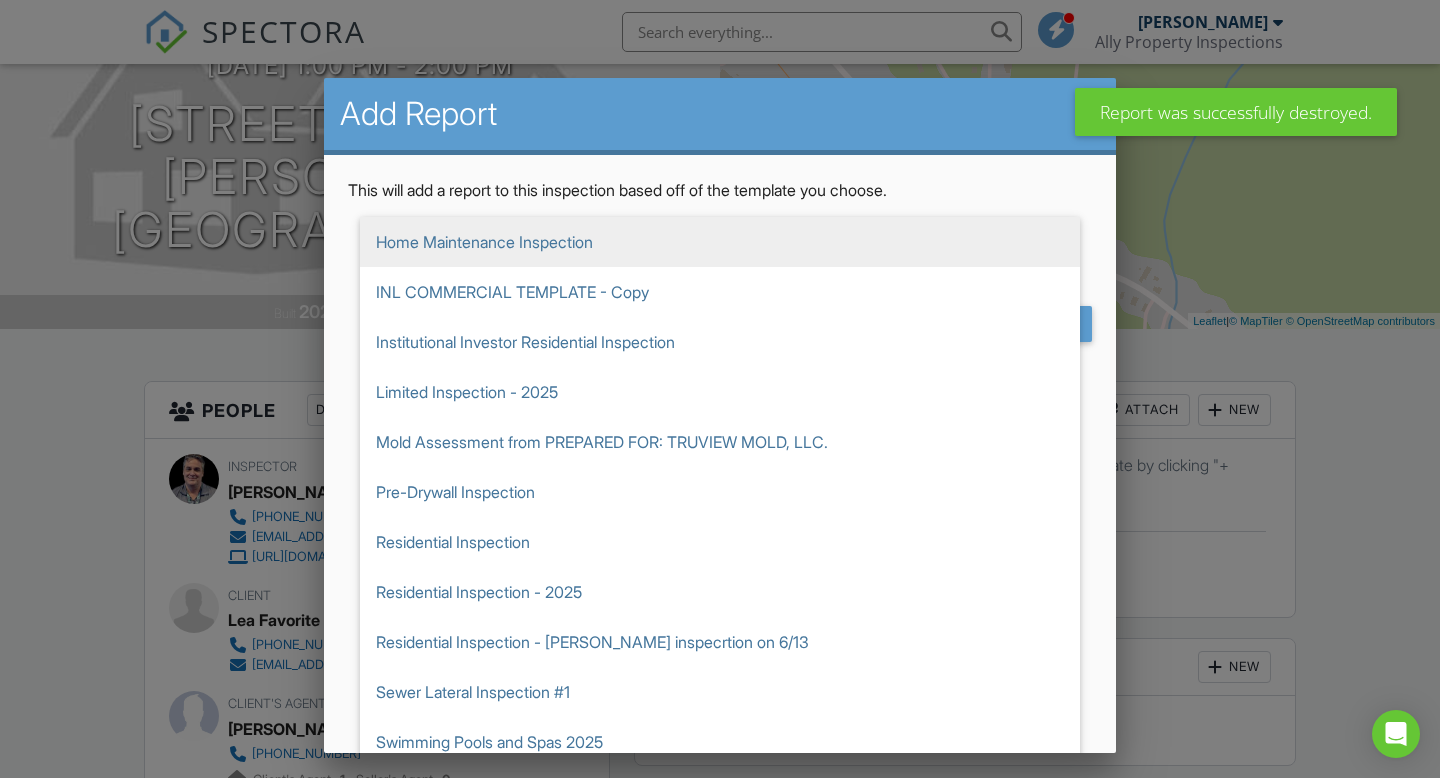 scroll, scrollTop: 0, scrollLeft: 0, axis: both 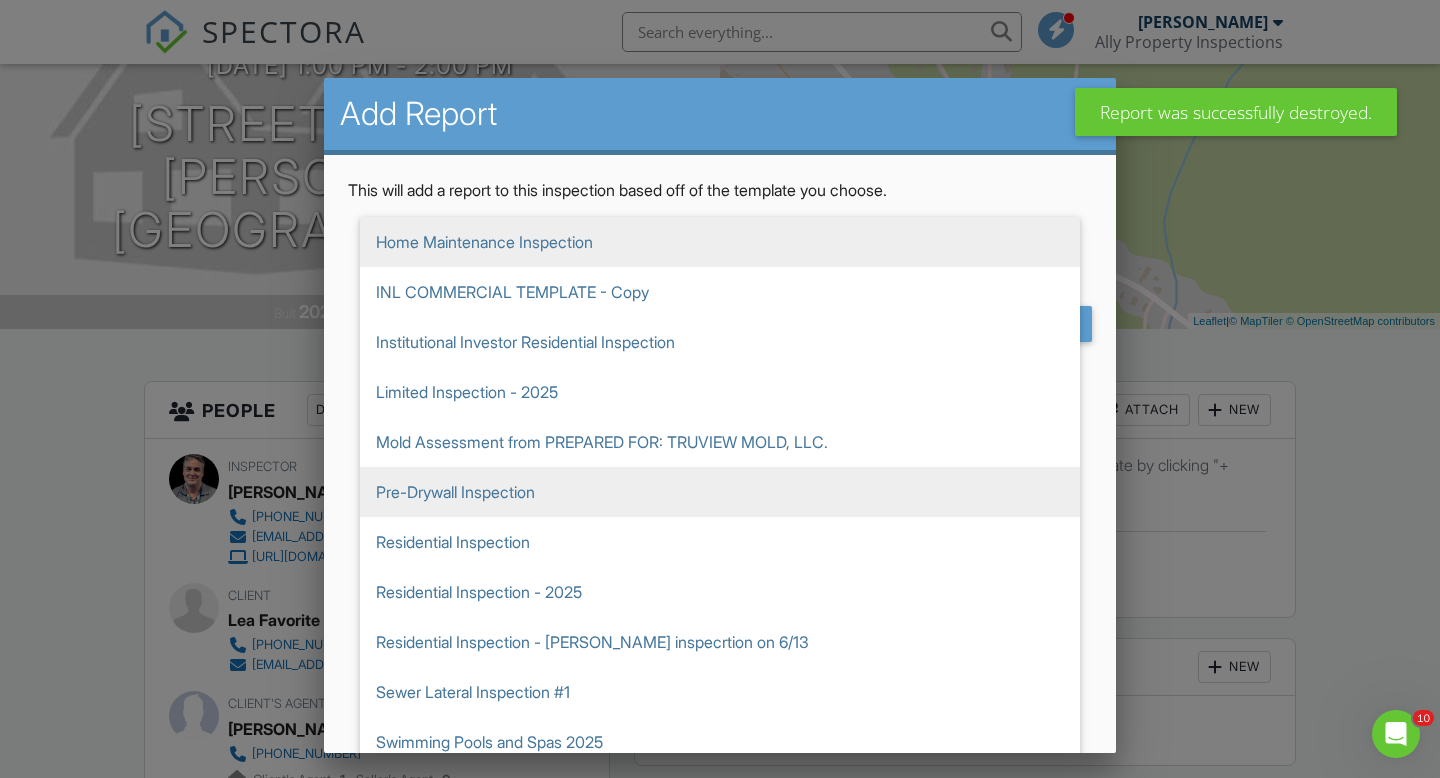 click on "Pre-Drywall Inspection" at bounding box center (720, 492) 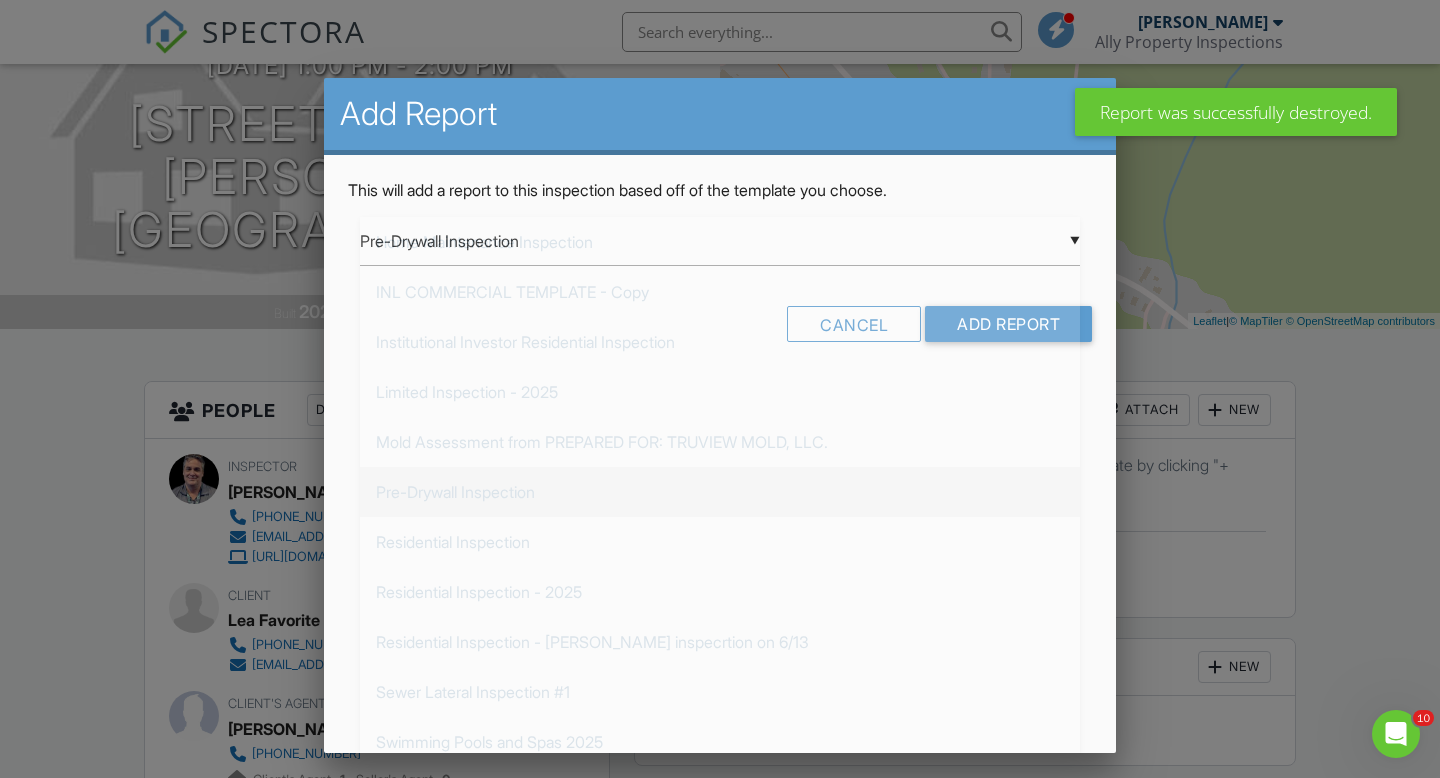 scroll, scrollTop: 39, scrollLeft: 0, axis: vertical 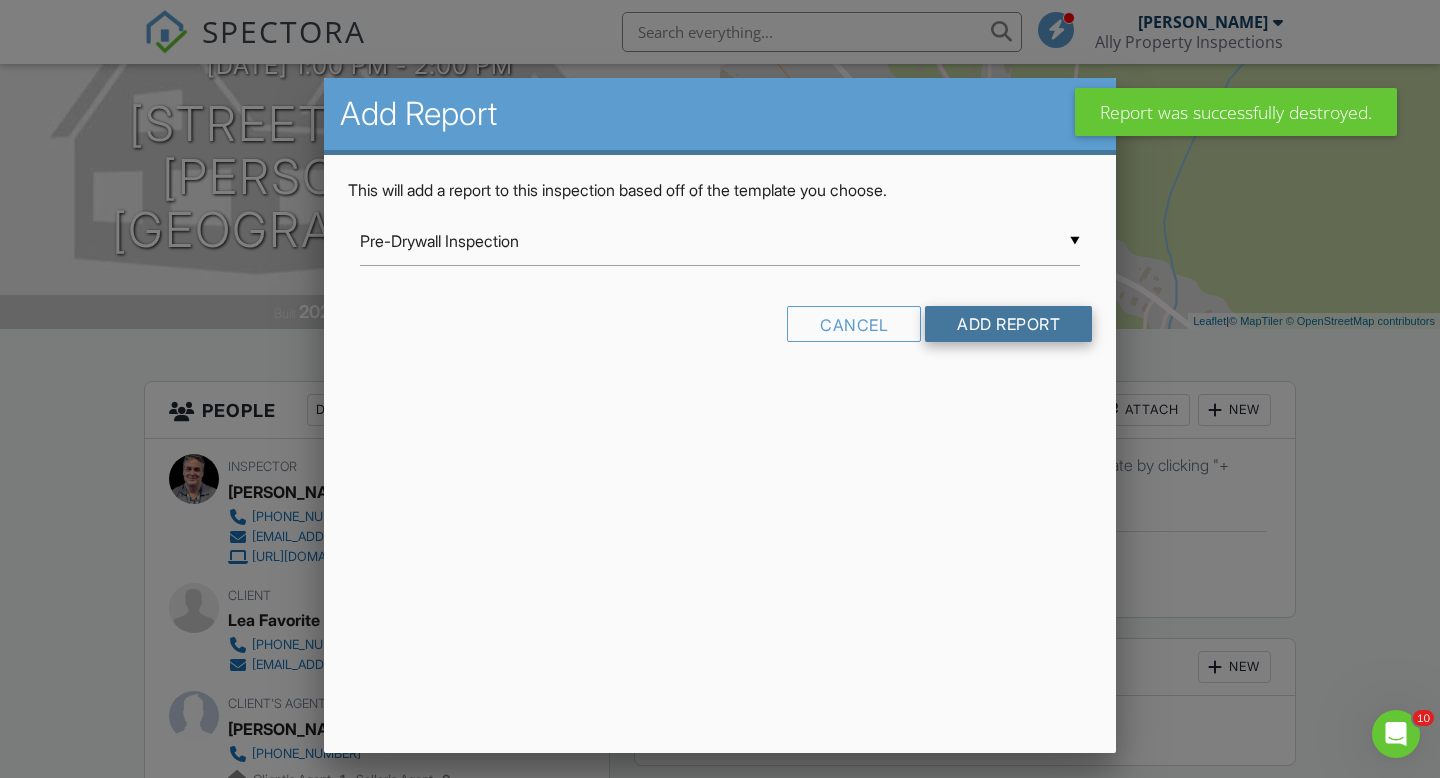 click on "Add Report" at bounding box center [1008, 324] 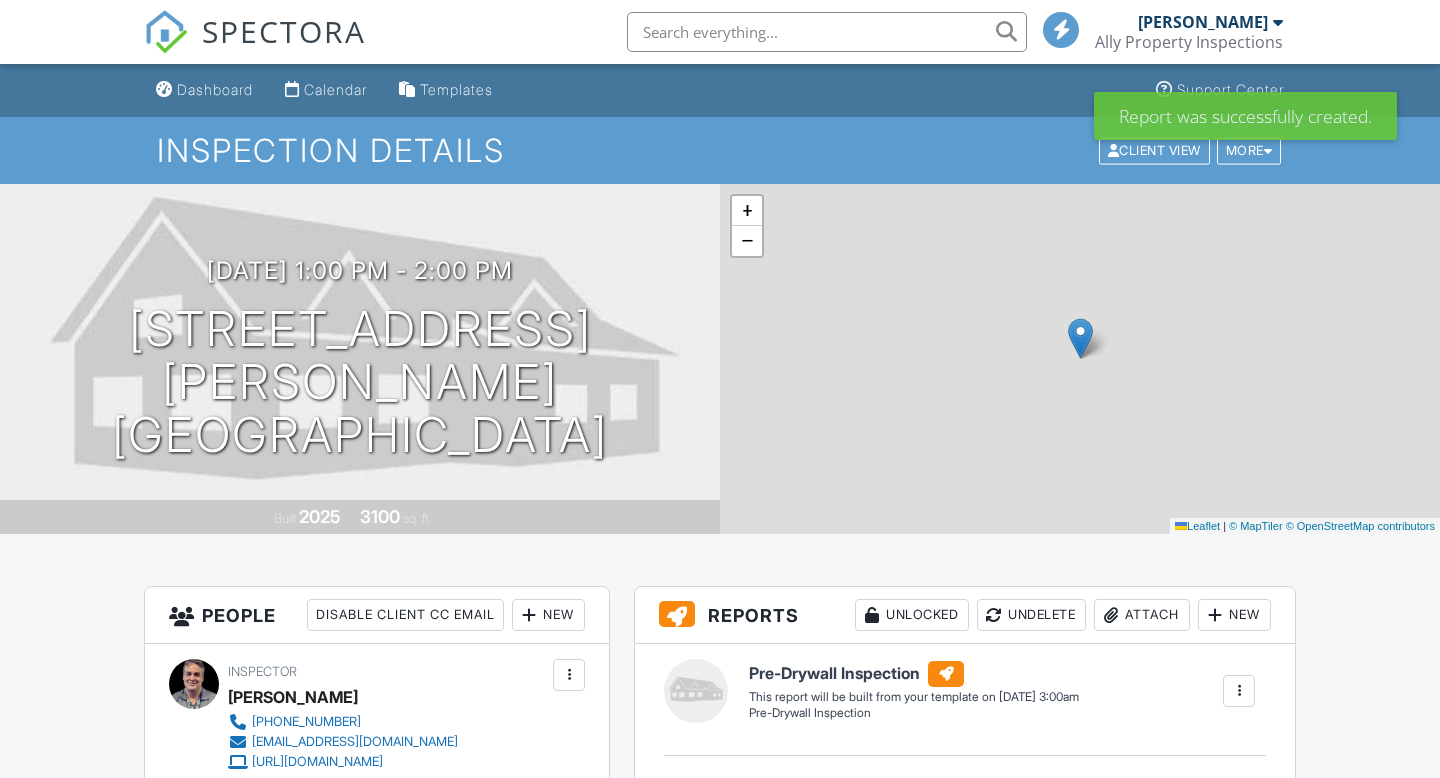scroll, scrollTop: 0, scrollLeft: 0, axis: both 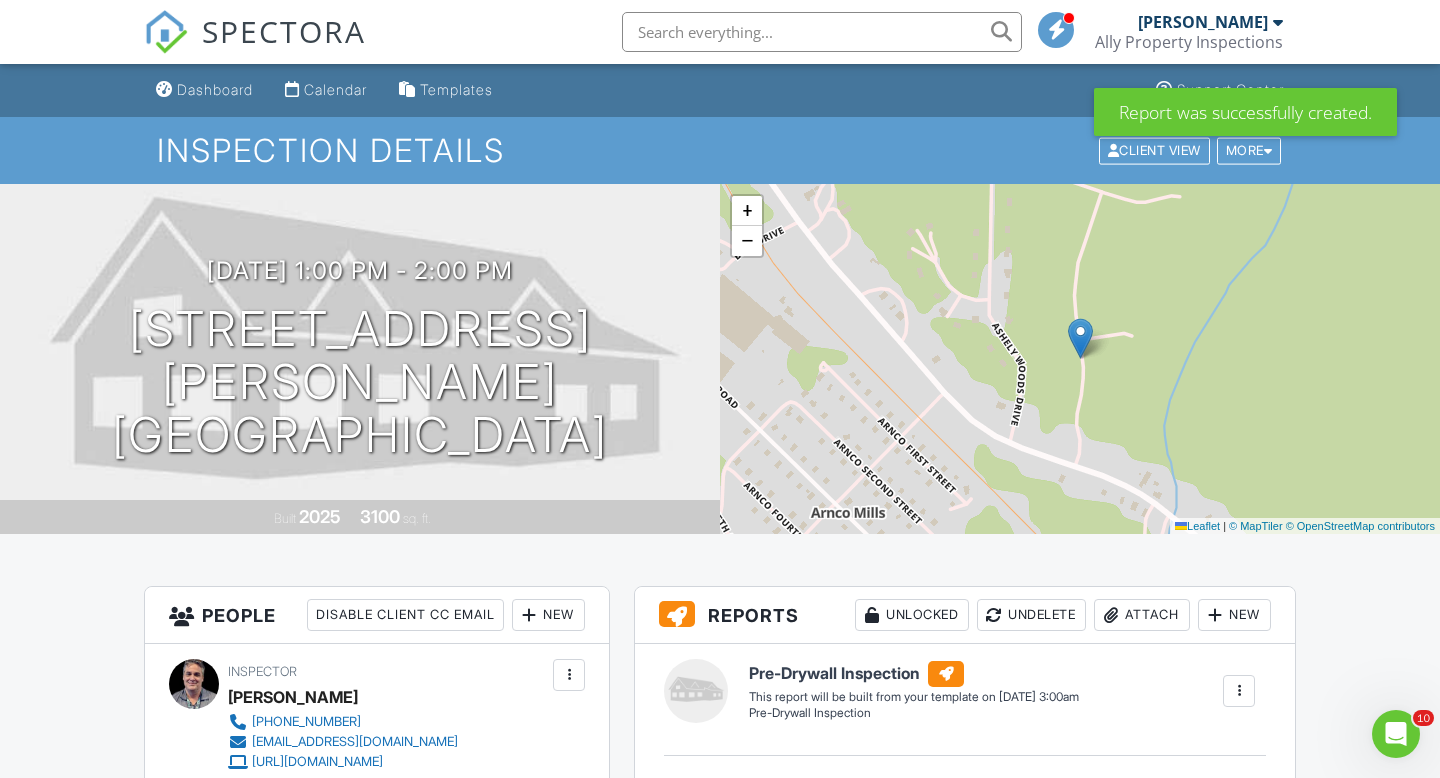 click at bounding box center (822, 32) 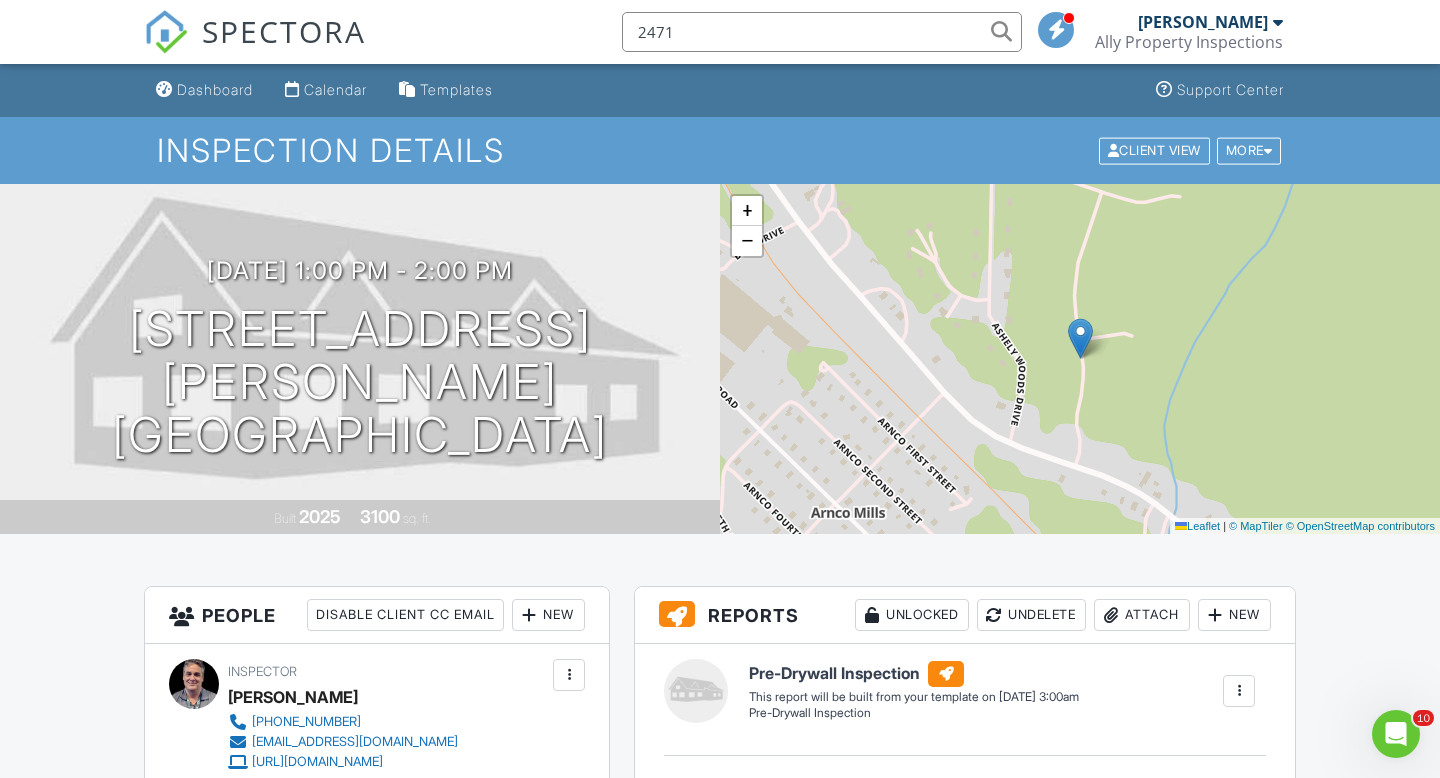 type on "2471" 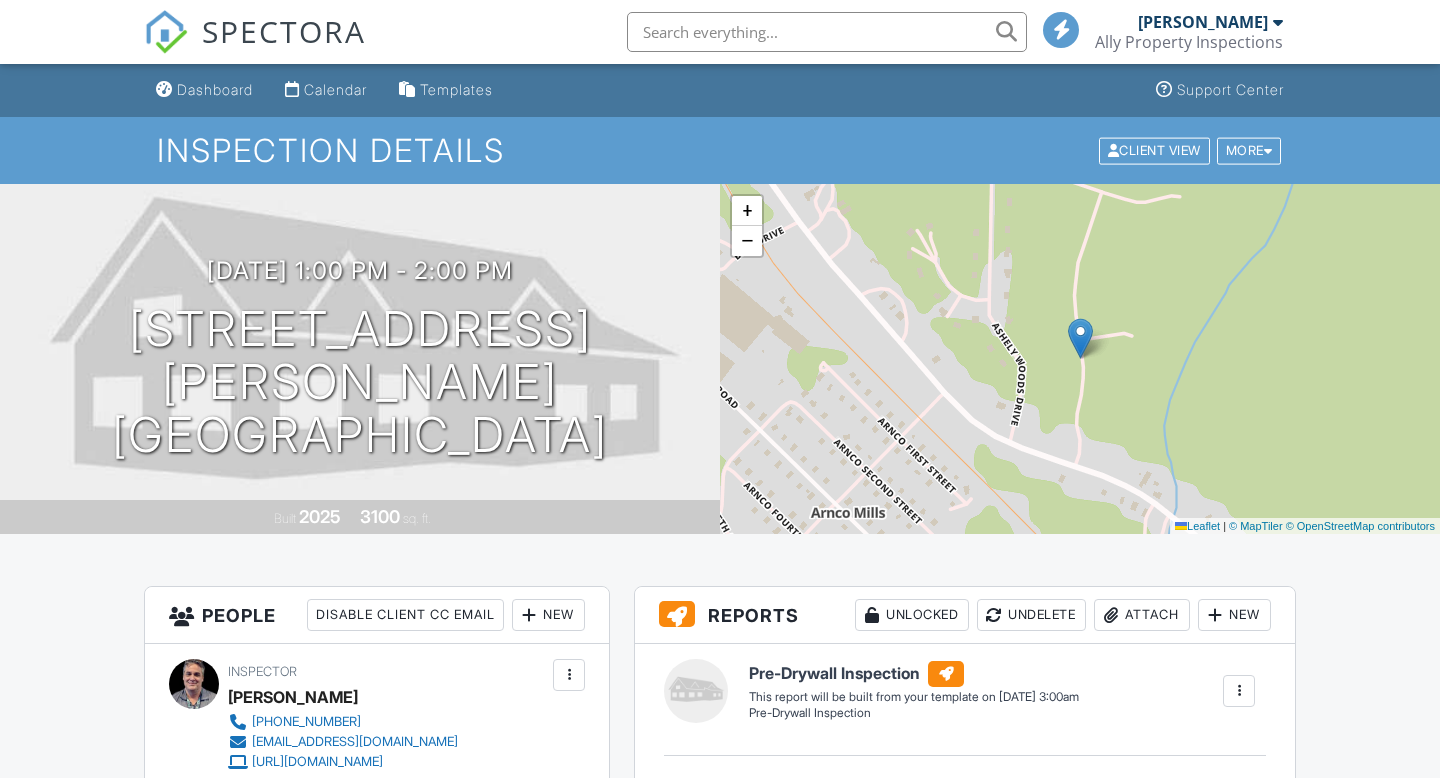click at bounding box center (827, 32) 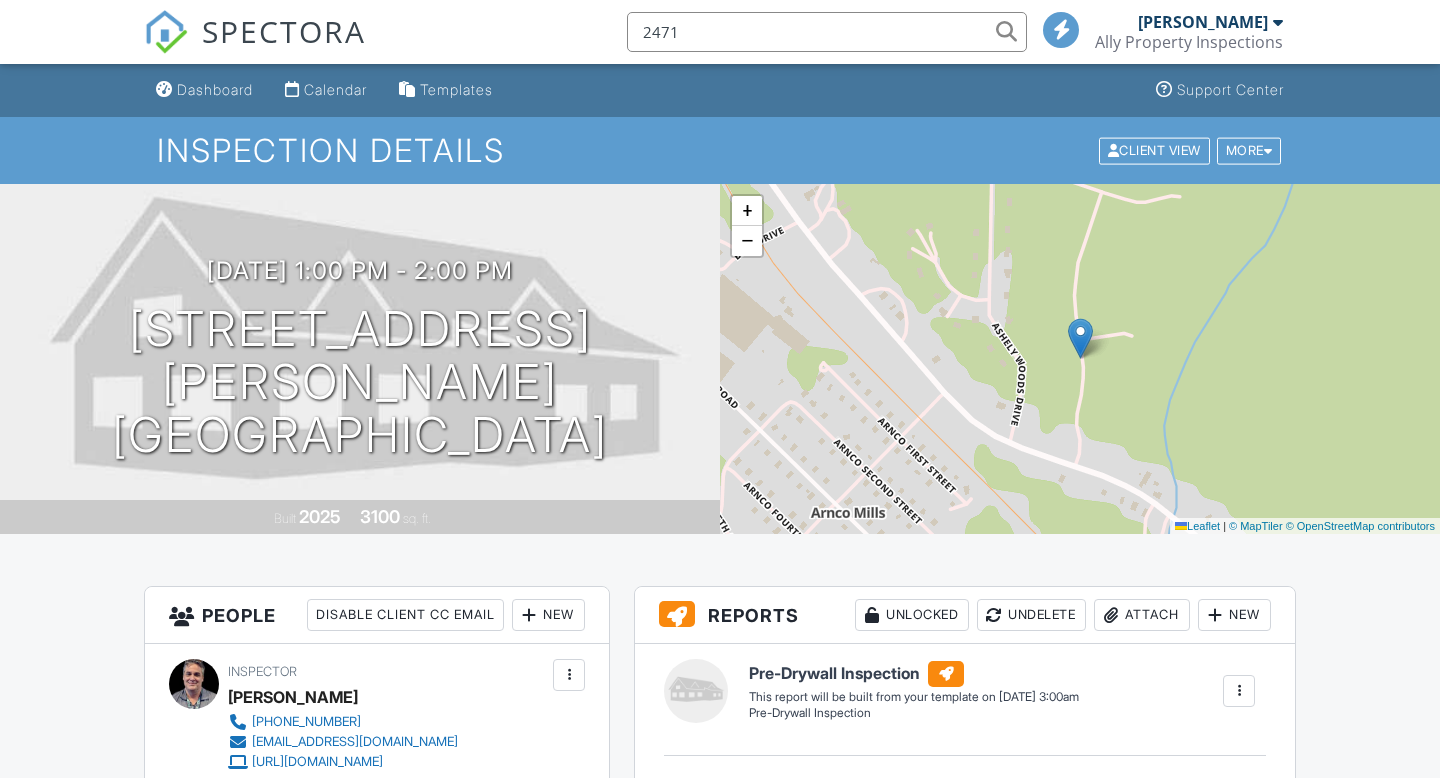 scroll, scrollTop: 0, scrollLeft: 0, axis: both 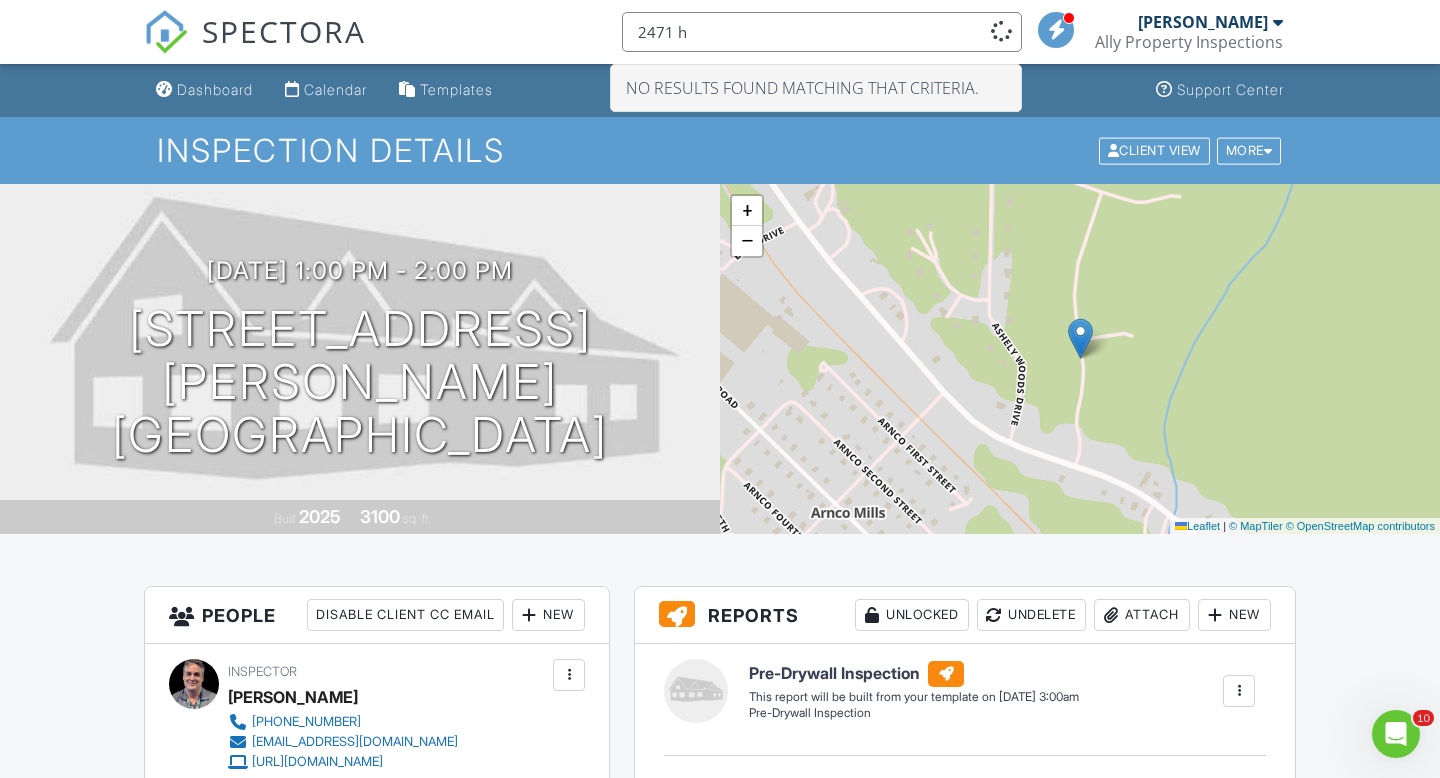 type on "2471 h" 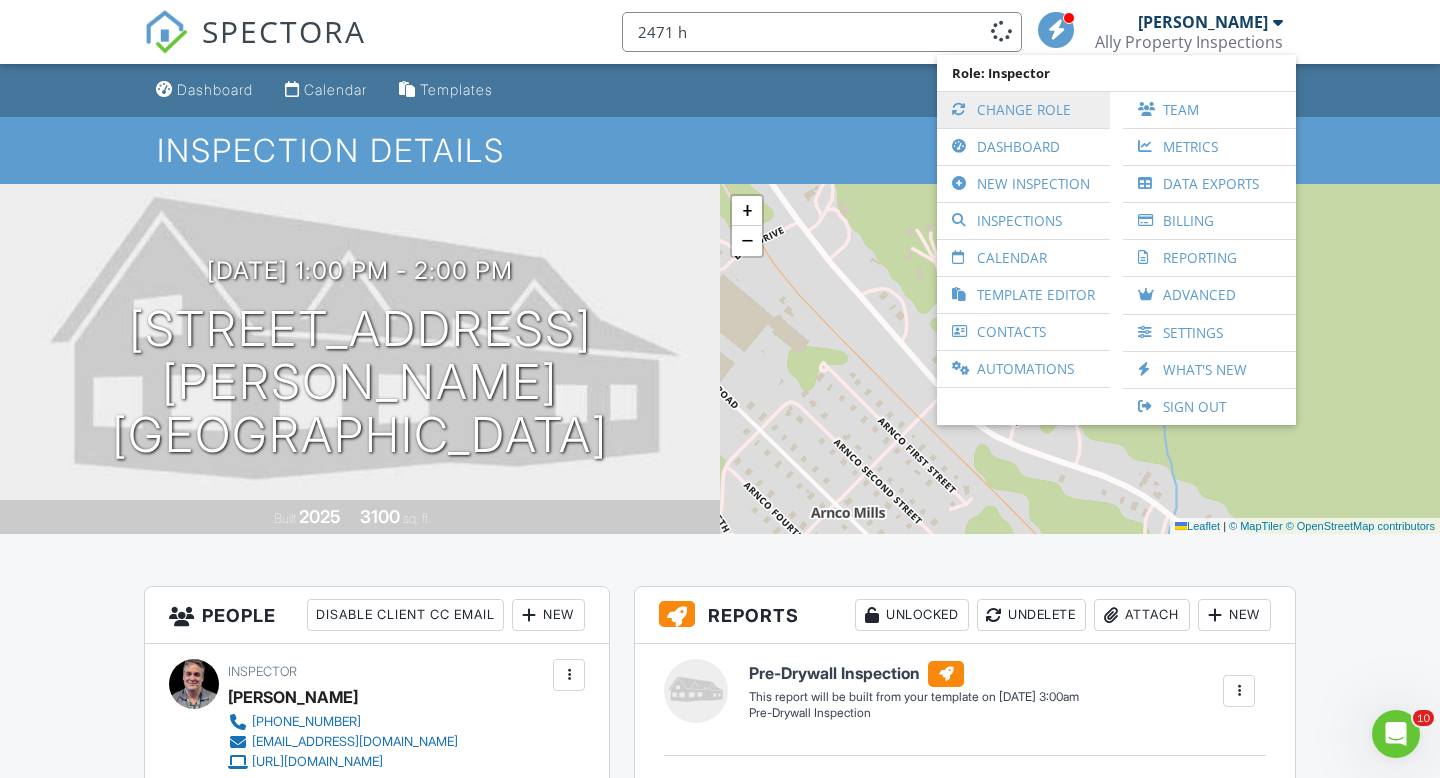 click on "Change Role" at bounding box center (1023, 110) 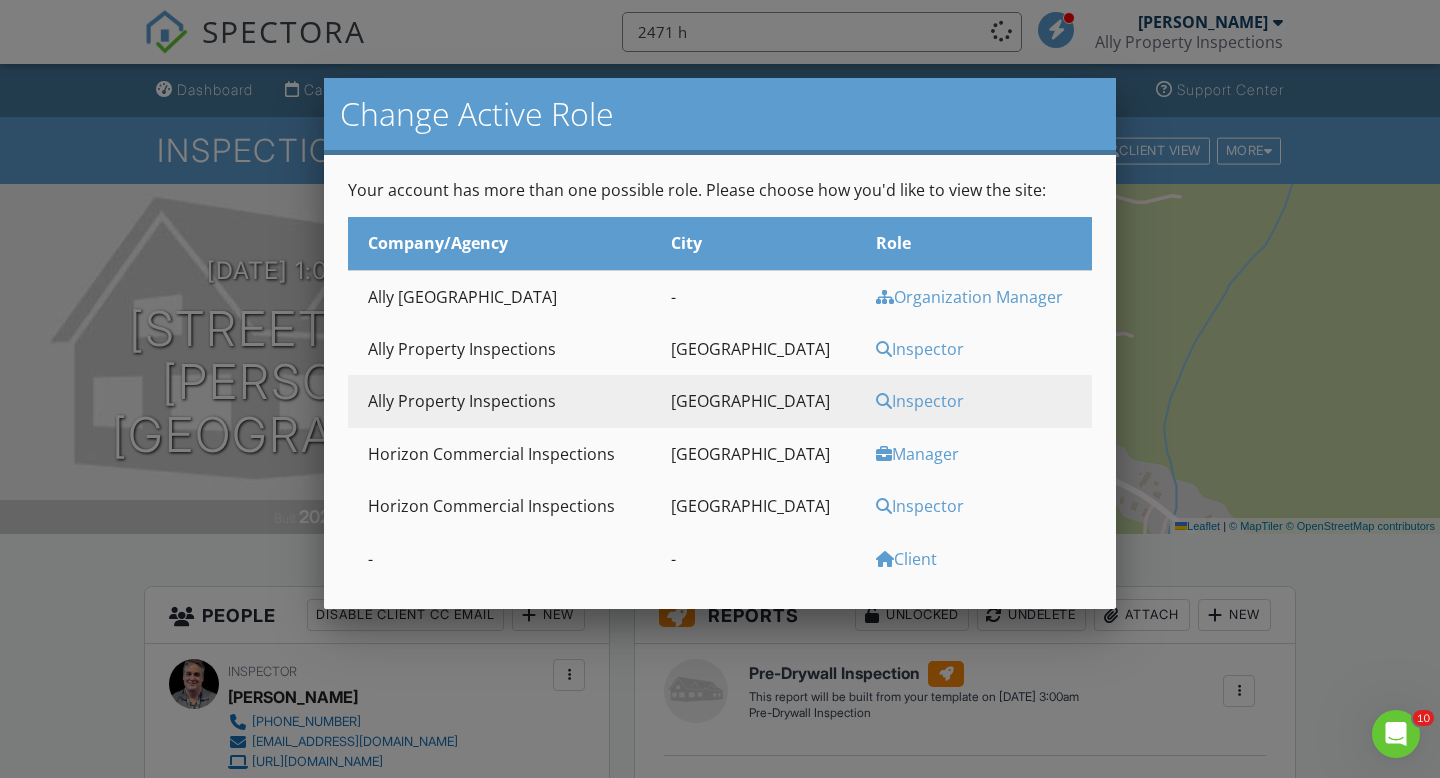 click on "Inspector" at bounding box center [981, 349] 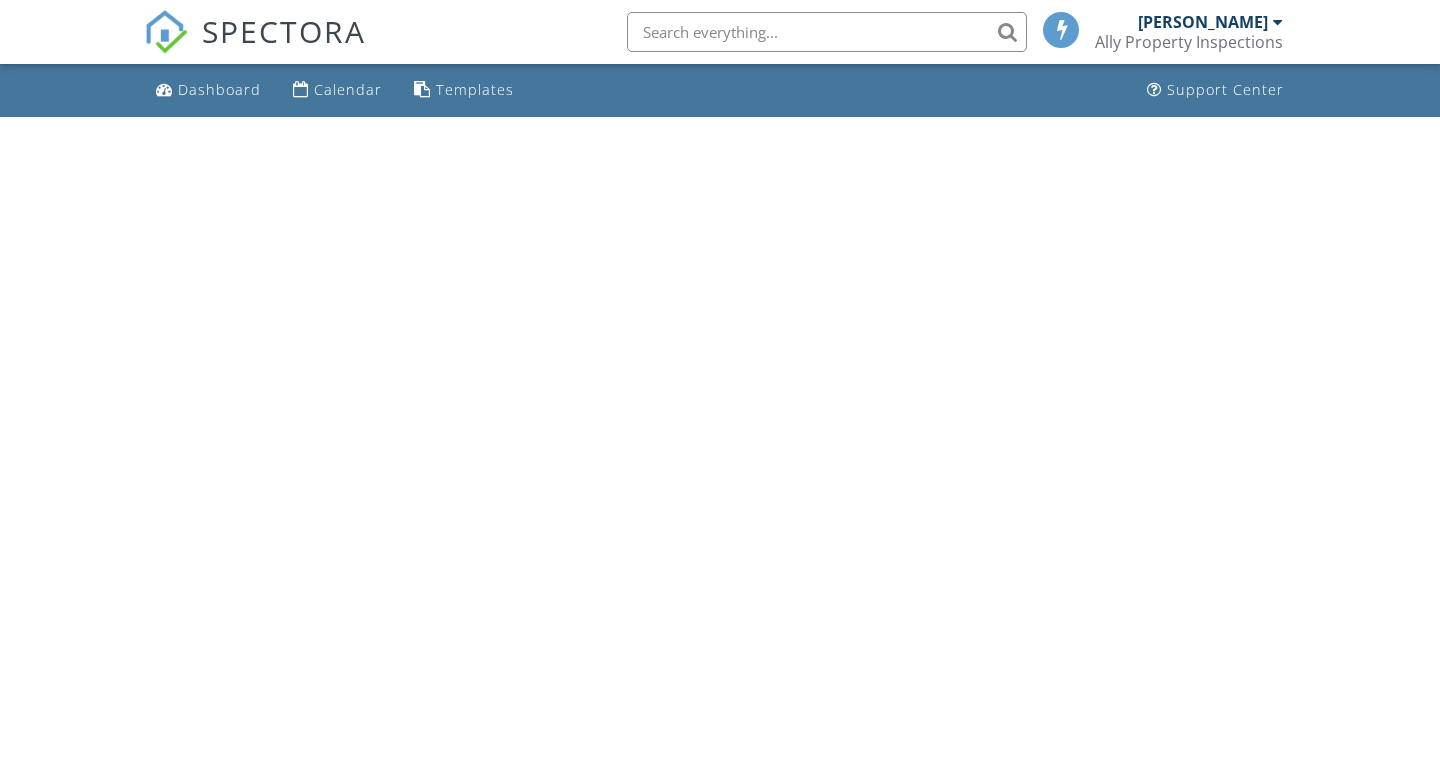 scroll, scrollTop: 0, scrollLeft: 0, axis: both 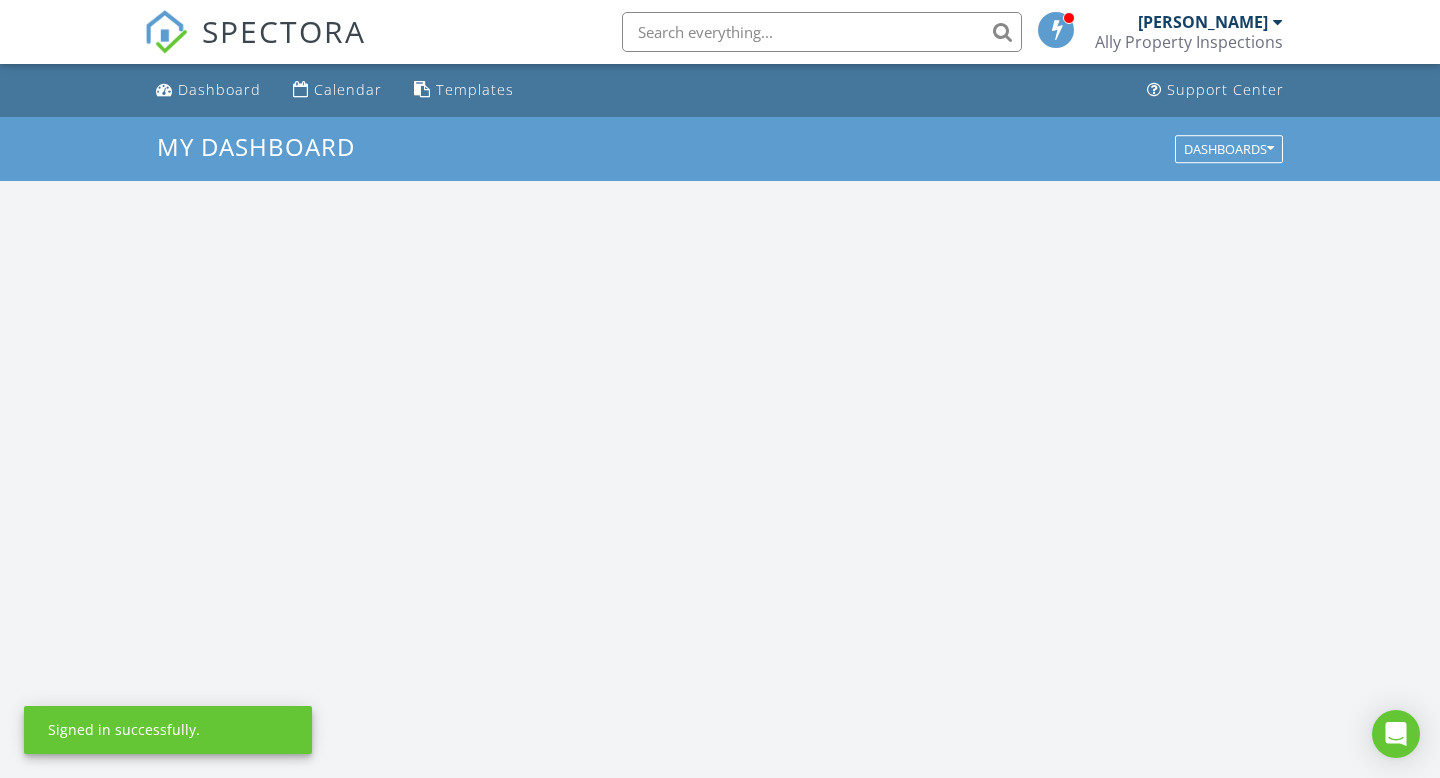 click at bounding box center [822, 32] 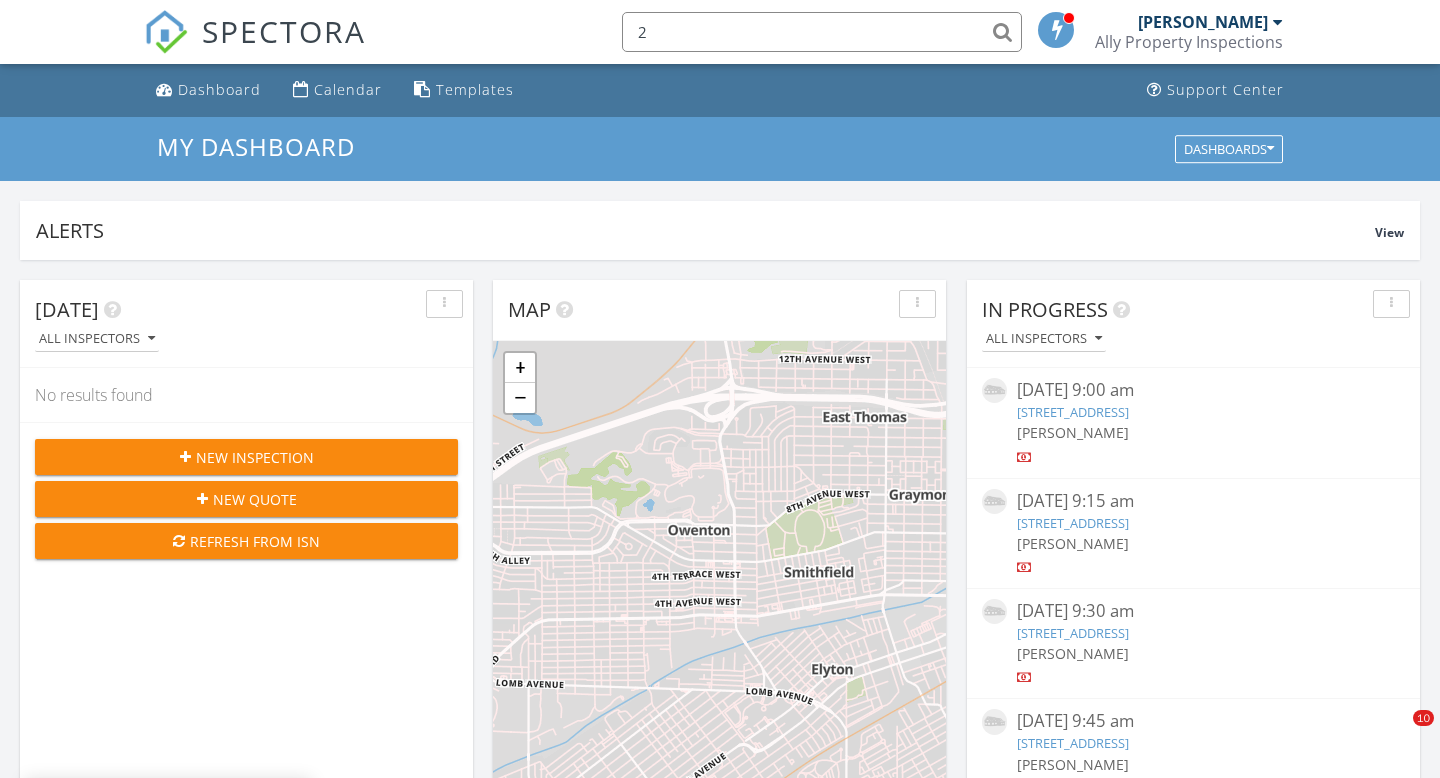 scroll, scrollTop: 10, scrollLeft: 10, axis: both 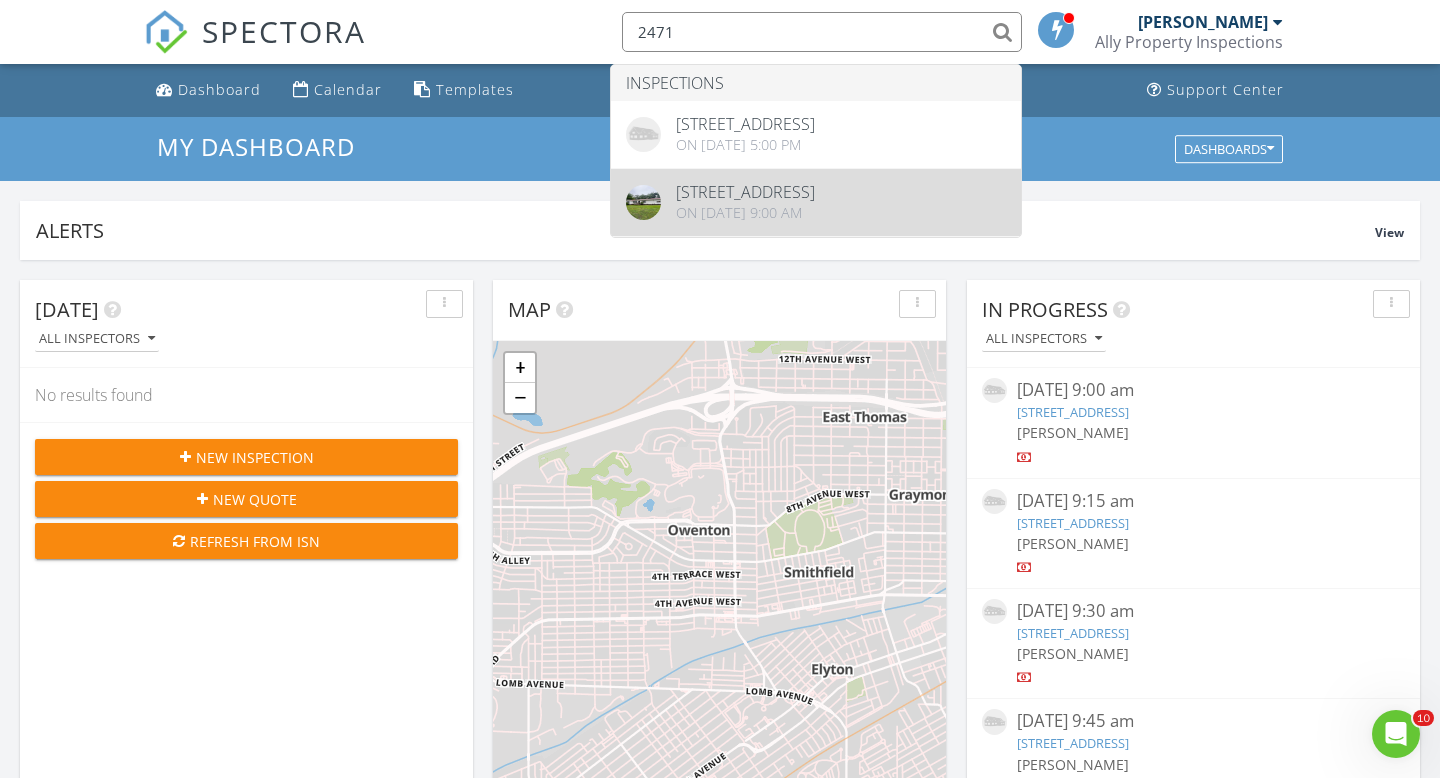 type on "2471" 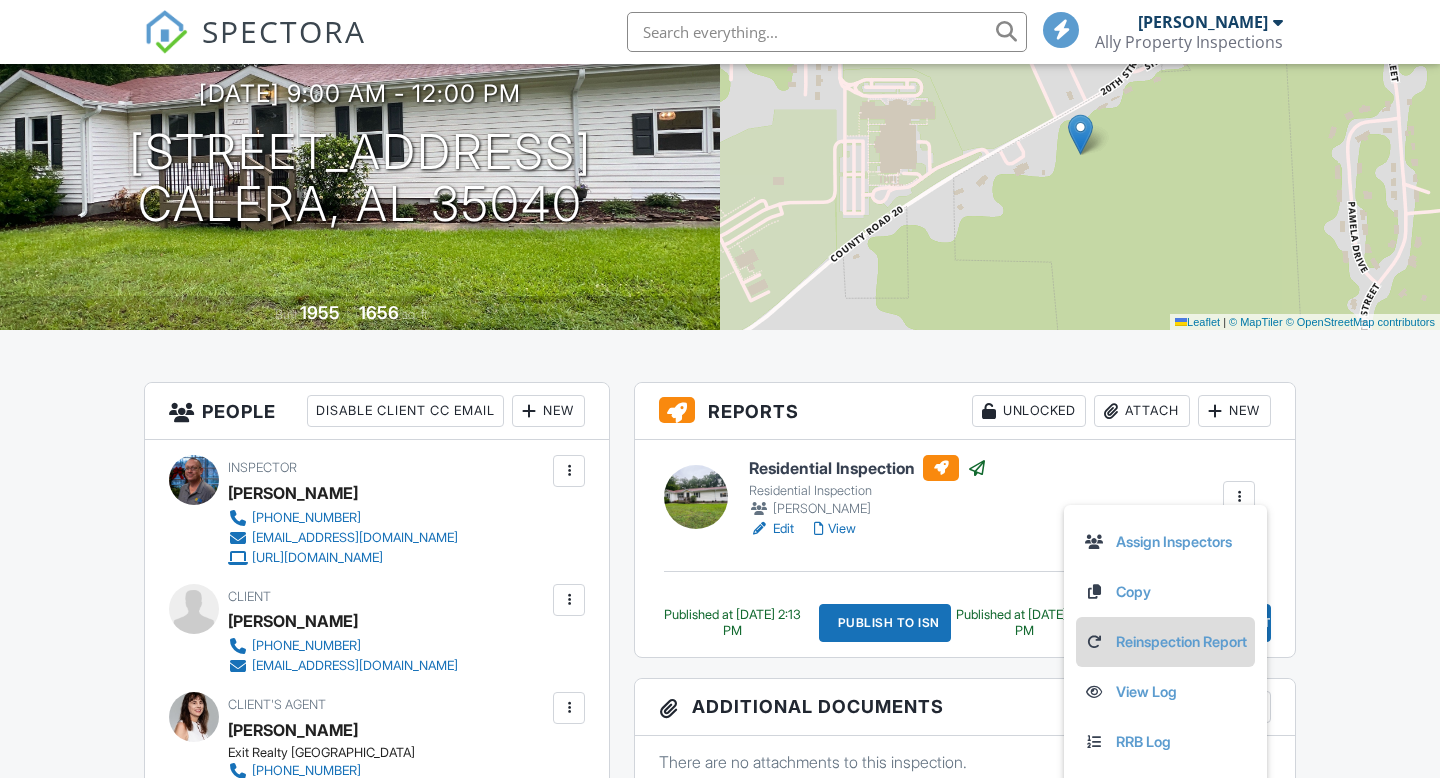 scroll, scrollTop: 204, scrollLeft: 0, axis: vertical 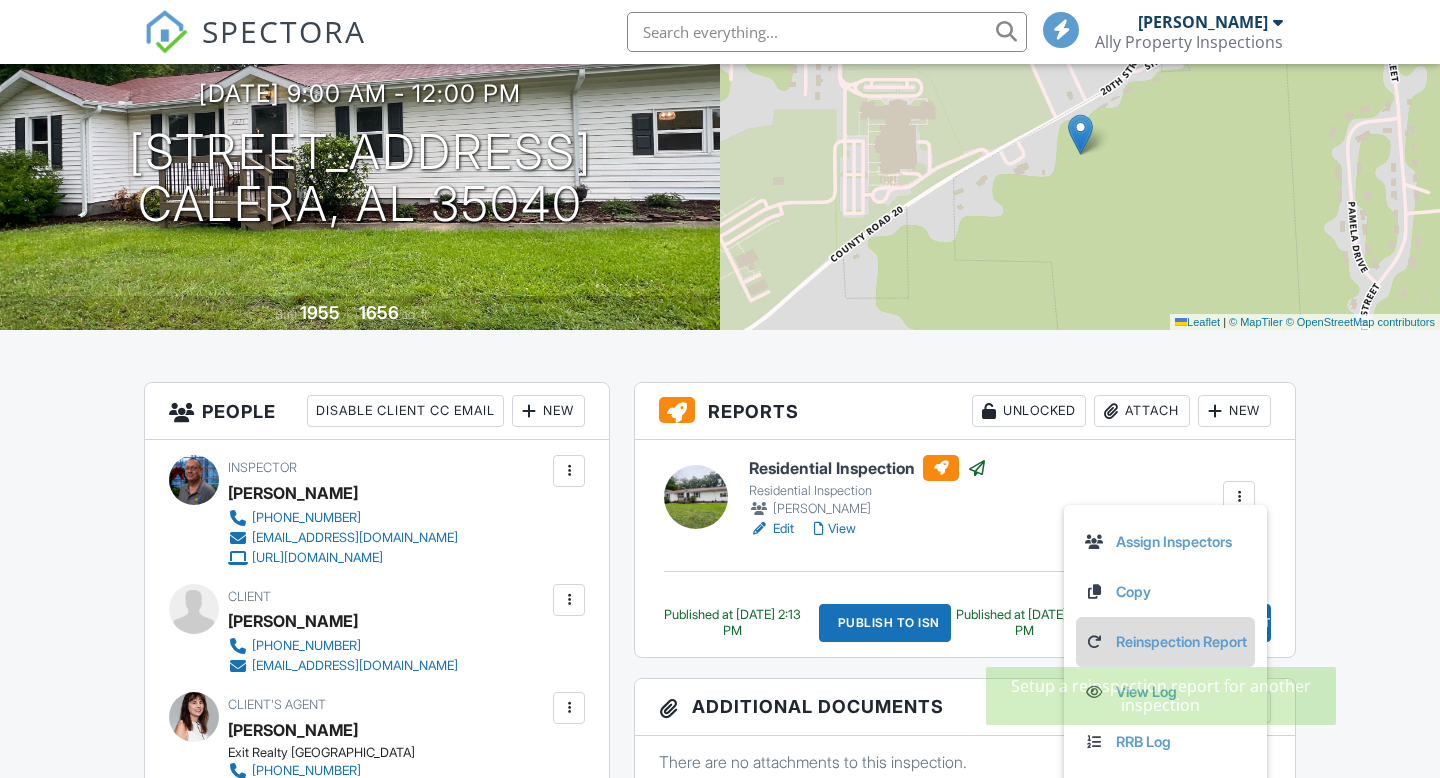 click on "Reinspection Report" at bounding box center (1165, 642) 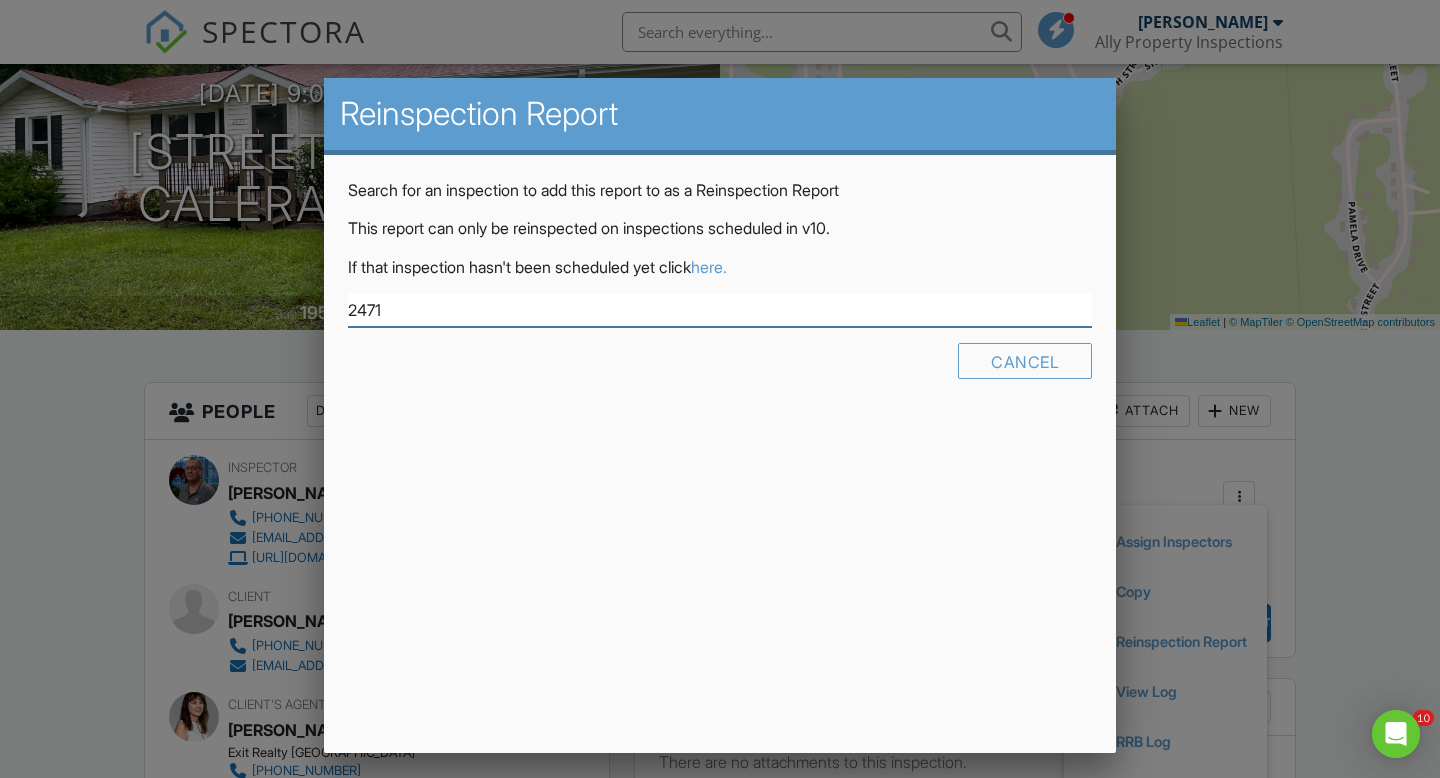 scroll, scrollTop: 0, scrollLeft: 0, axis: both 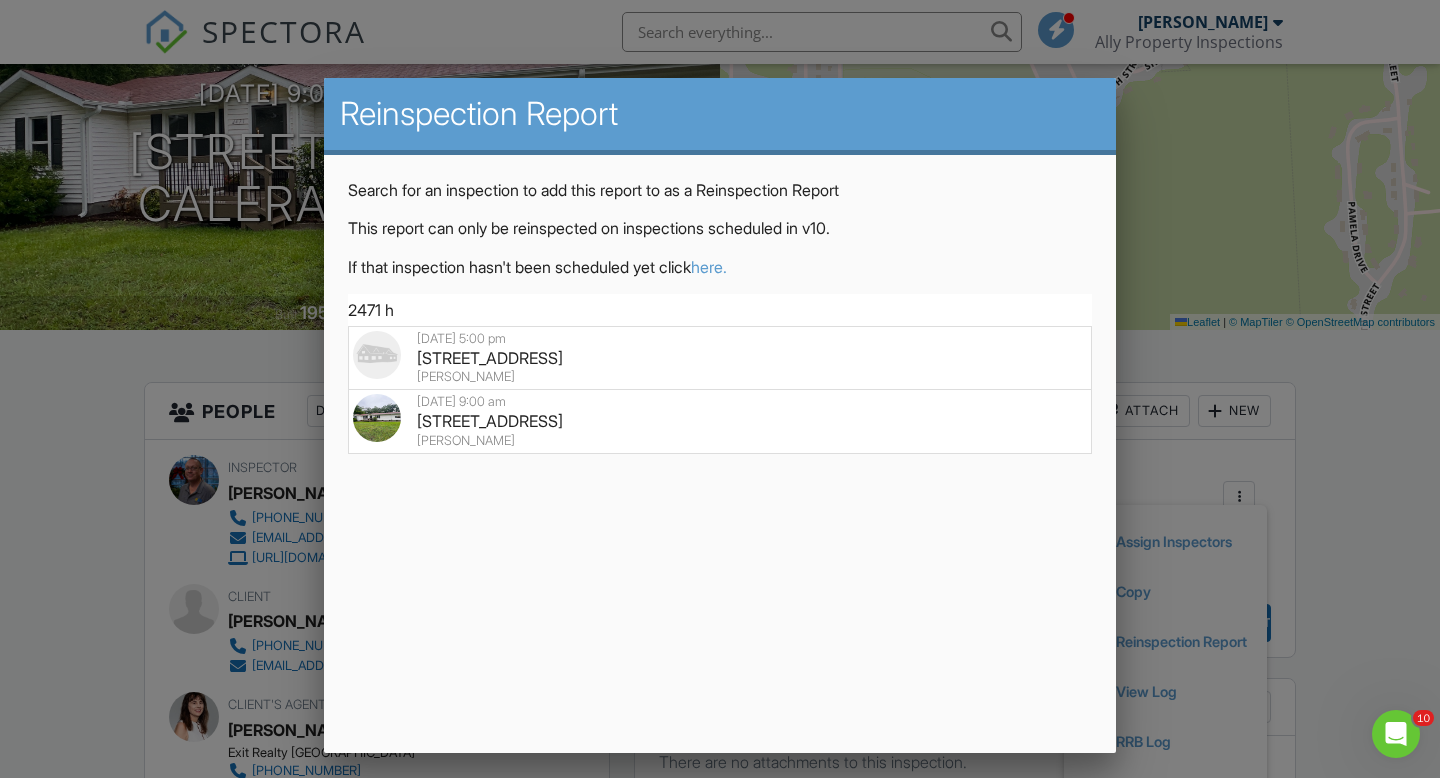 click on "2471 Highway 20, Calera, AL 35040" at bounding box center [720, 358] 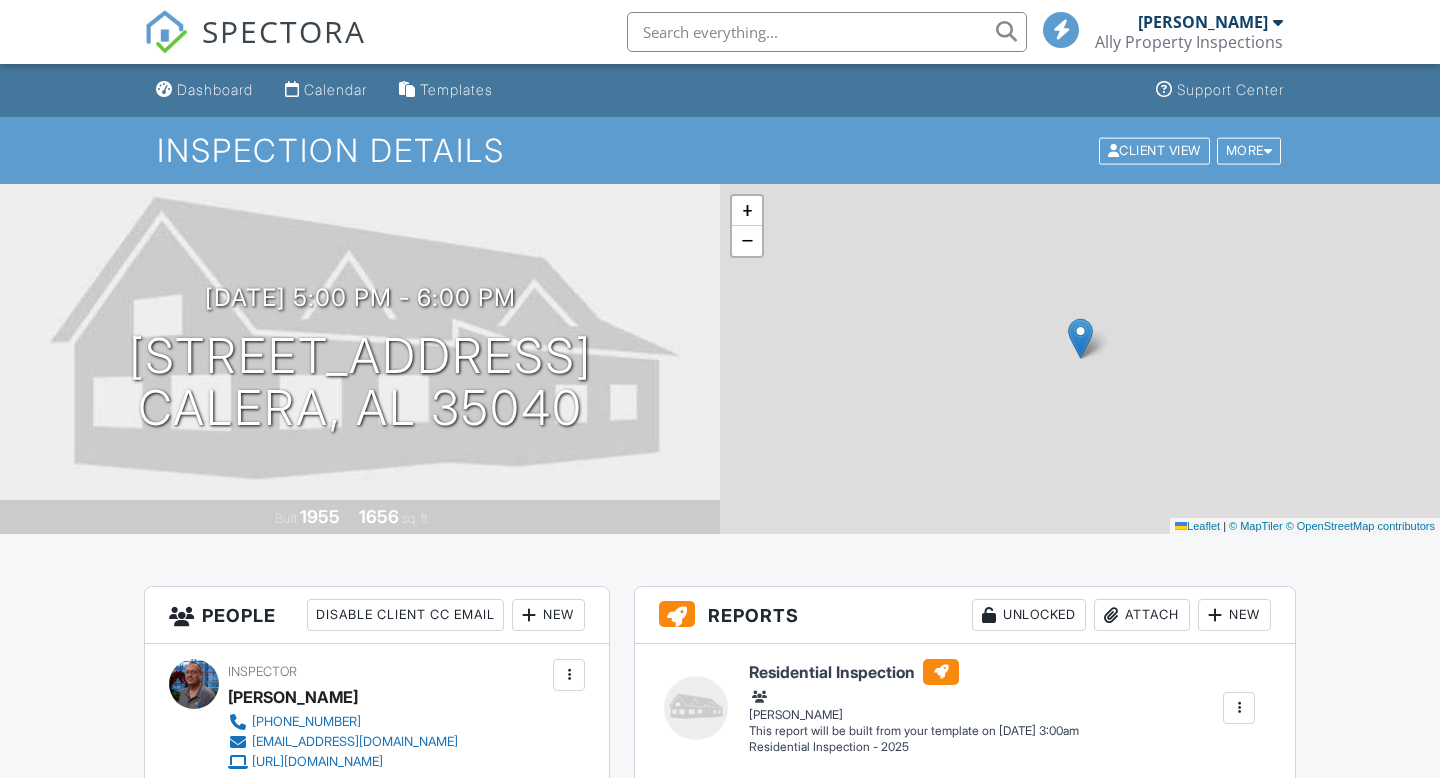 scroll, scrollTop: 278, scrollLeft: 0, axis: vertical 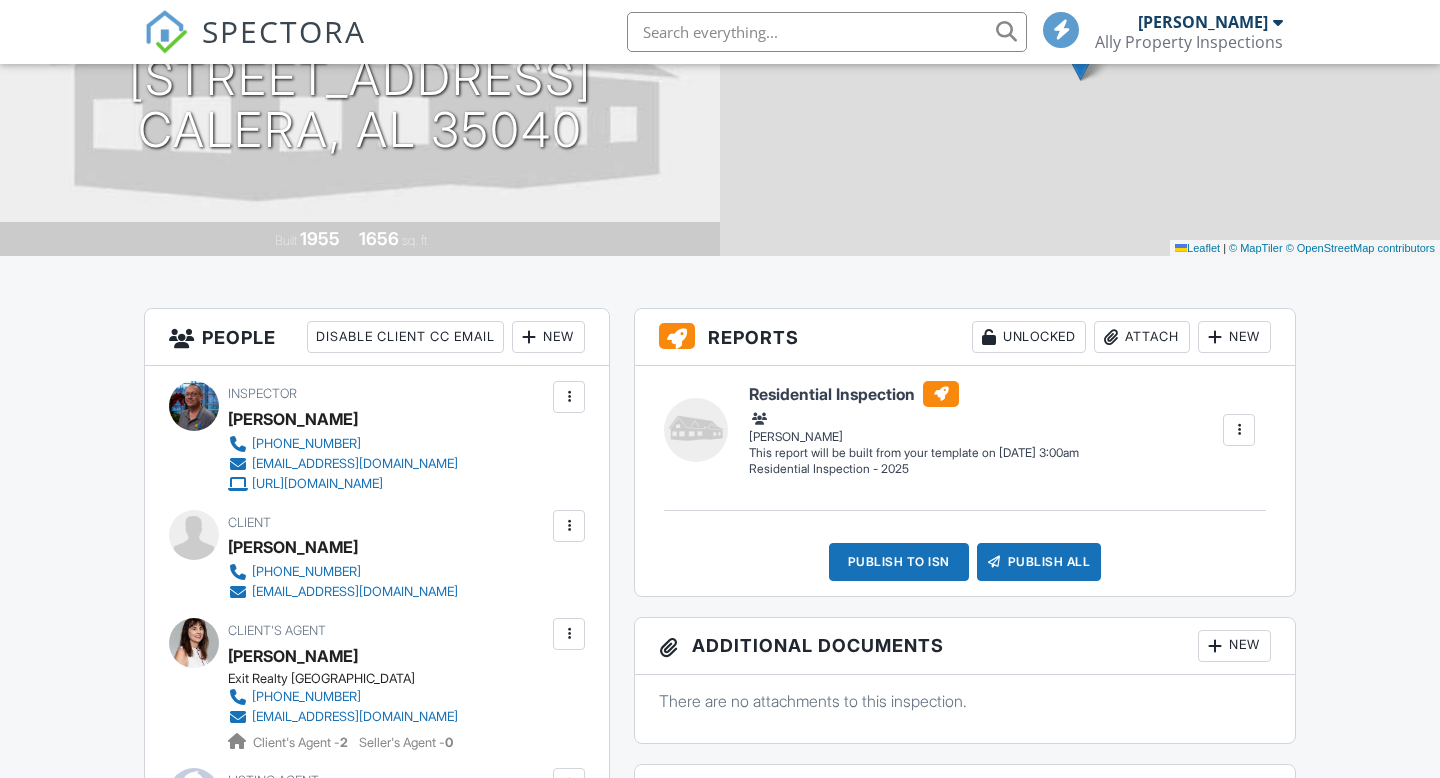 click at bounding box center [1239, 430] 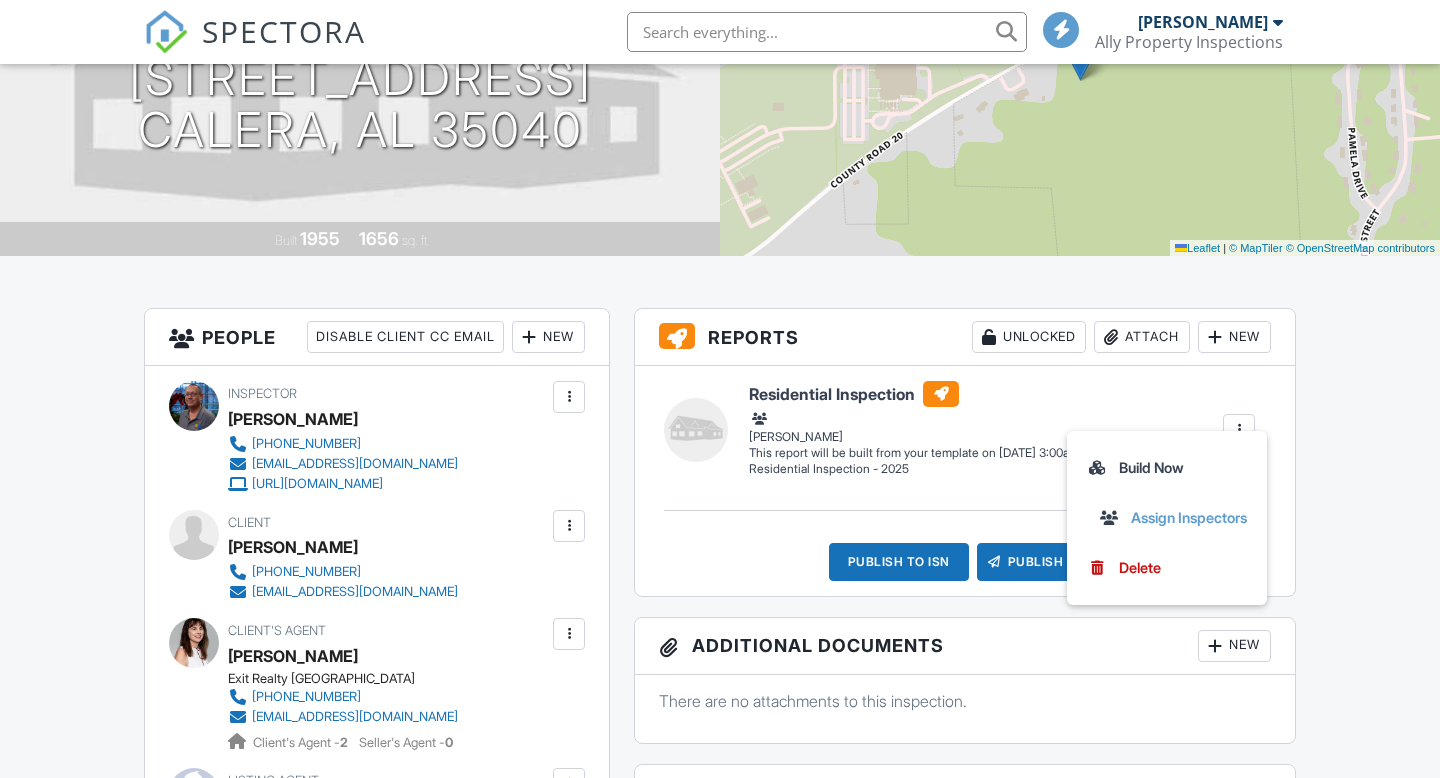 scroll, scrollTop: 278, scrollLeft: 0, axis: vertical 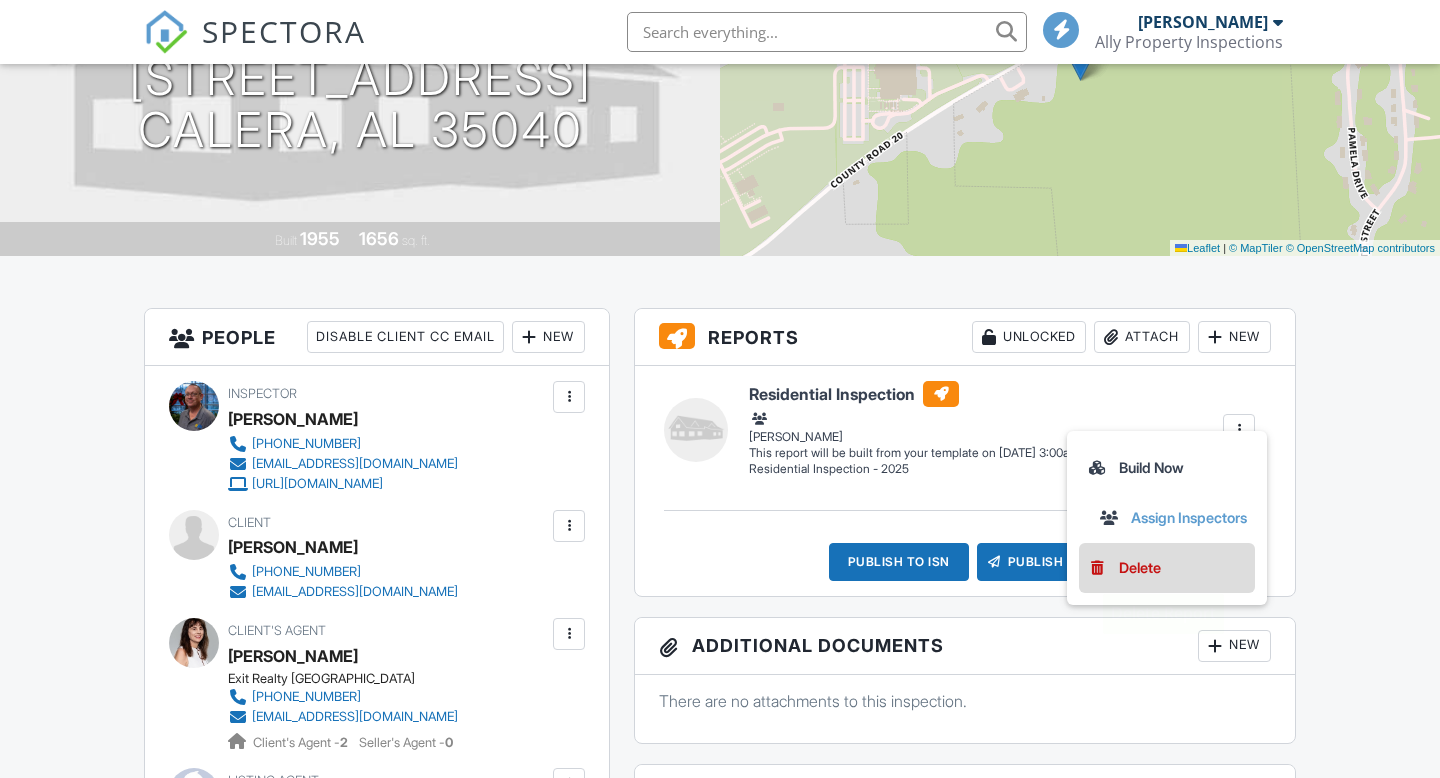 click on "Delete" at bounding box center (1140, 568) 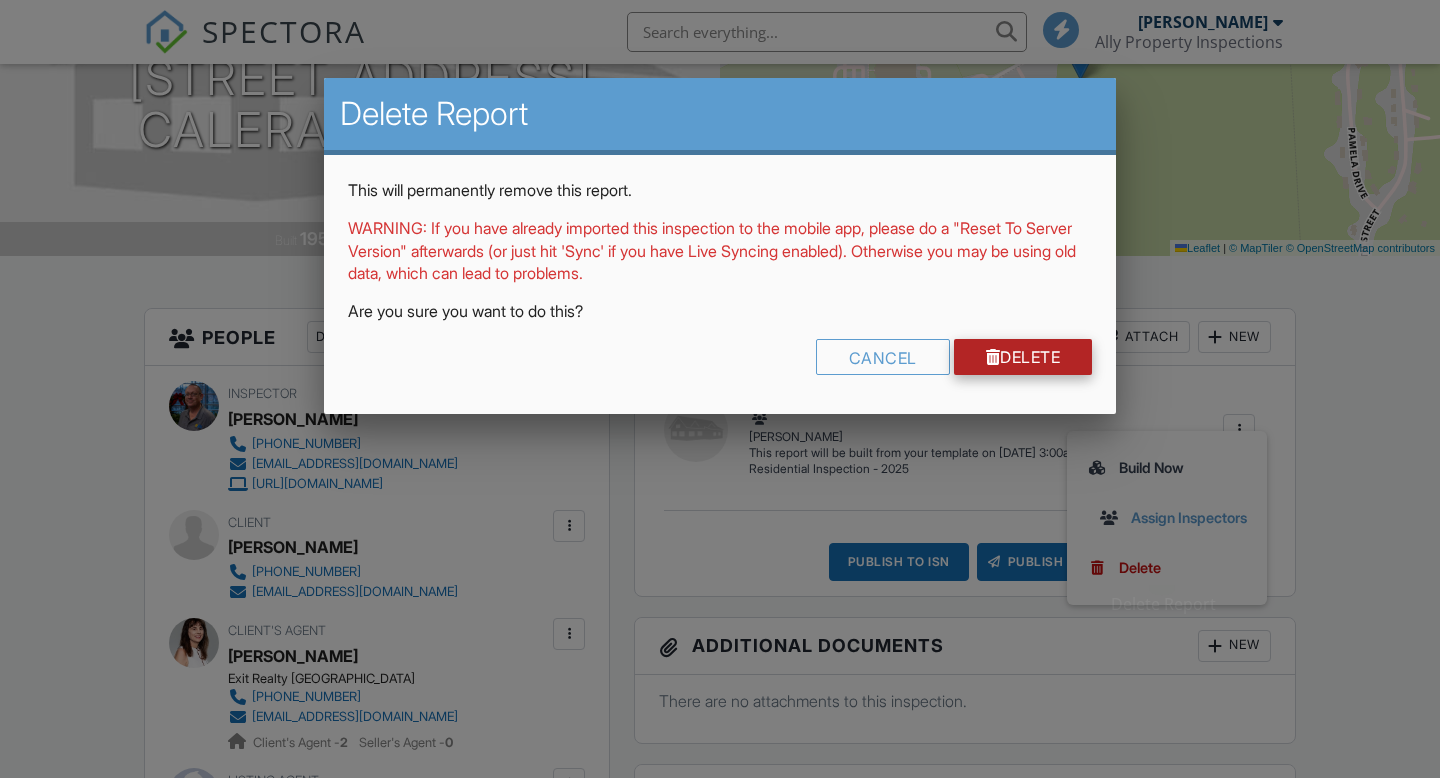 click on "Delete" at bounding box center (1023, 357) 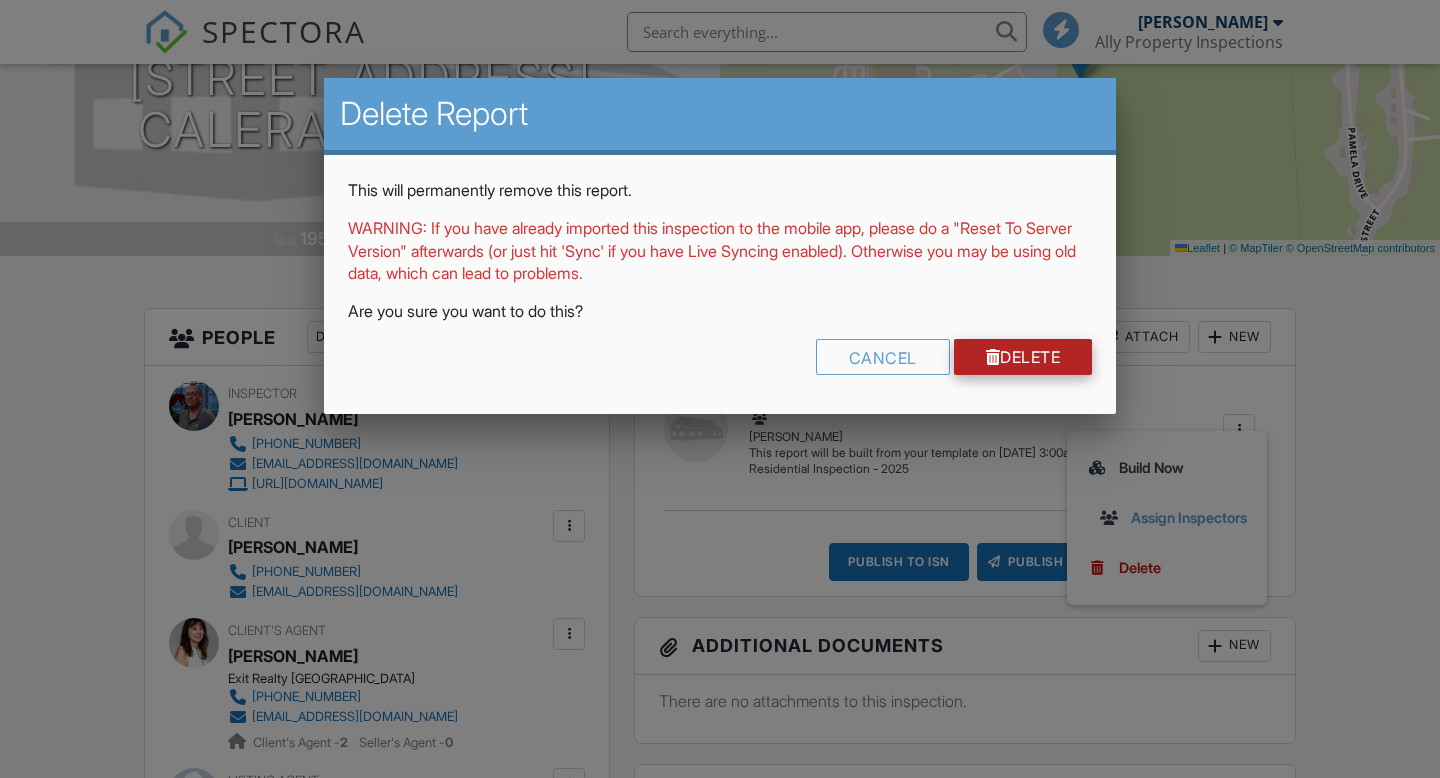 scroll, scrollTop: 0, scrollLeft: 0, axis: both 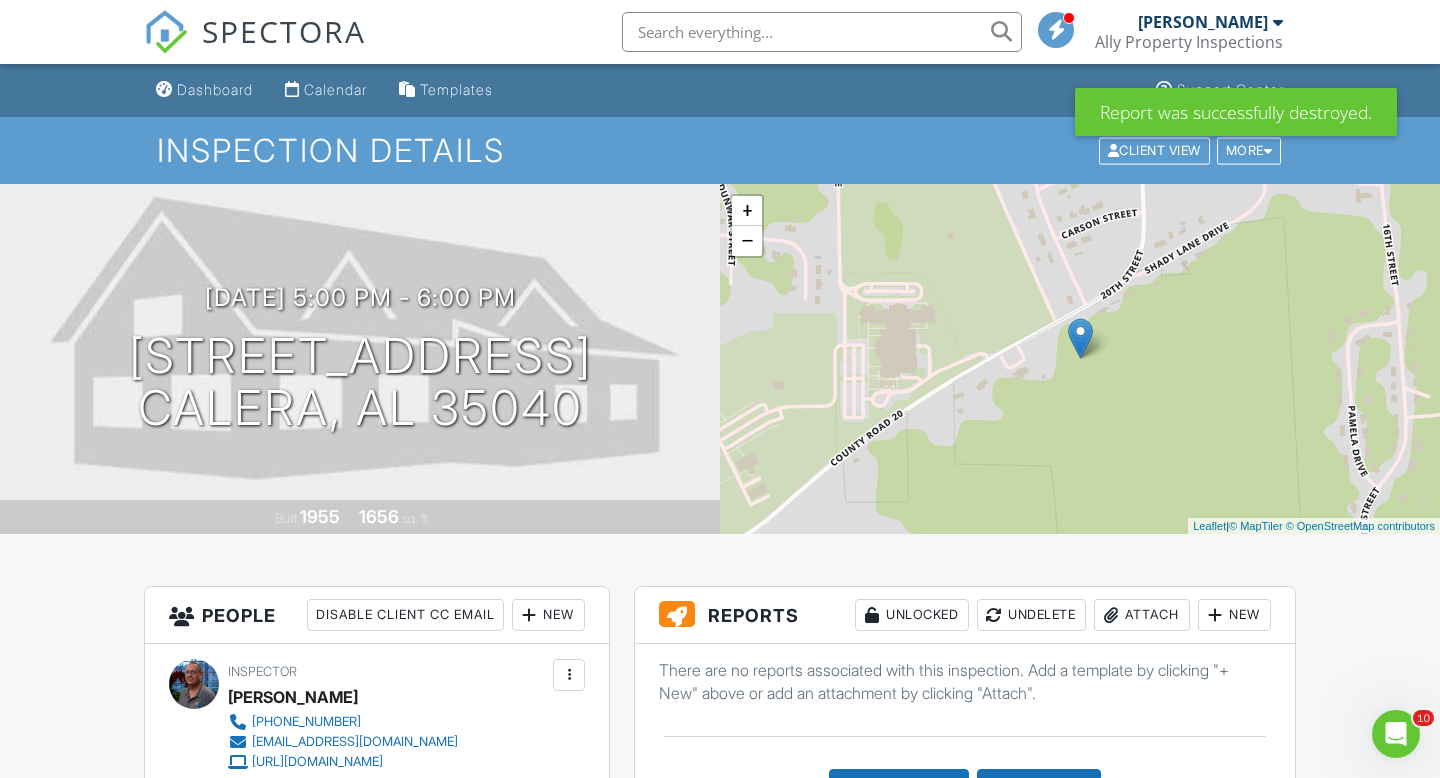 click at bounding box center [822, 32] 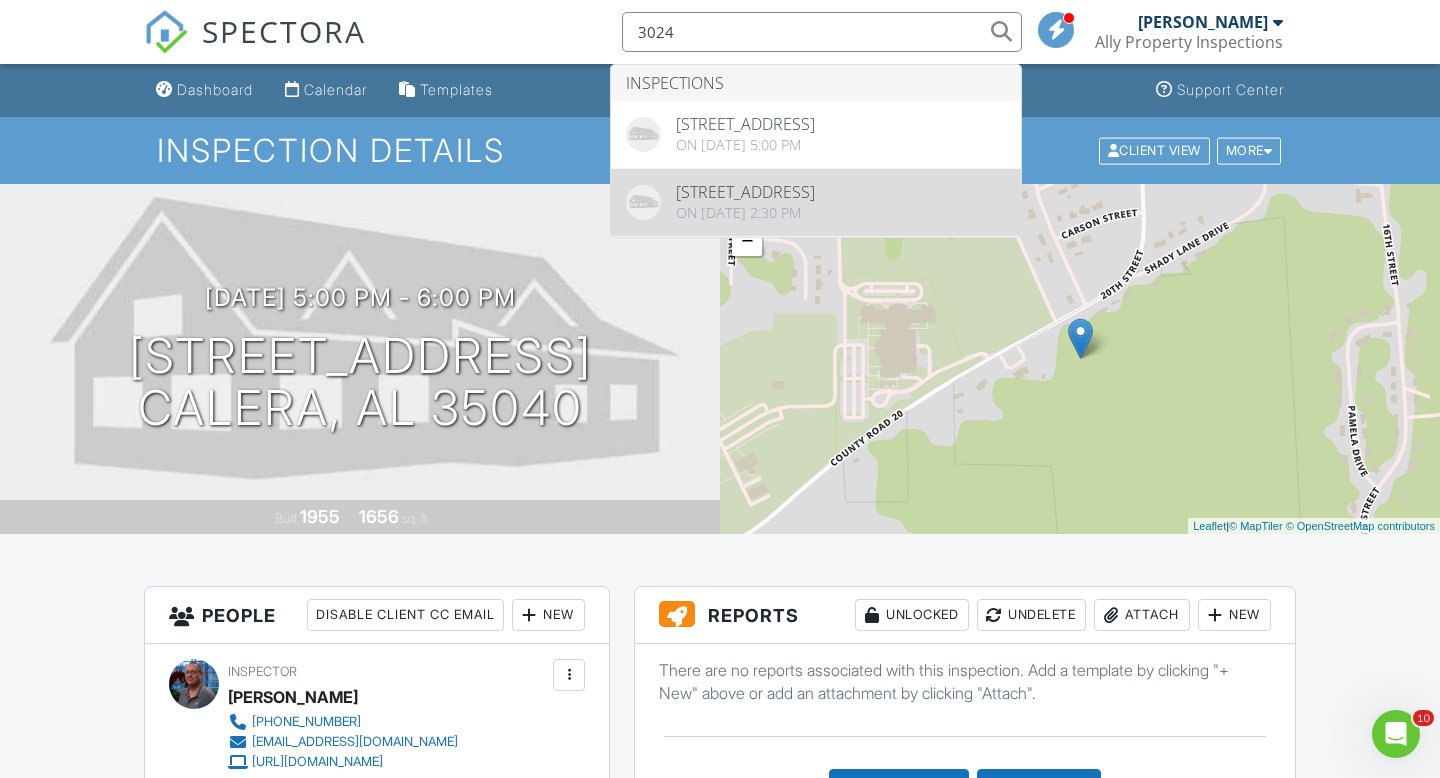 type on "3024" 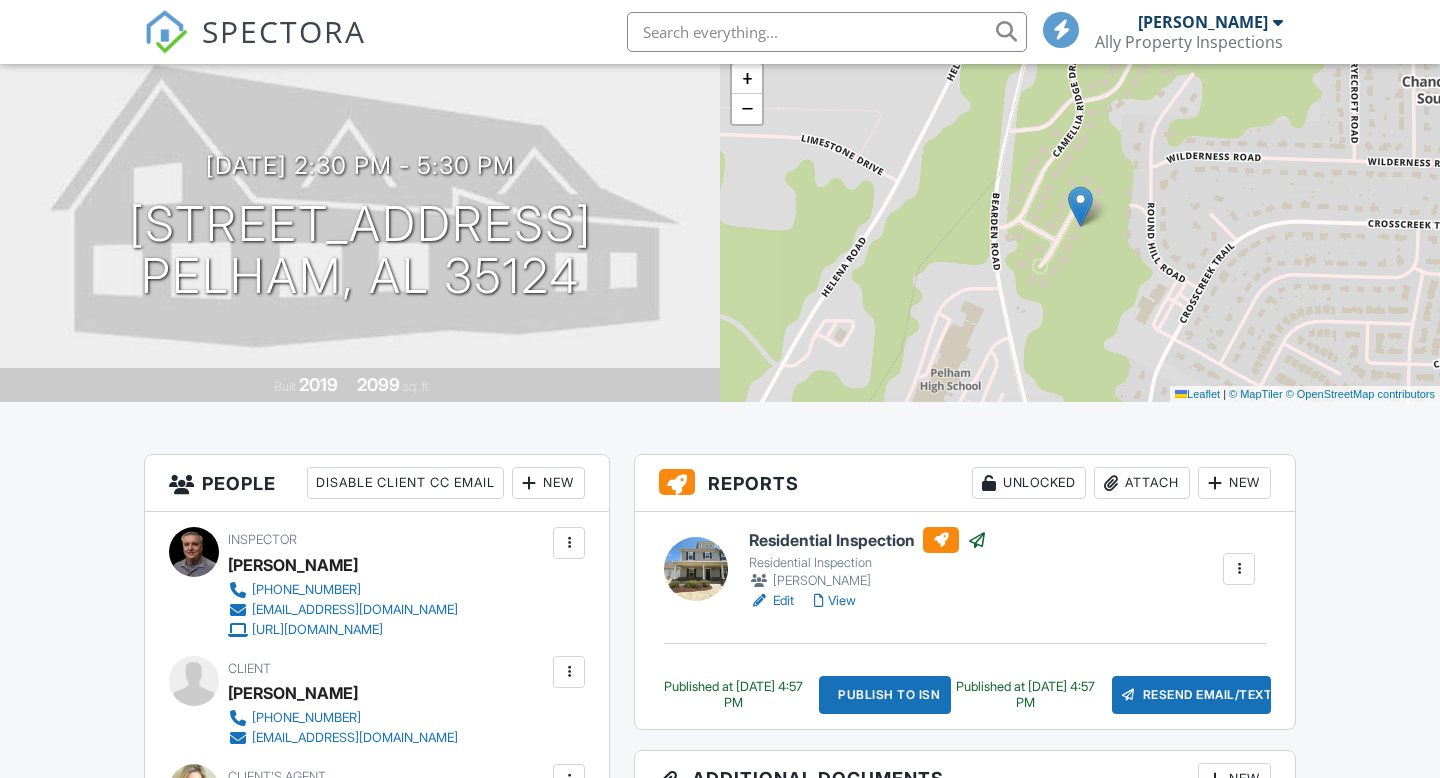scroll, scrollTop: 186, scrollLeft: 0, axis: vertical 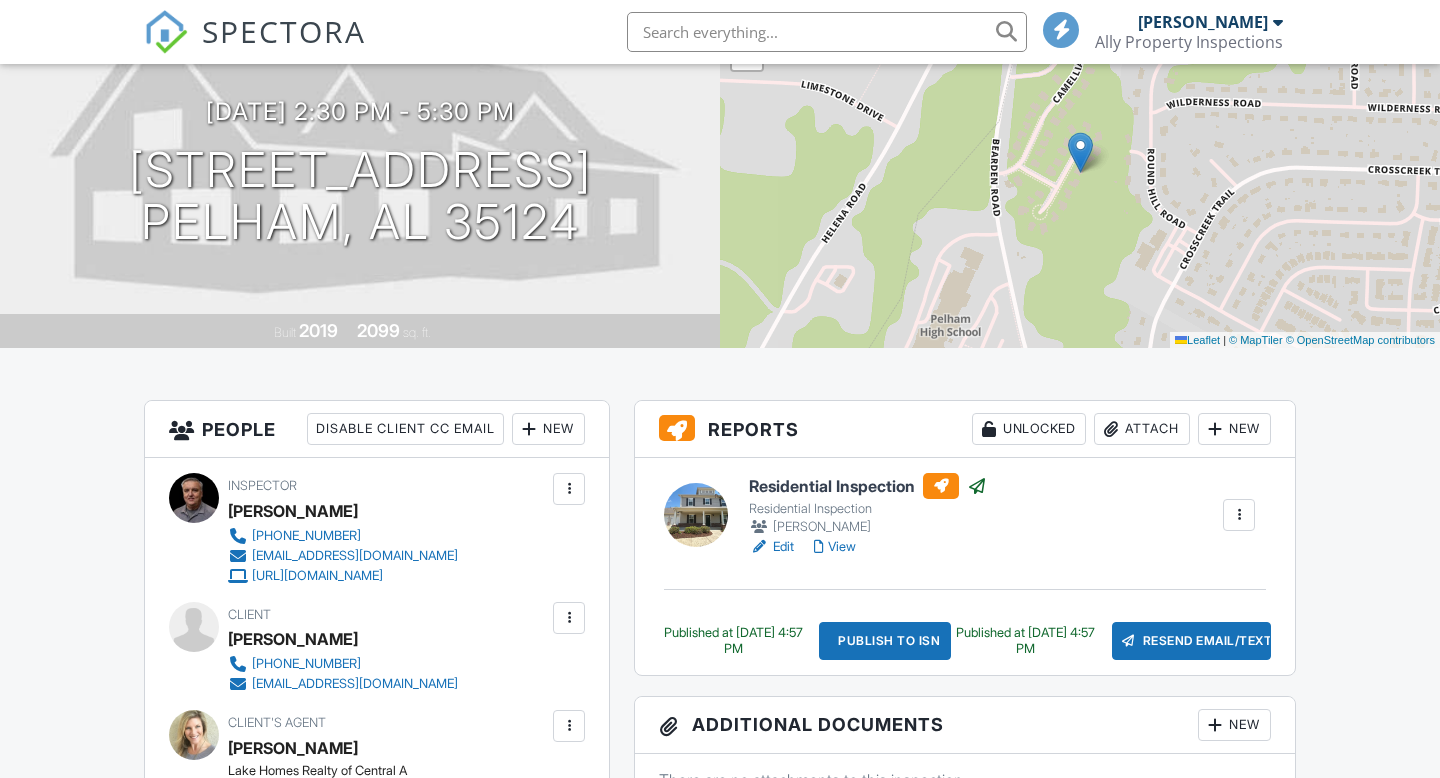 click at bounding box center [1239, 515] 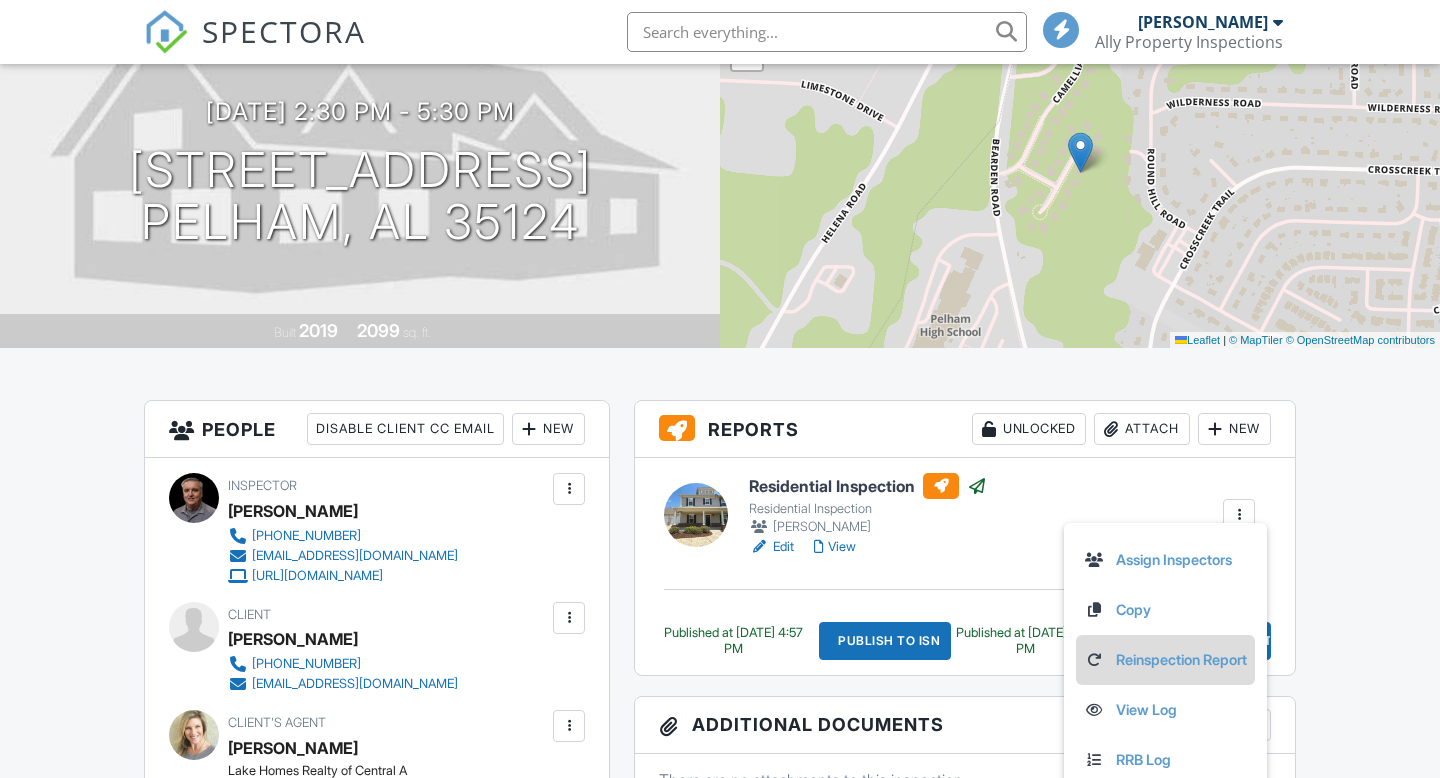 click on "Reinspection Report" at bounding box center (1165, 660) 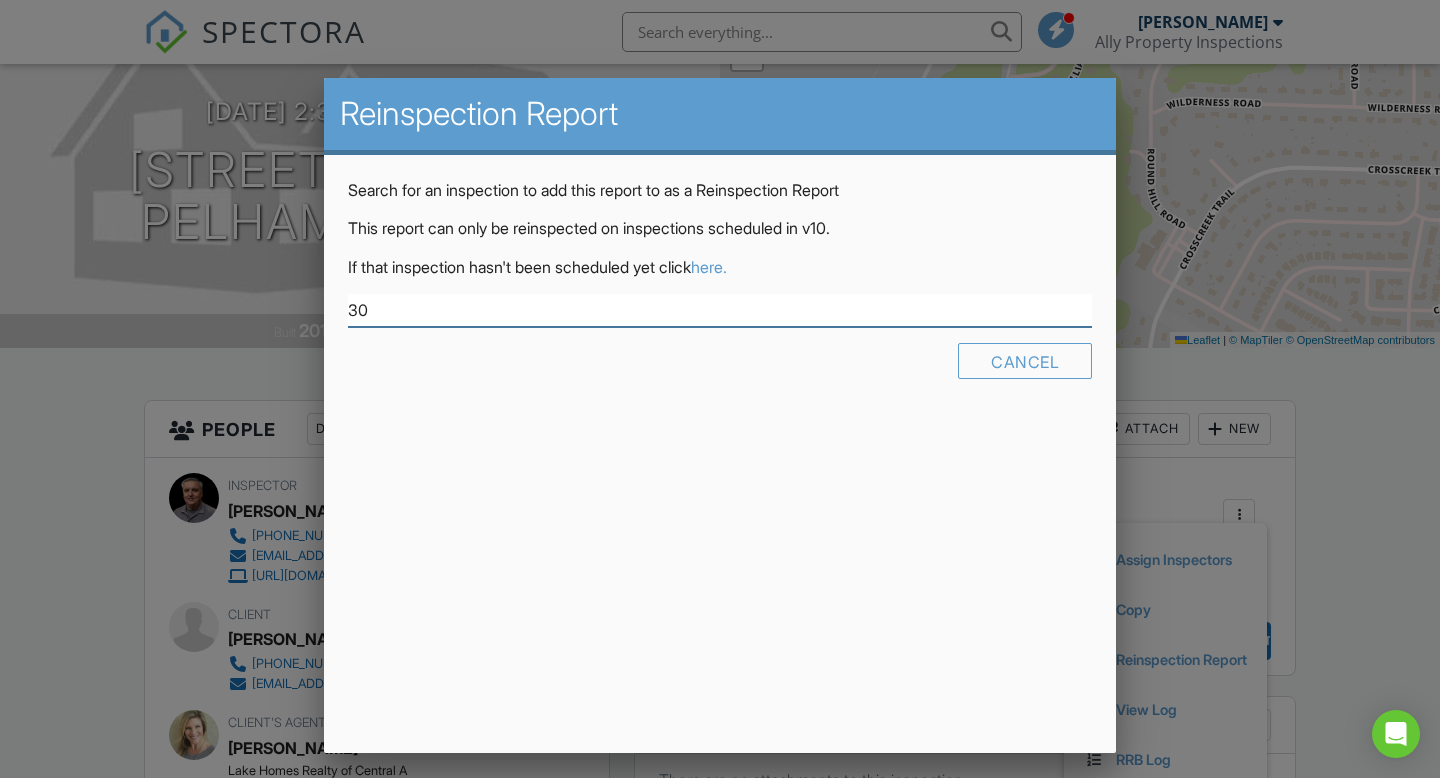 scroll, scrollTop: 0, scrollLeft: 0, axis: both 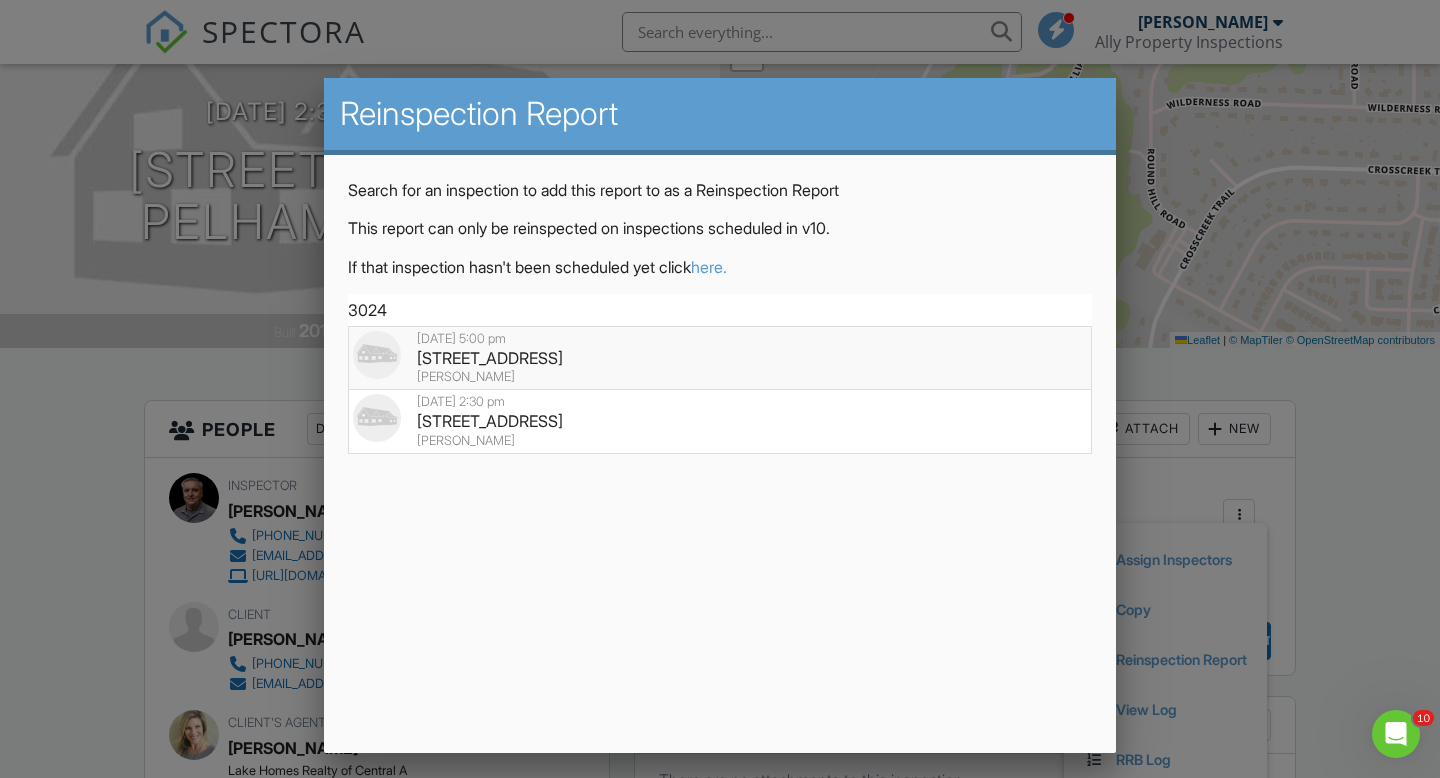 click on "3024 Camellia Ridge Ct, Pelham, AL 35124" at bounding box center (720, 358) 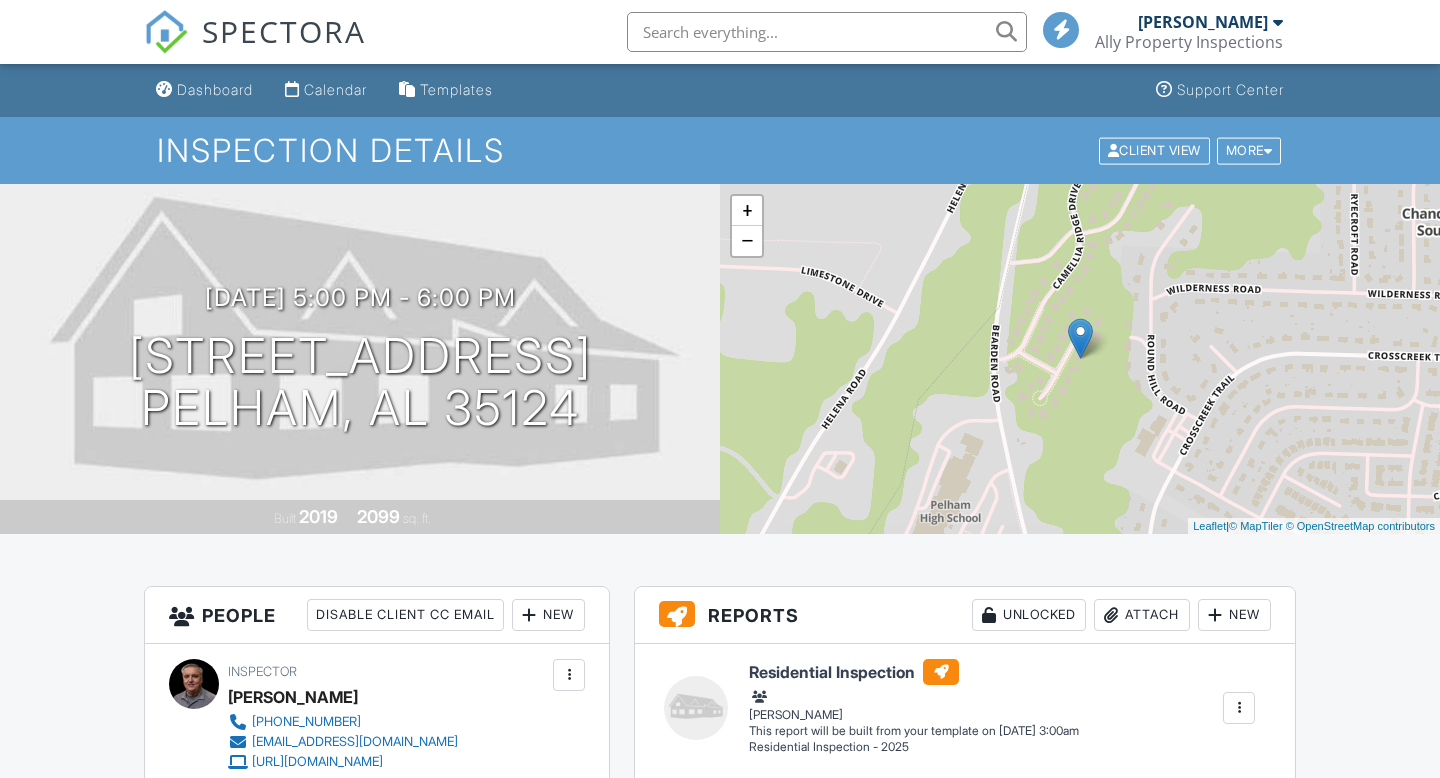 click at bounding box center (1239, 708) 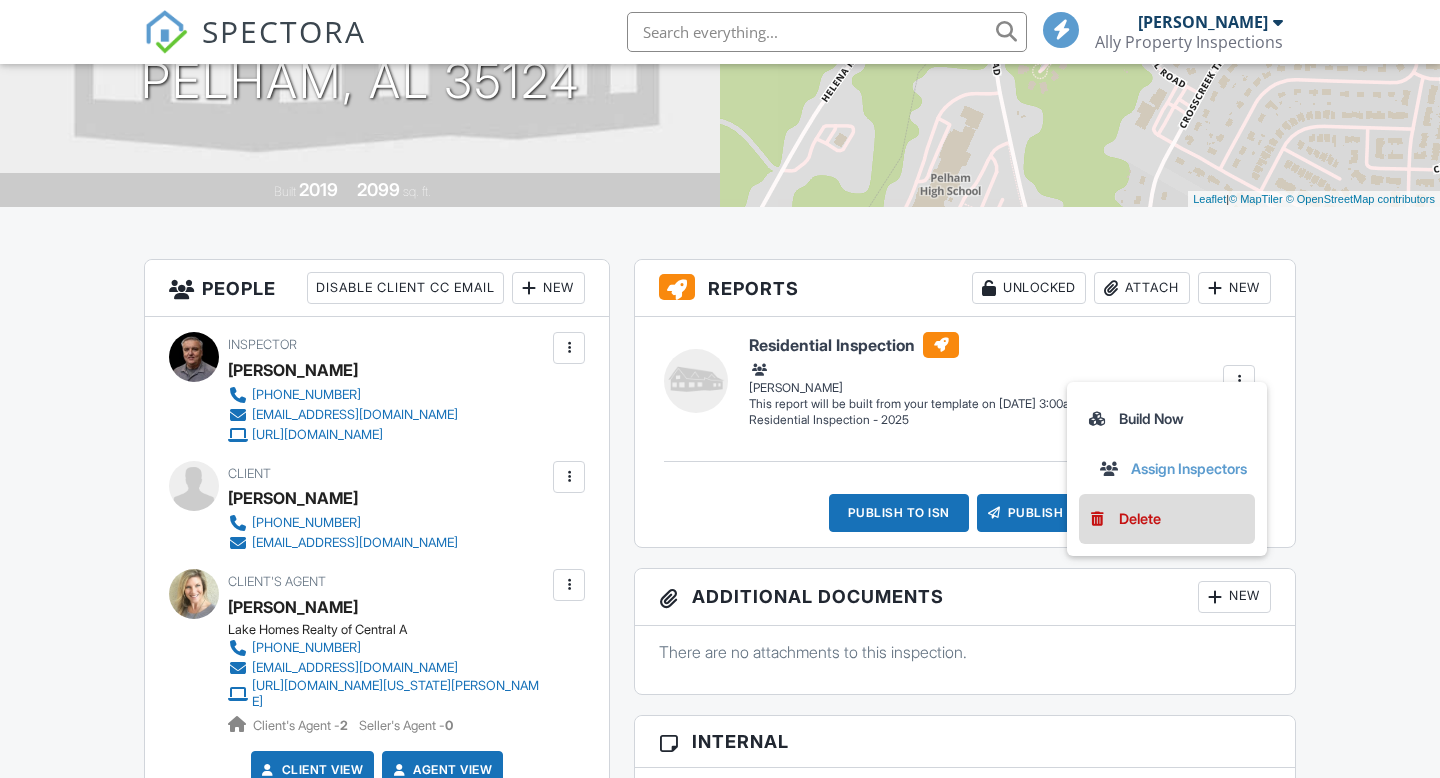 scroll, scrollTop: 327, scrollLeft: 0, axis: vertical 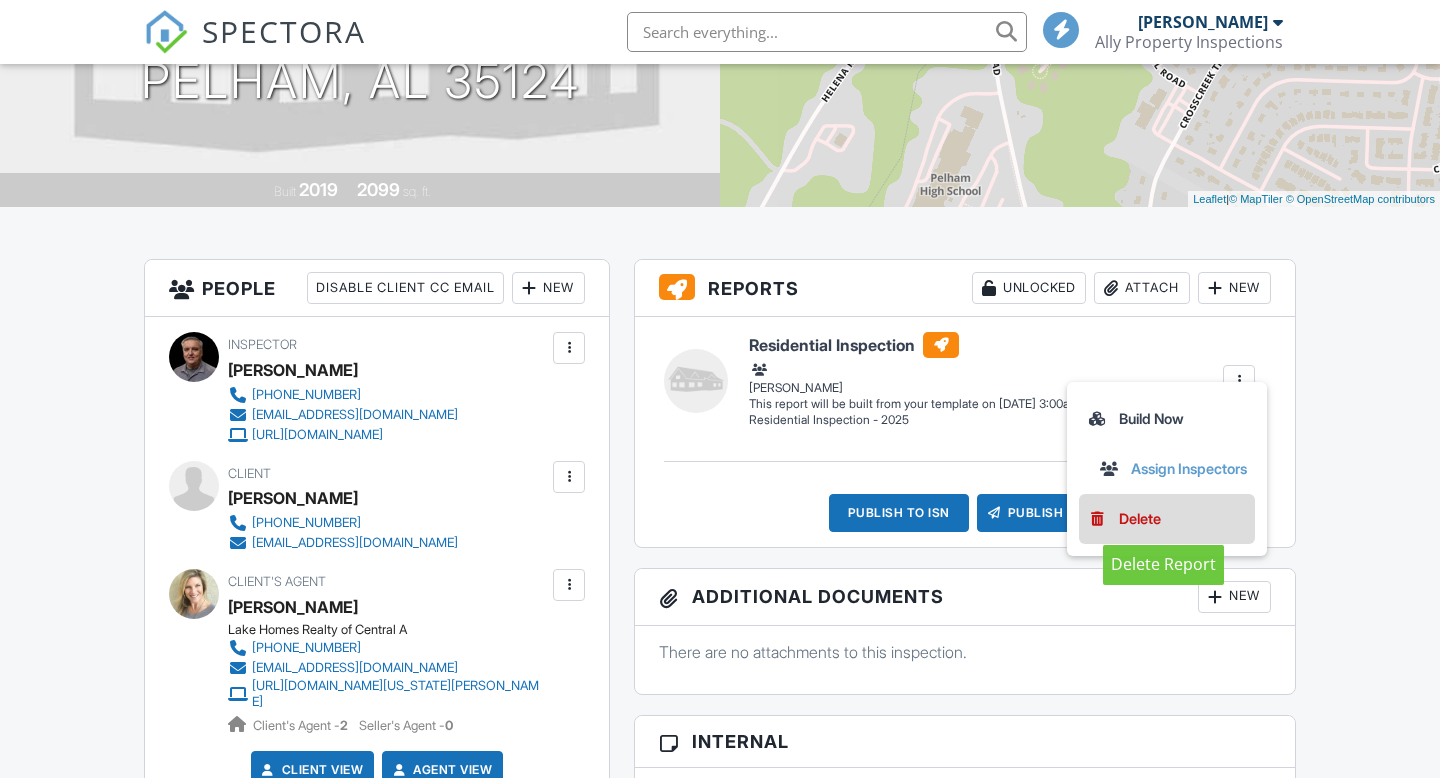 click on "Delete" at bounding box center [1140, 519] 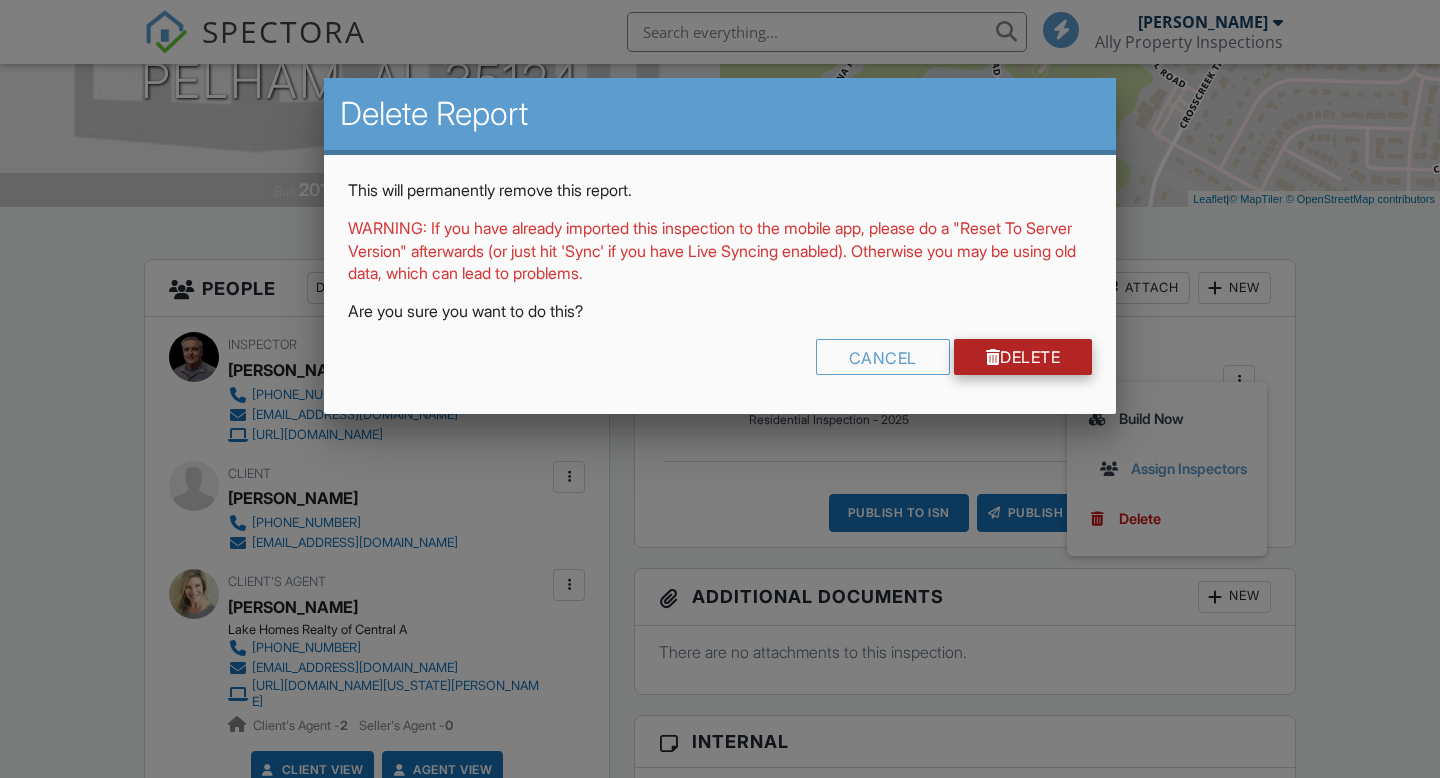 click on "Delete" at bounding box center [1023, 357] 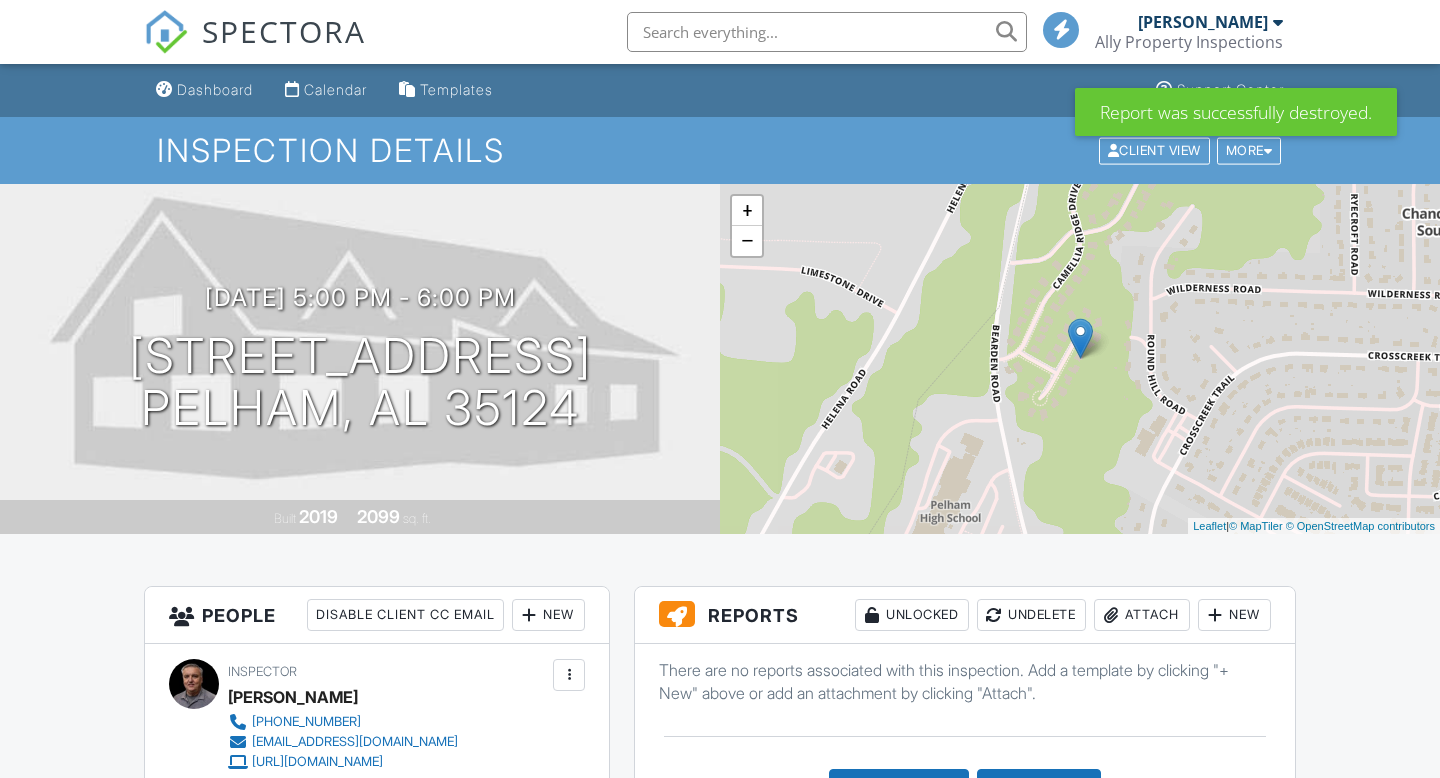 scroll, scrollTop: 0, scrollLeft: 0, axis: both 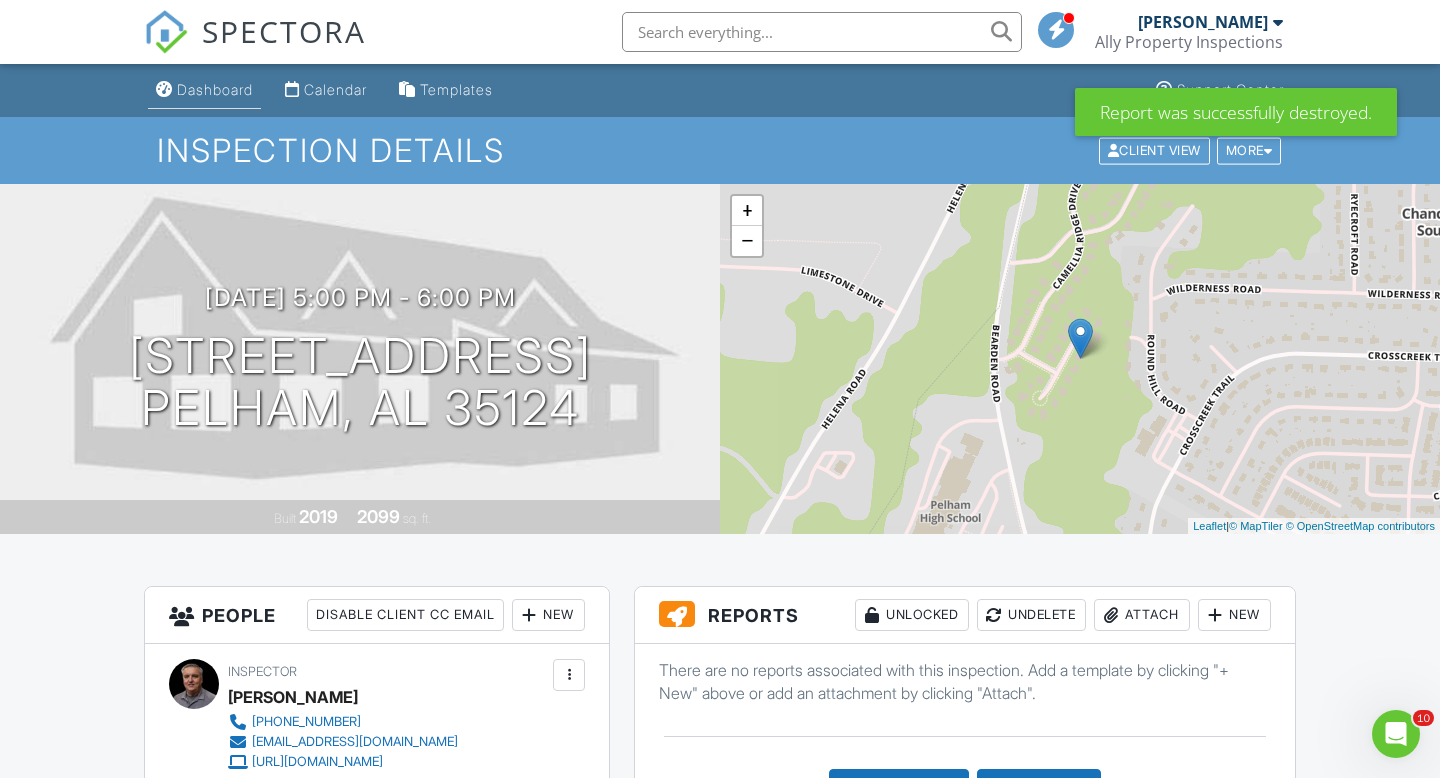 click on "Dashboard" at bounding box center (215, 89) 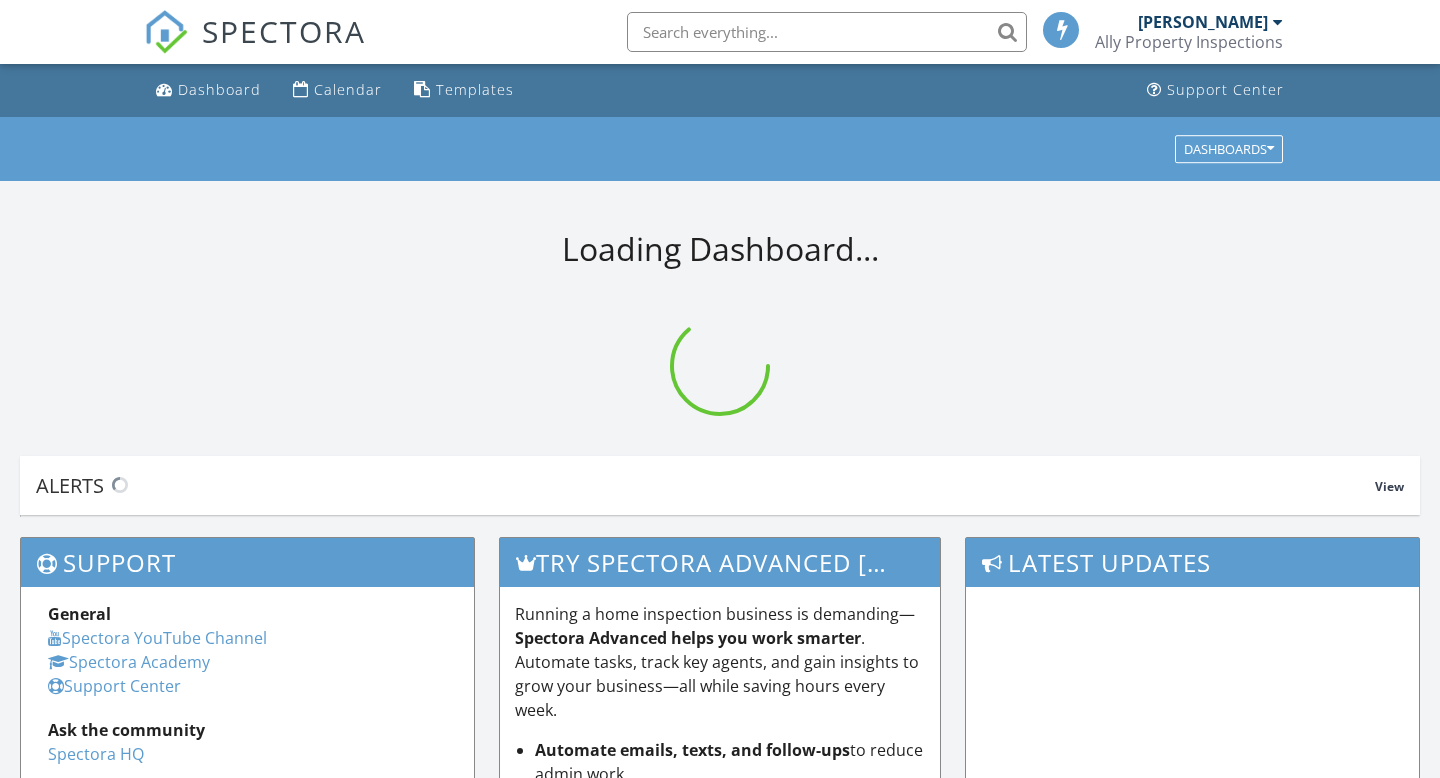 scroll, scrollTop: 0, scrollLeft: 0, axis: both 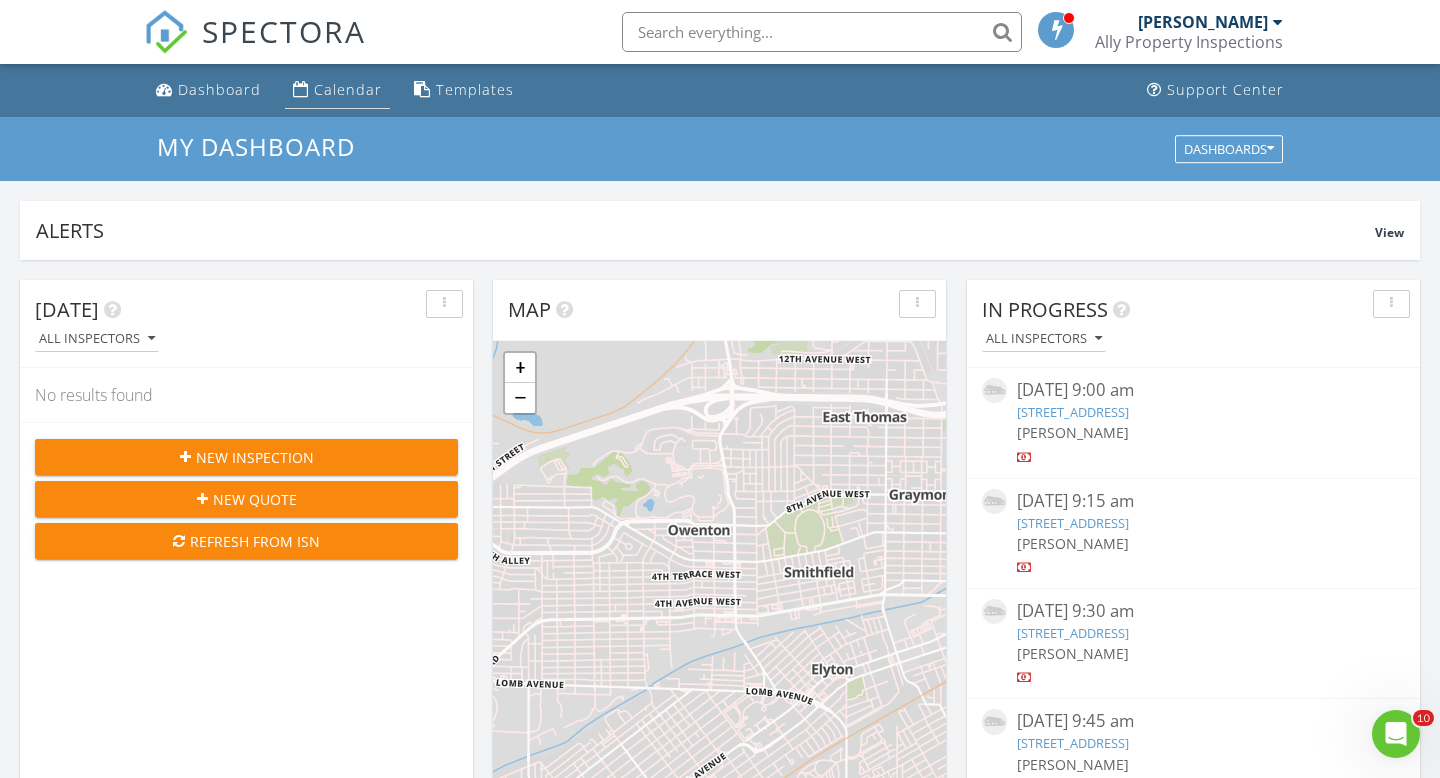 click on "Calendar" at bounding box center [348, 89] 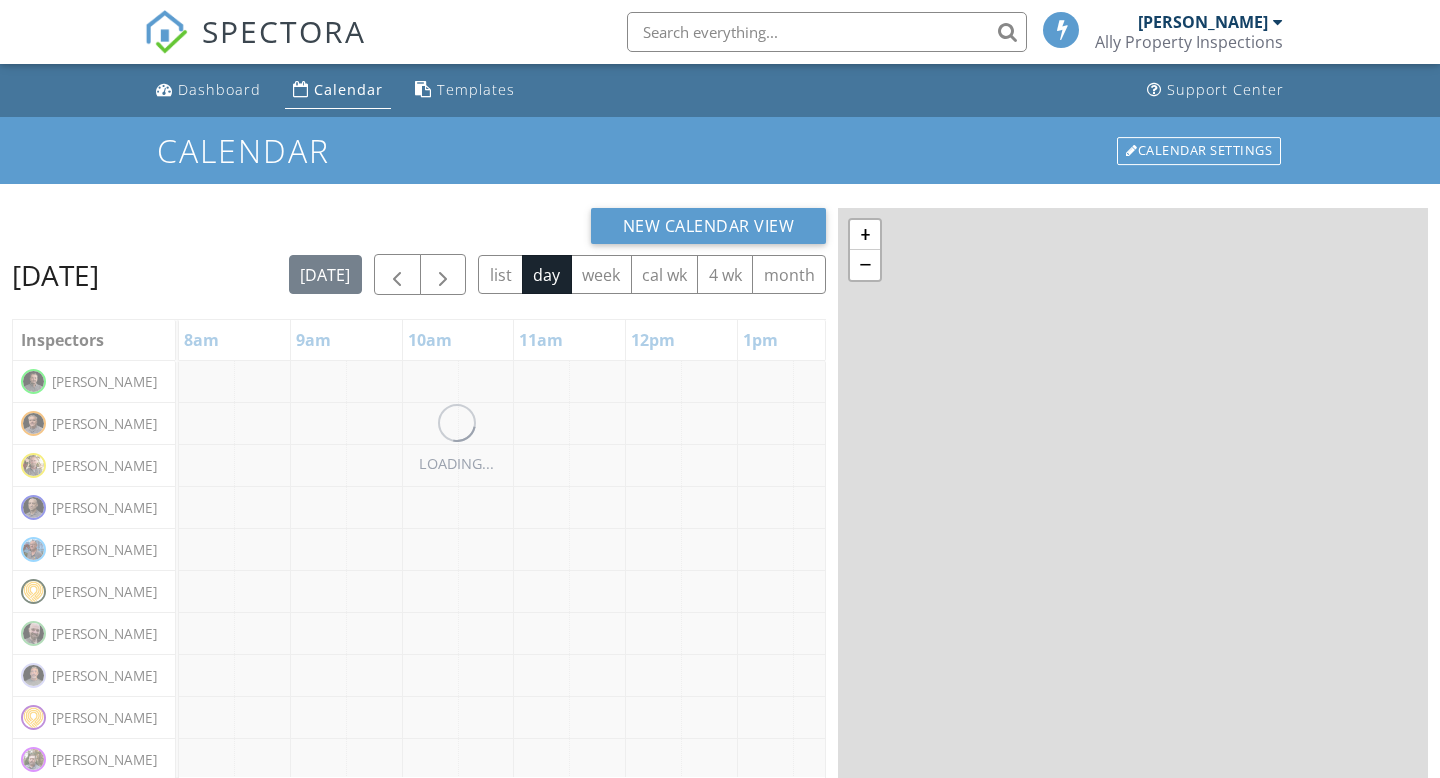scroll, scrollTop: 0, scrollLeft: 0, axis: both 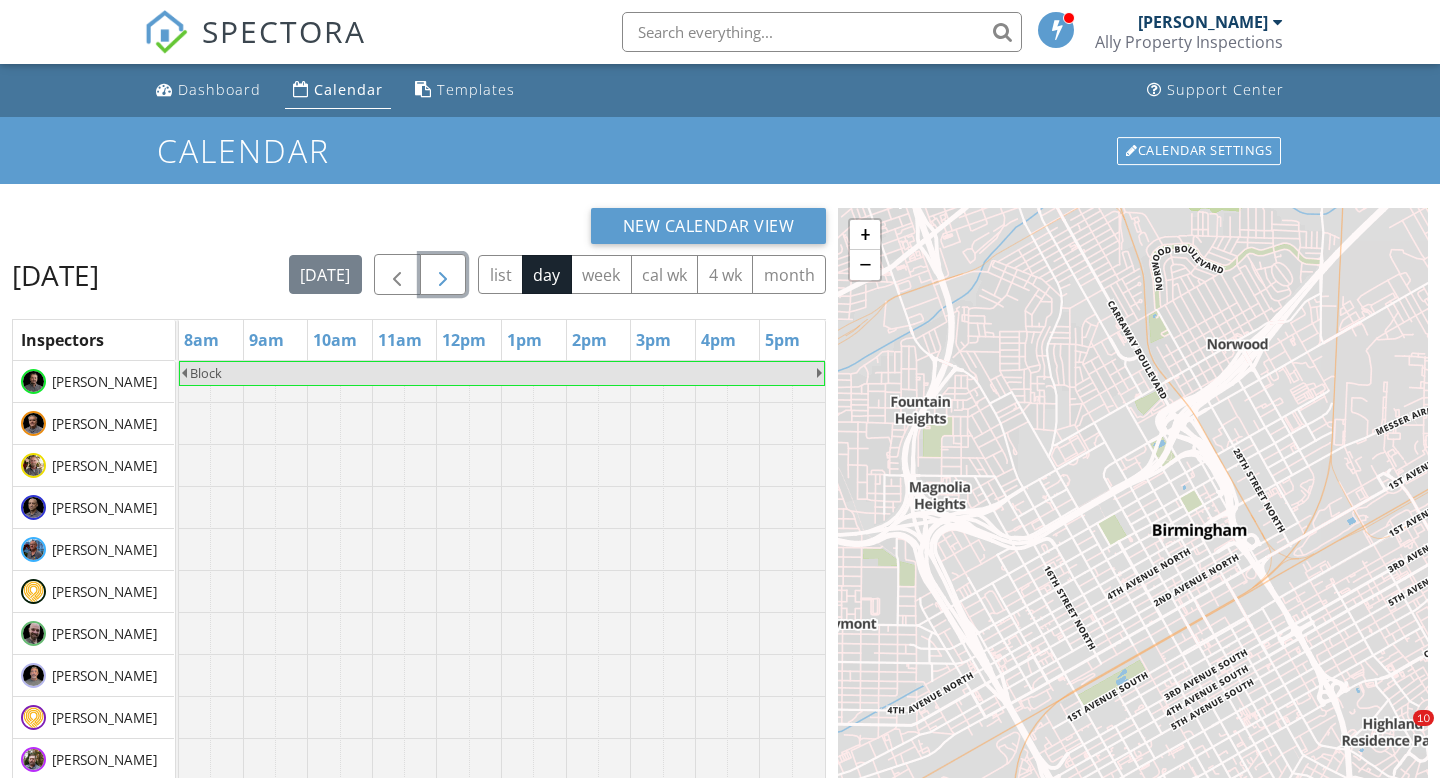 click at bounding box center (443, 275) 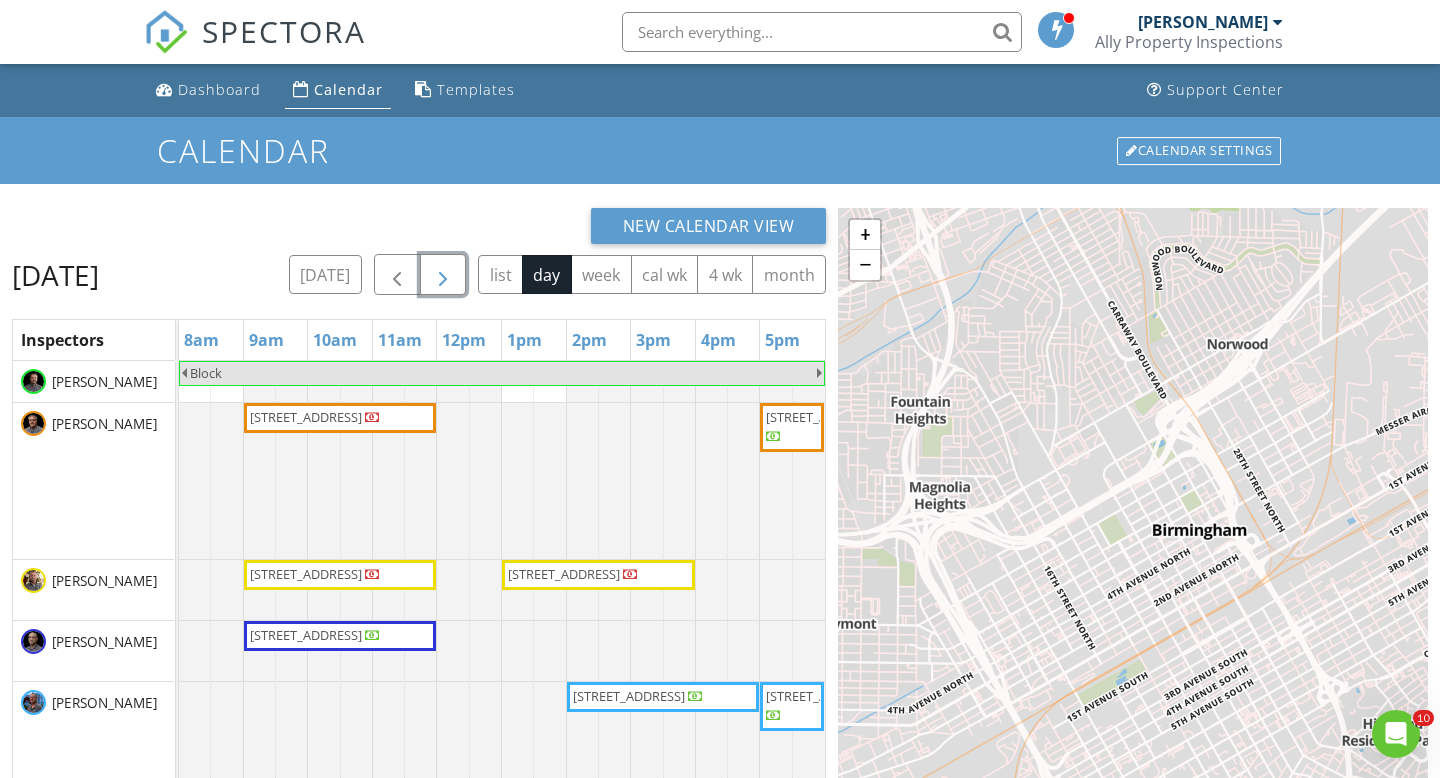 scroll, scrollTop: 0, scrollLeft: 0, axis: both 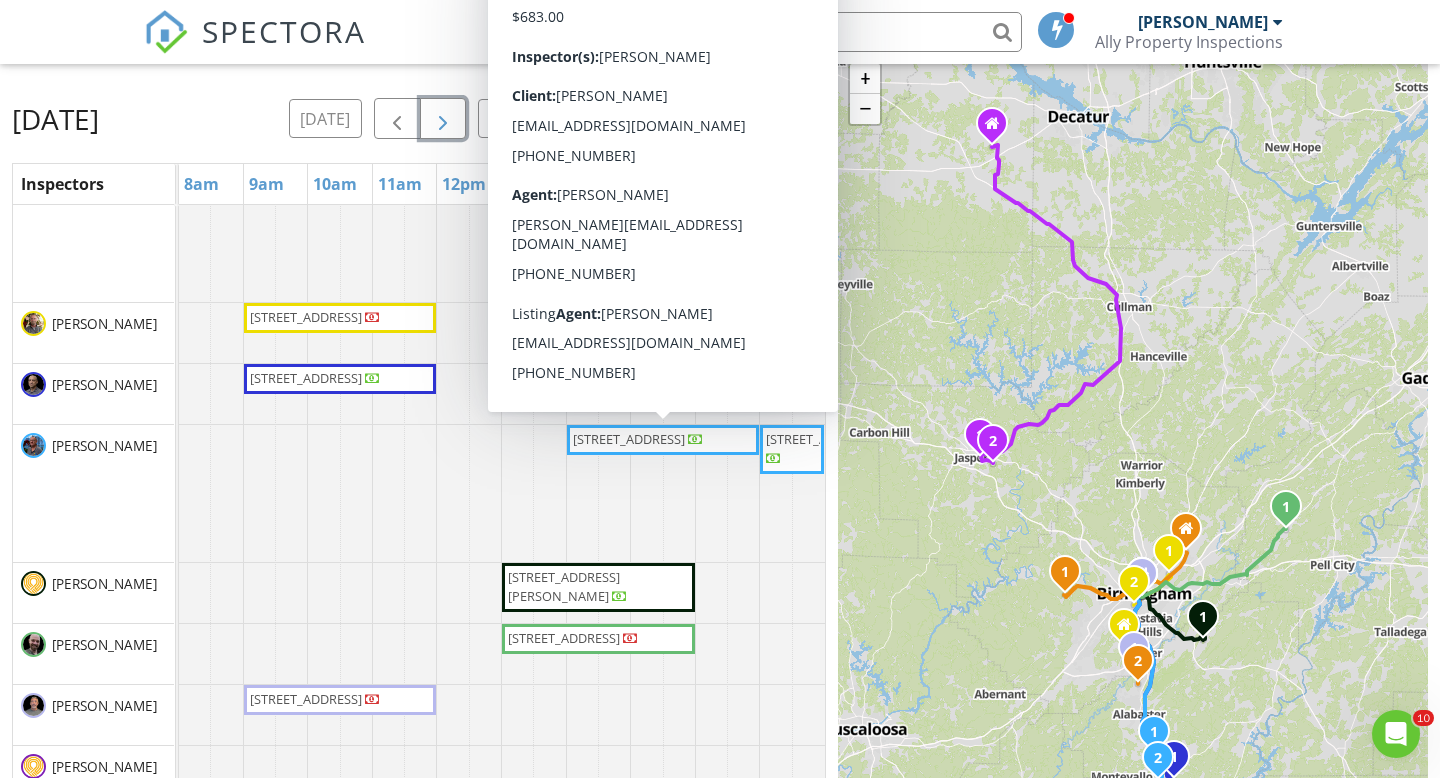 click on "[STREET_ADDRESS]" at bounding box center [629, 439] 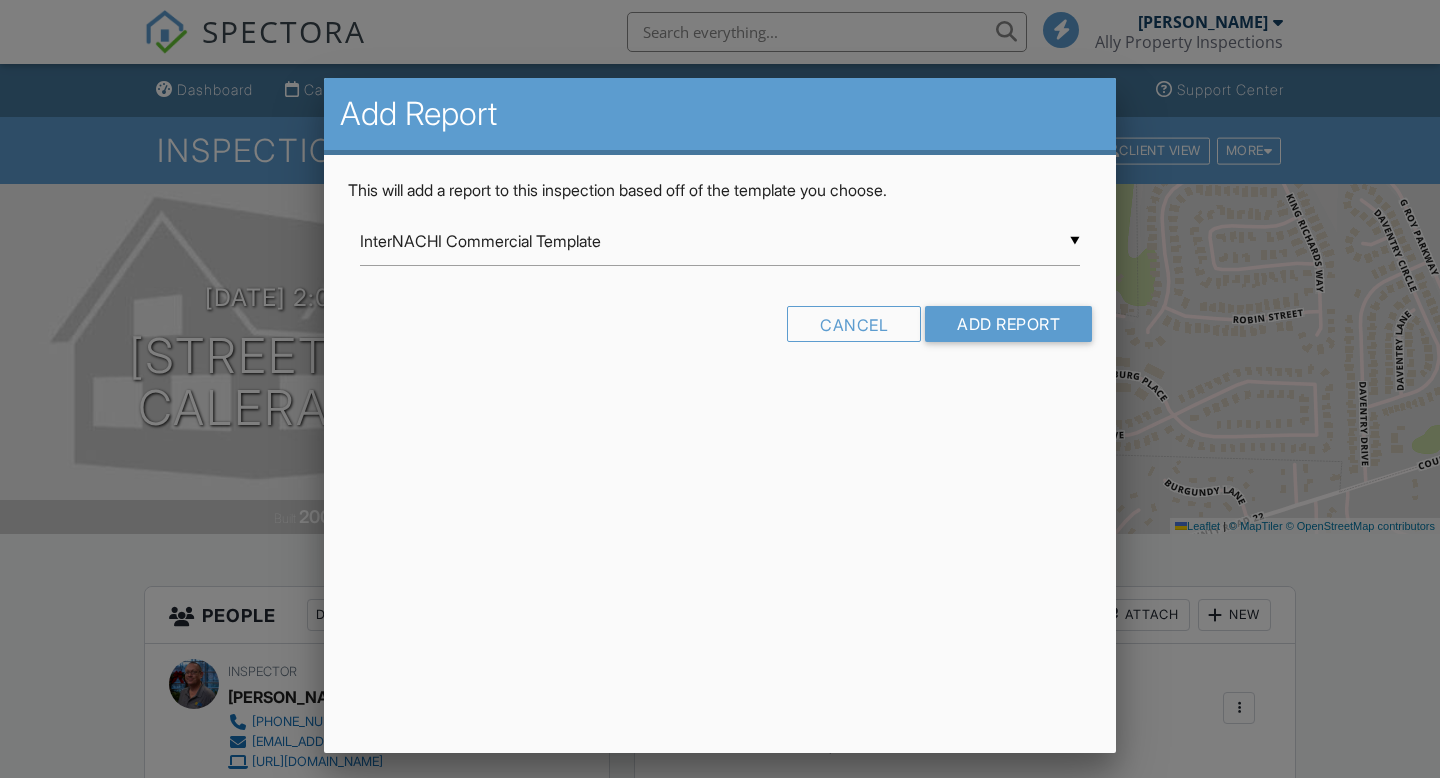 click on "InterNACHI Commercial Template" at bounding box center [720, 241] 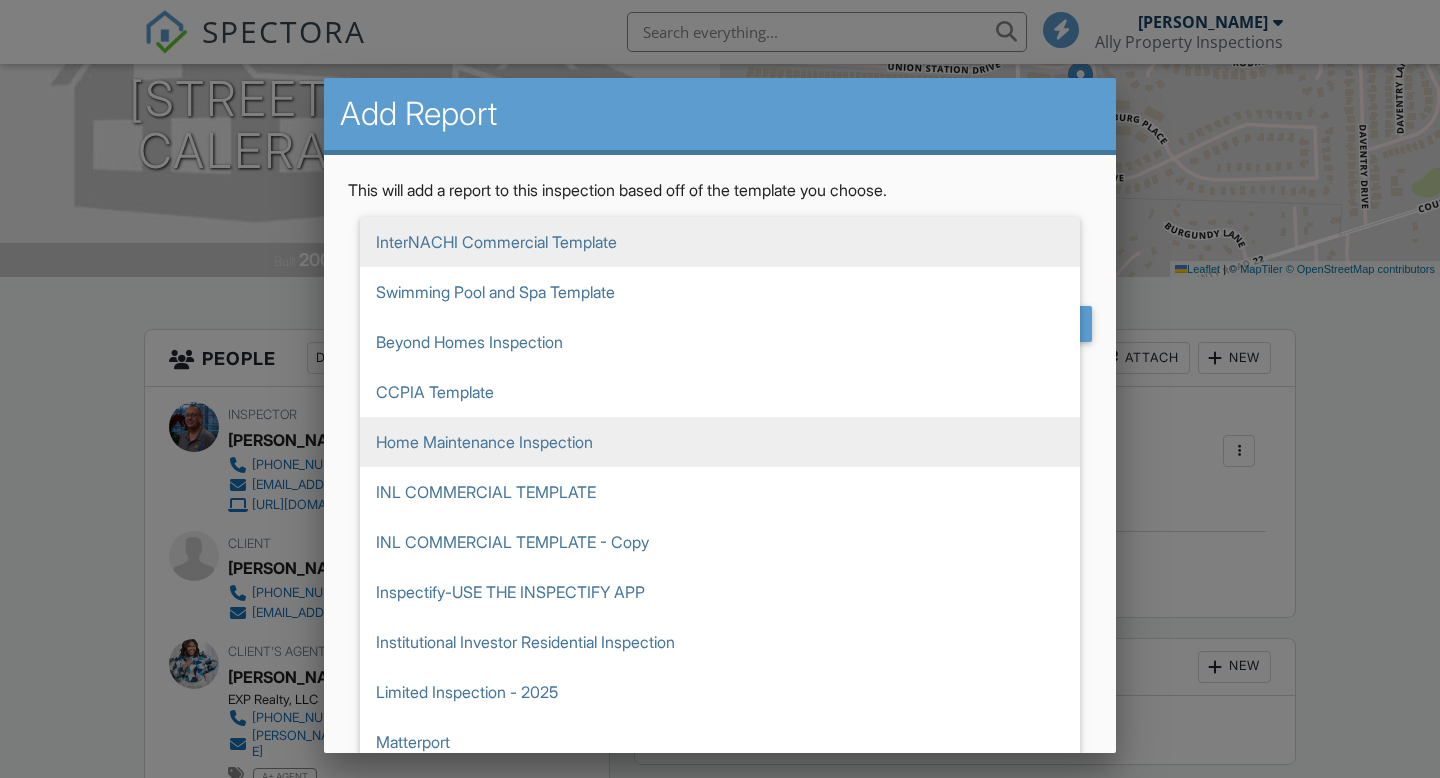 scroll, scrollTop: 257, scrollLeft: 0, axis: vertical 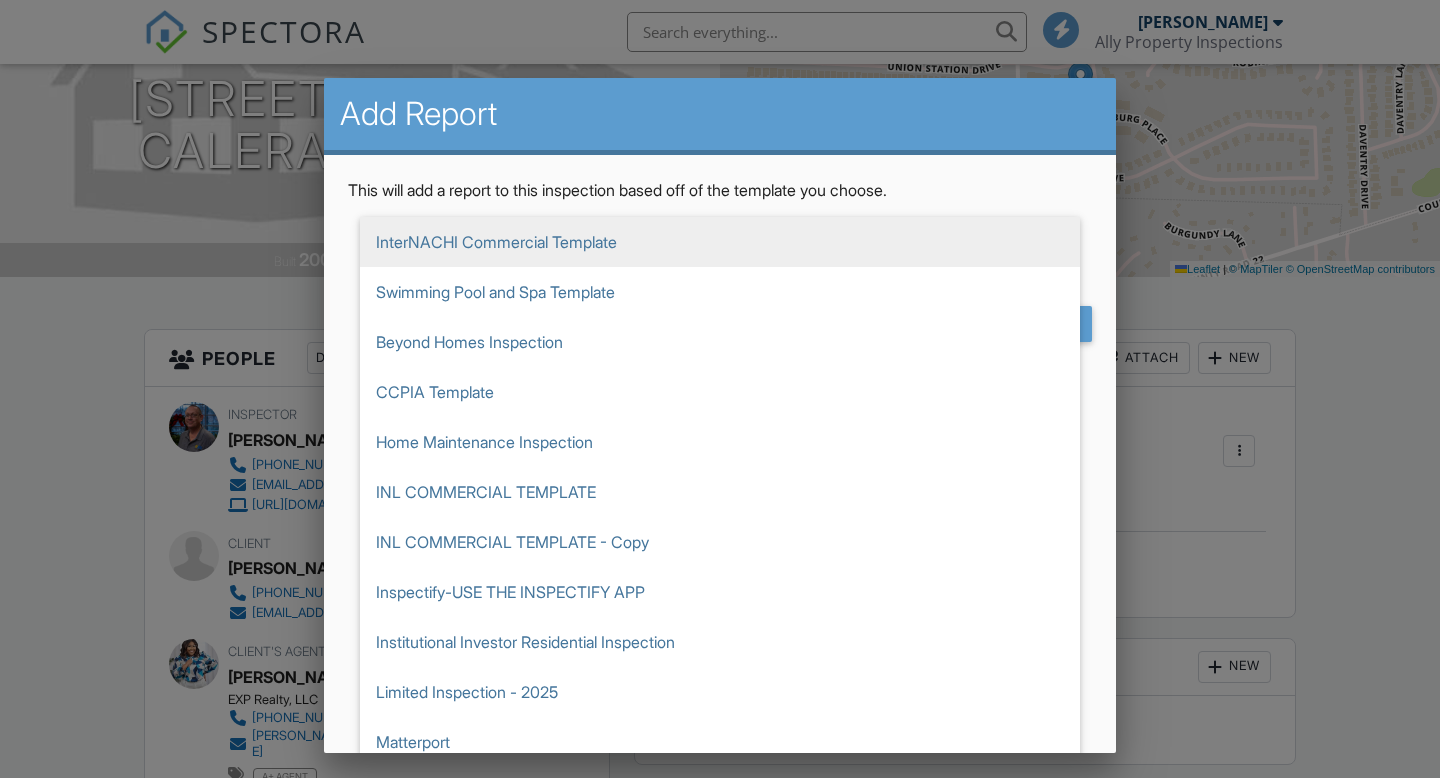 click on "Sewer Lateral Inspection #1" at bounding box center [720, 1142] 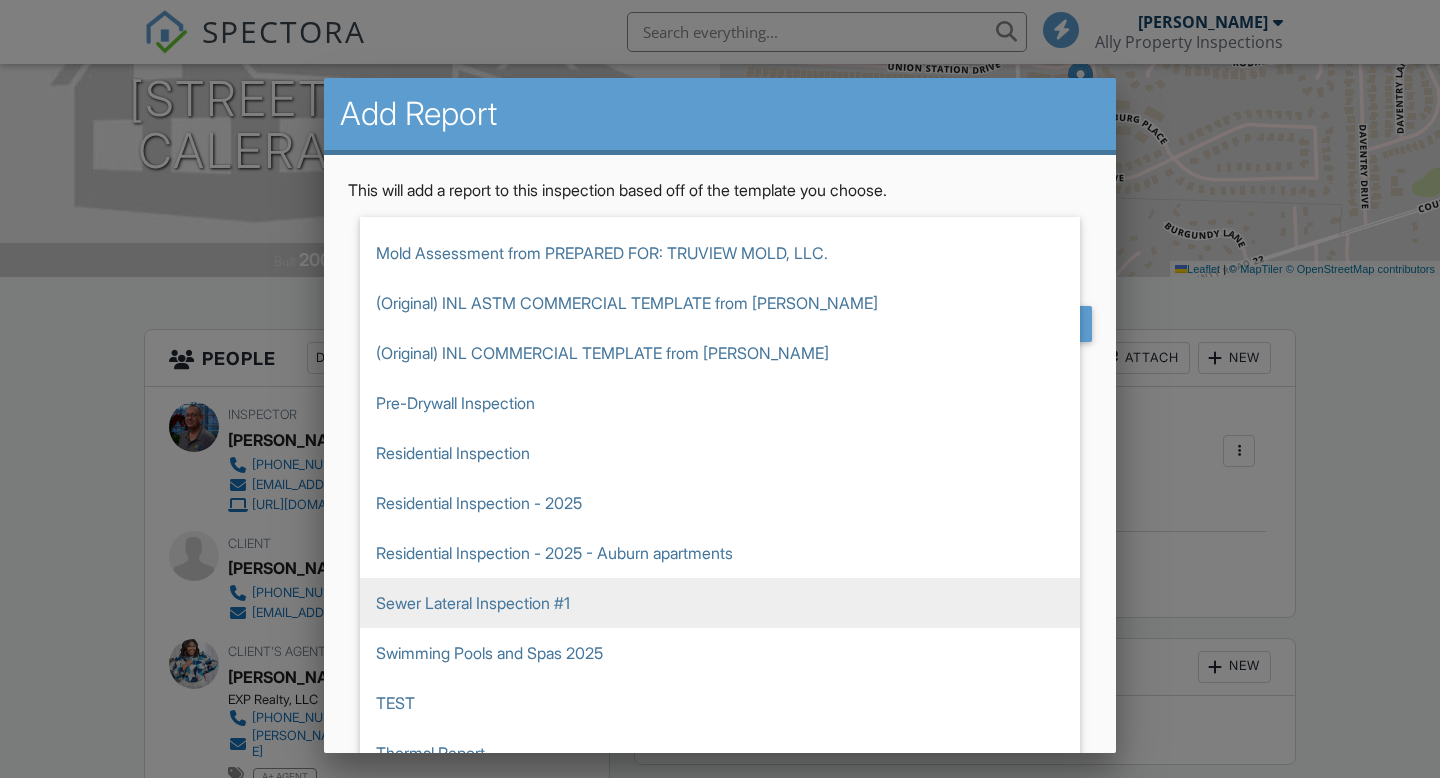 scroll, scrollTop: 0, scrollLeft: 0, axis: both 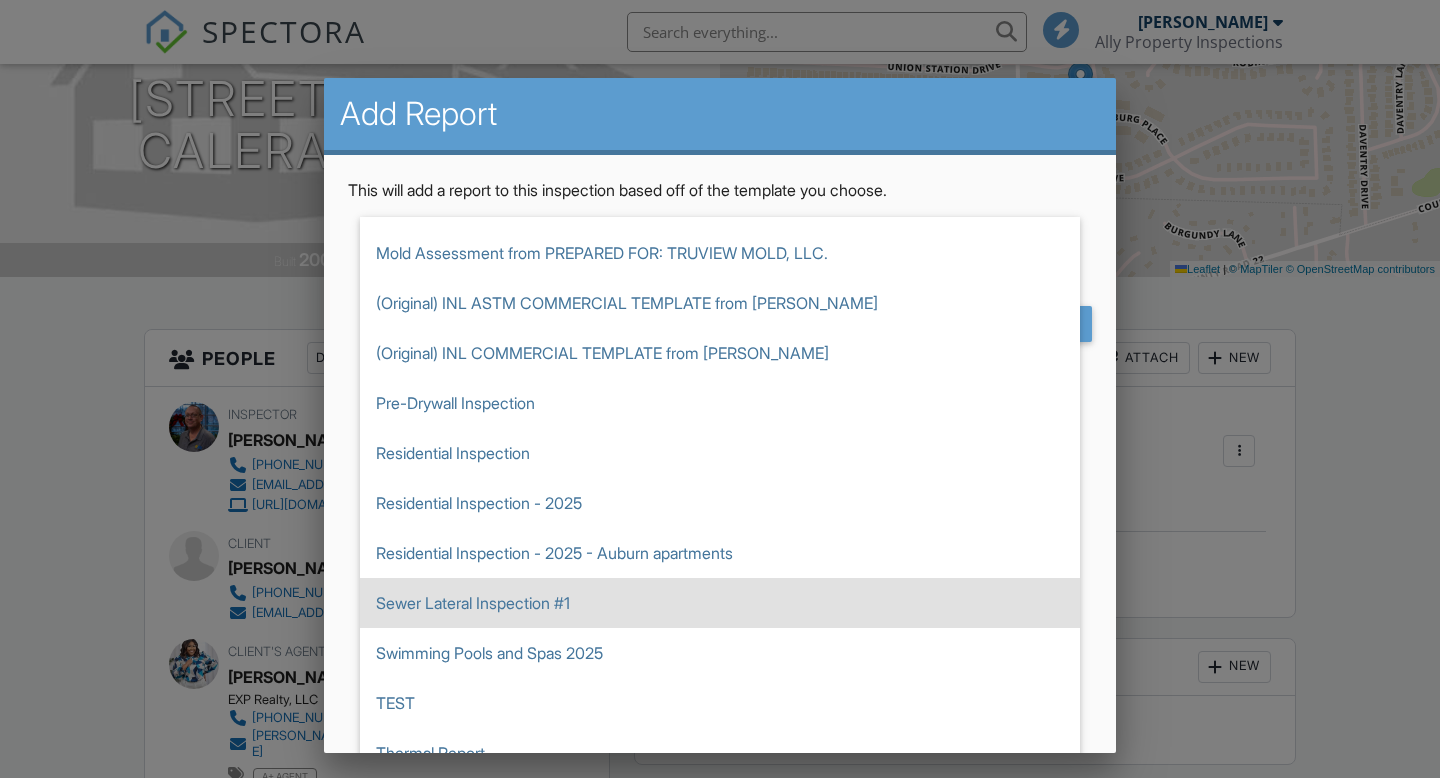type on "Sewer Lateral Inspection #1" 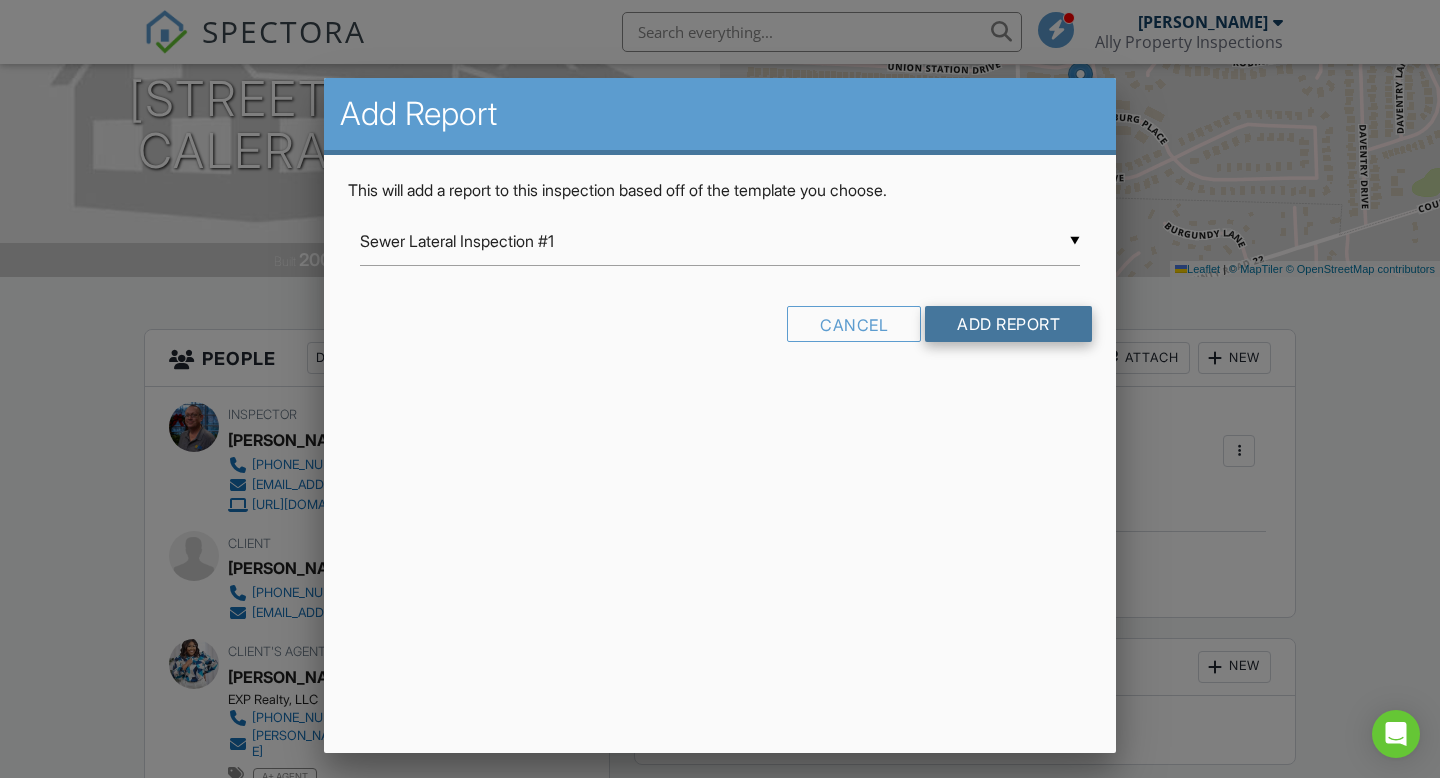 click on "Add Report" at bounding box center (1008, 324) 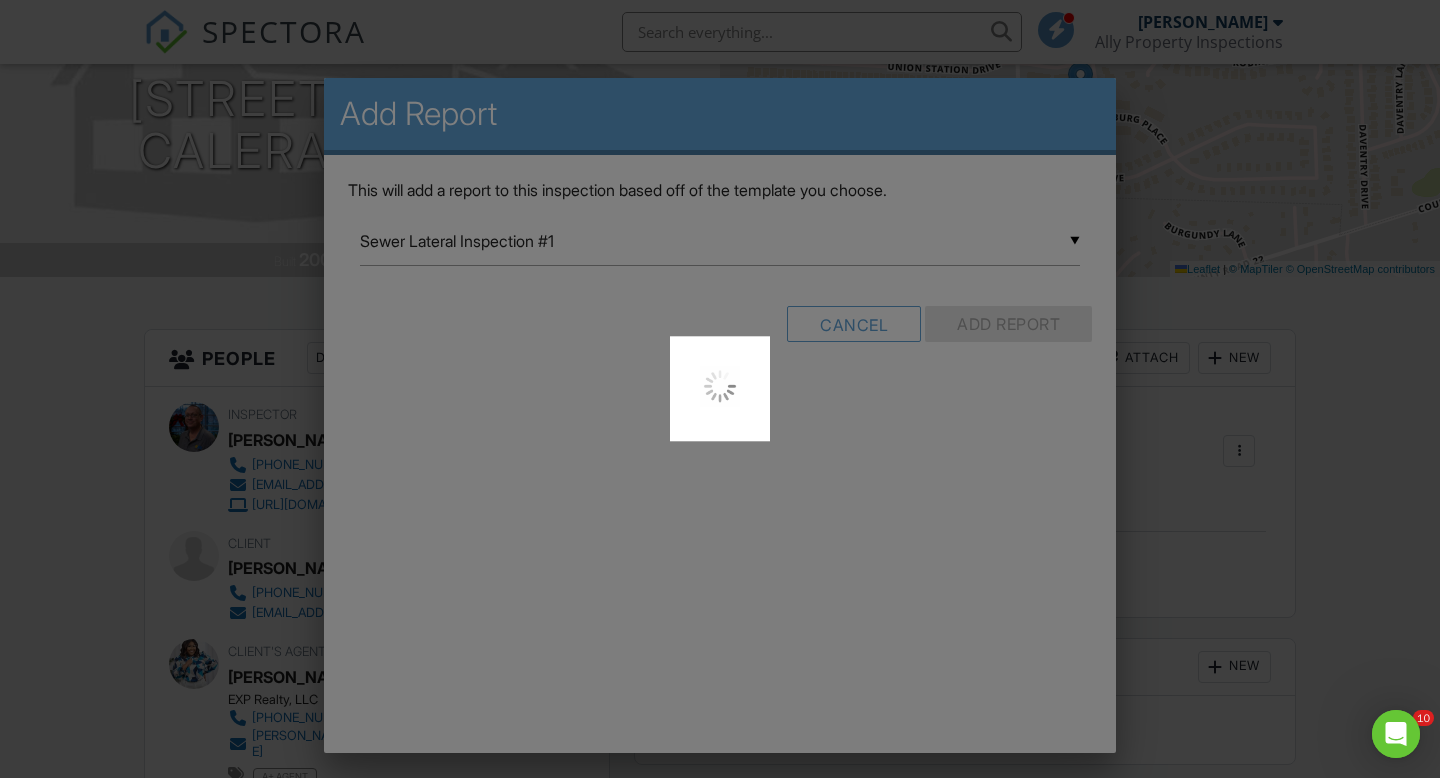 scroll, scrollTop: 0, scrollLeft: 0, axis: both 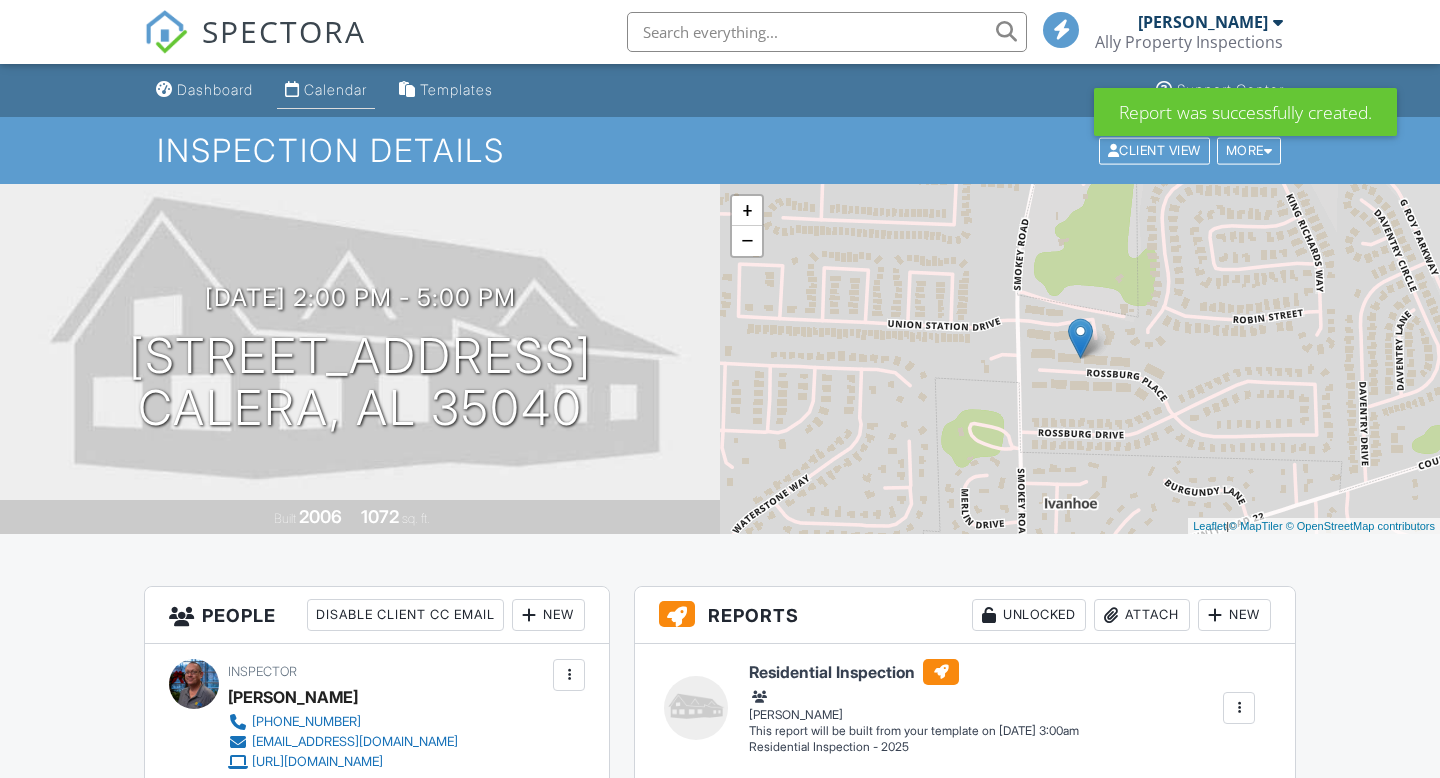 click on "Calendar" at bounding box center (335, 89) 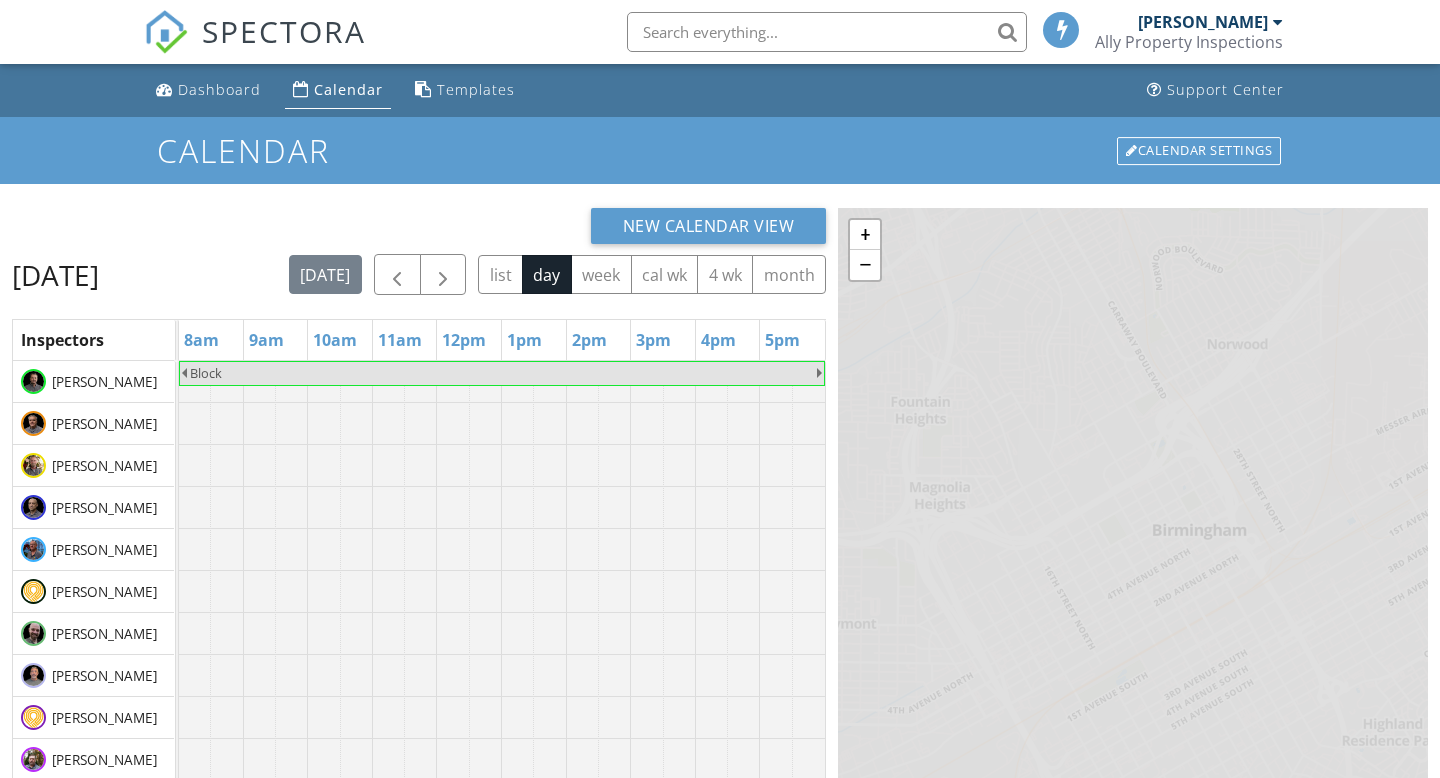 scroll, scrollTop: 0, scrollLeft: 0, axis: both 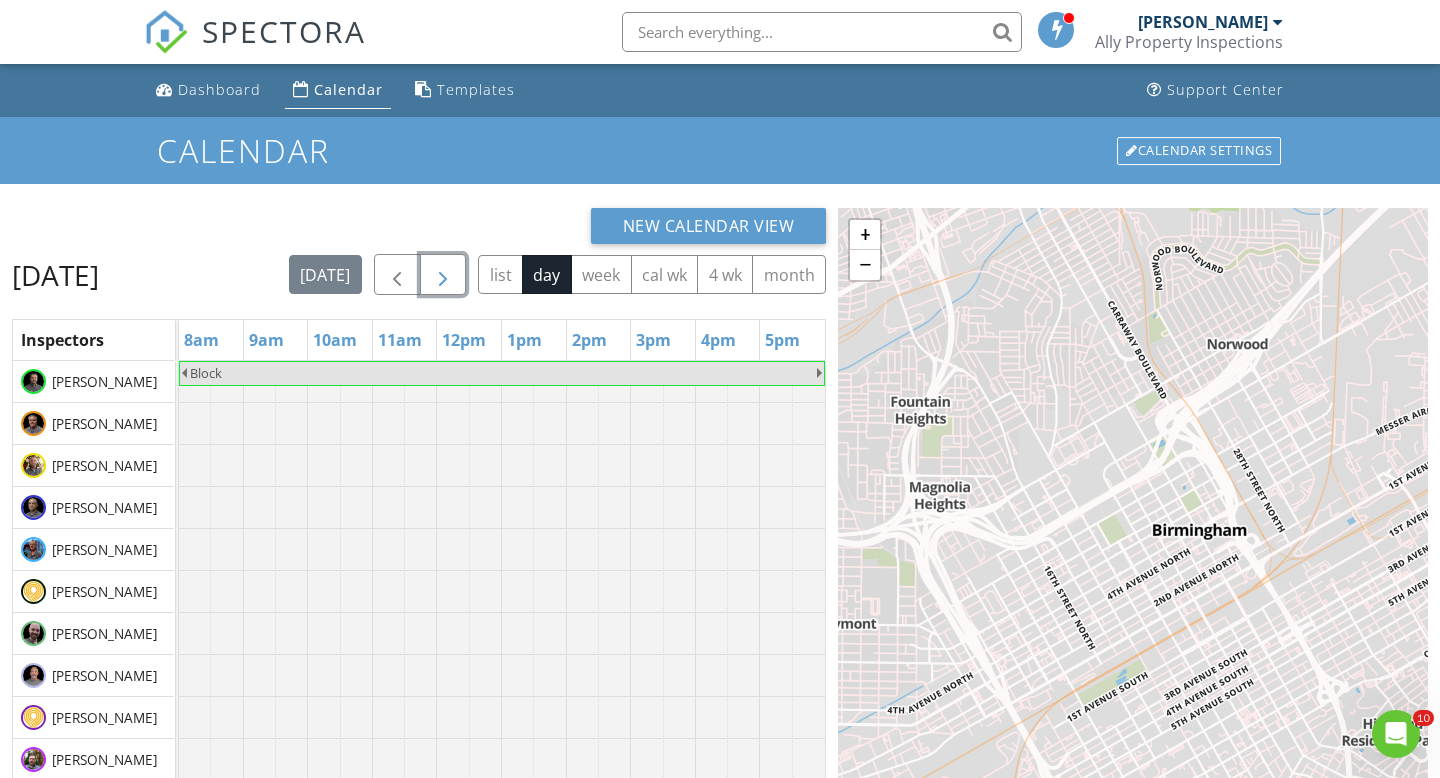 click at bounding box center (443, 275) 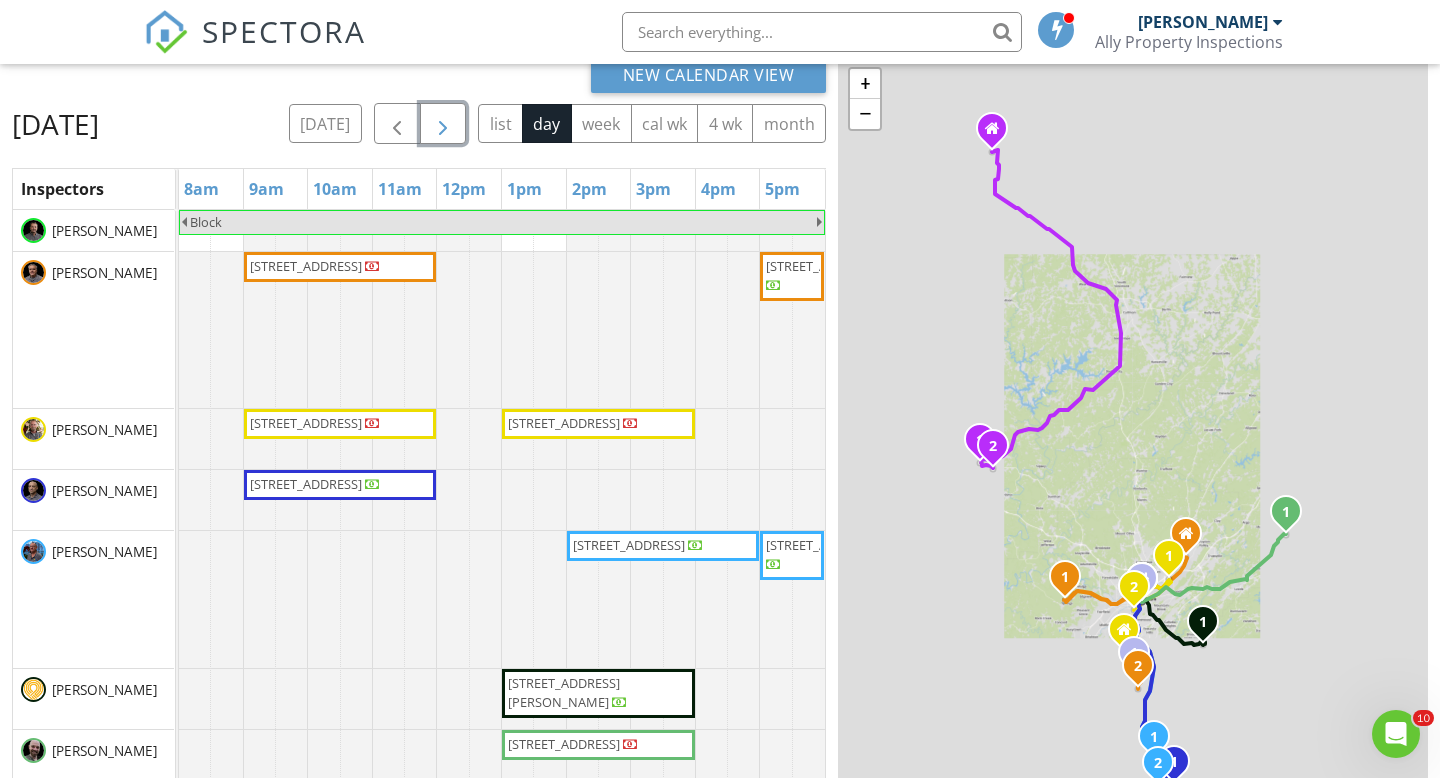 scroll, scrollTop: 178, scrollLeft: 0, axis: vertical 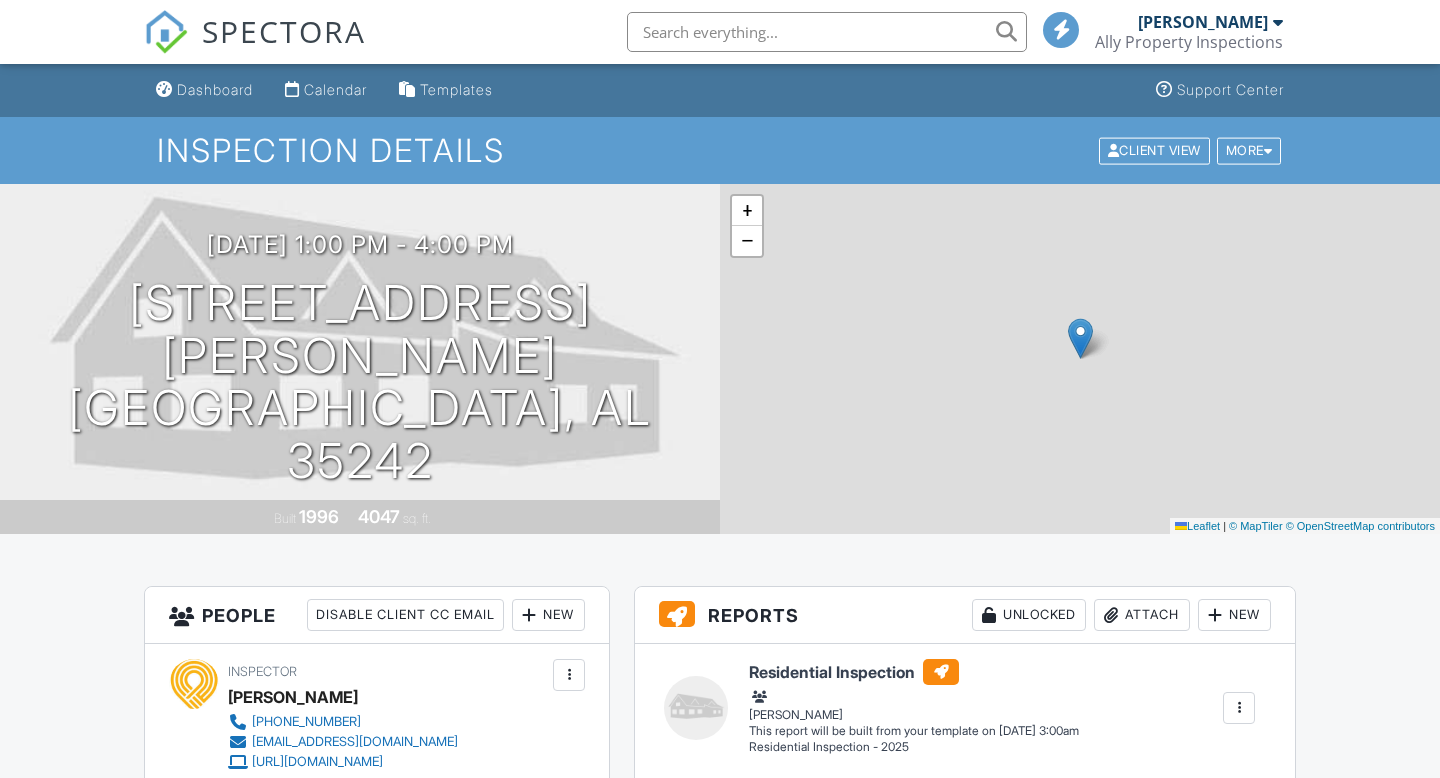click on "New" at bounding box center [1234, 615] 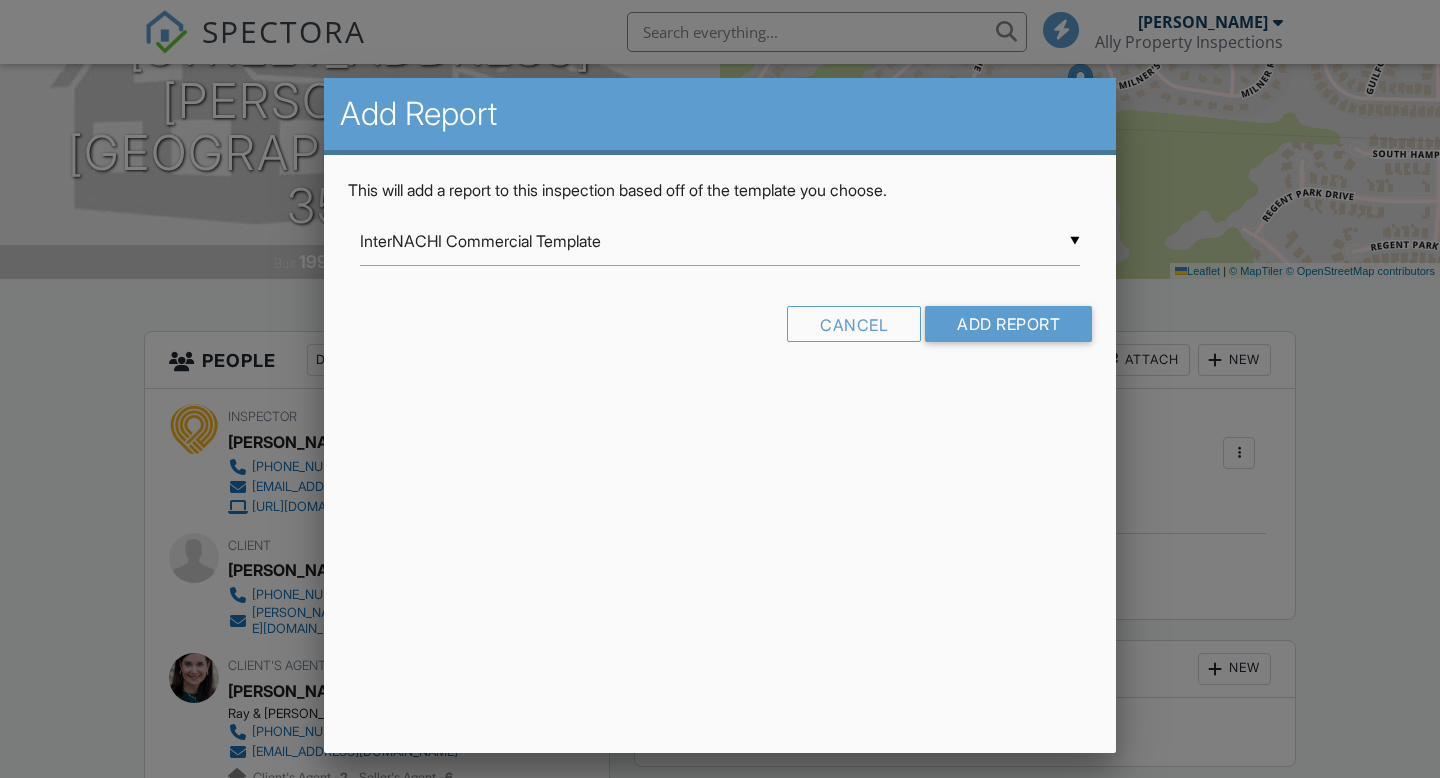 scroll, scrollTop: 255, scrollLeft: 0, axis: vertical 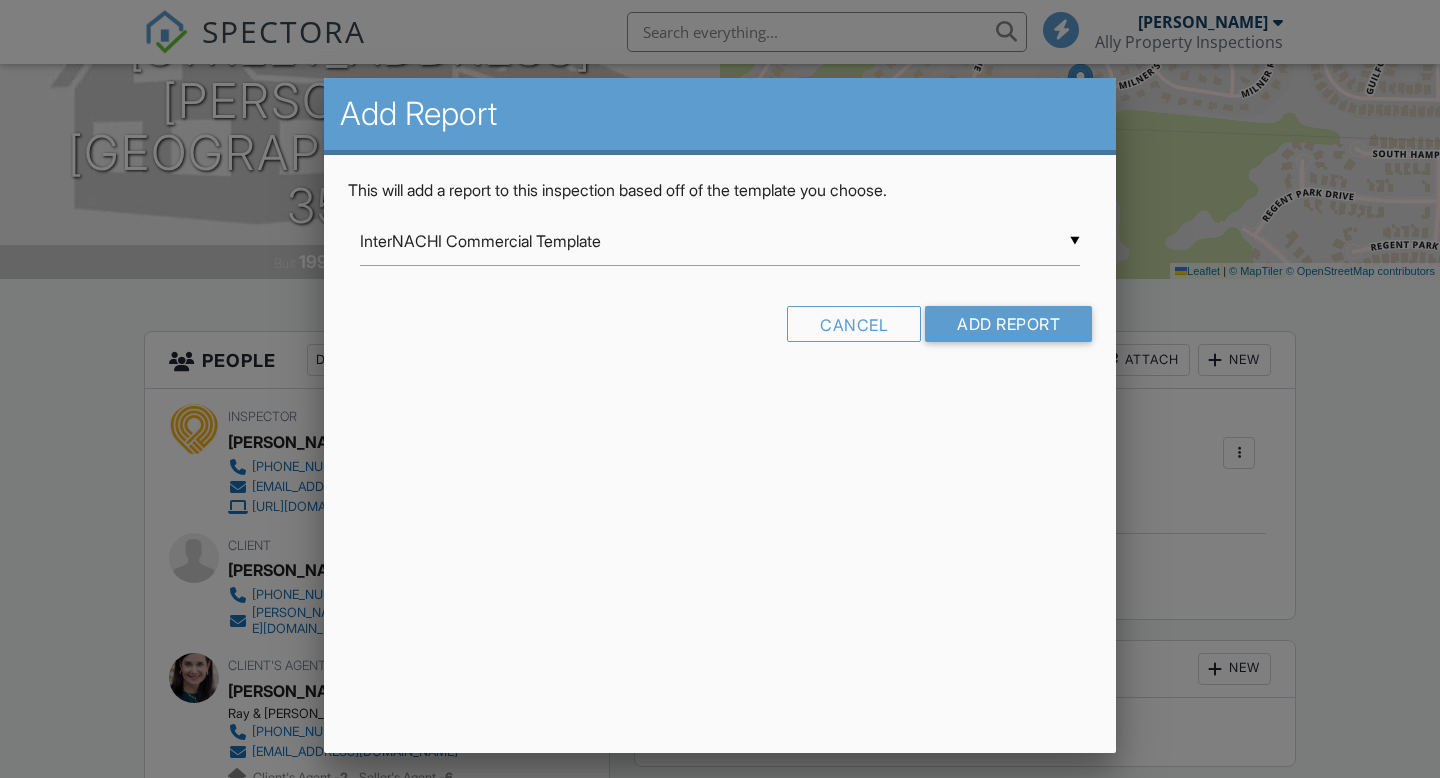 click on "InterNACHI Commercial Template" at bounding box center [720, 241] 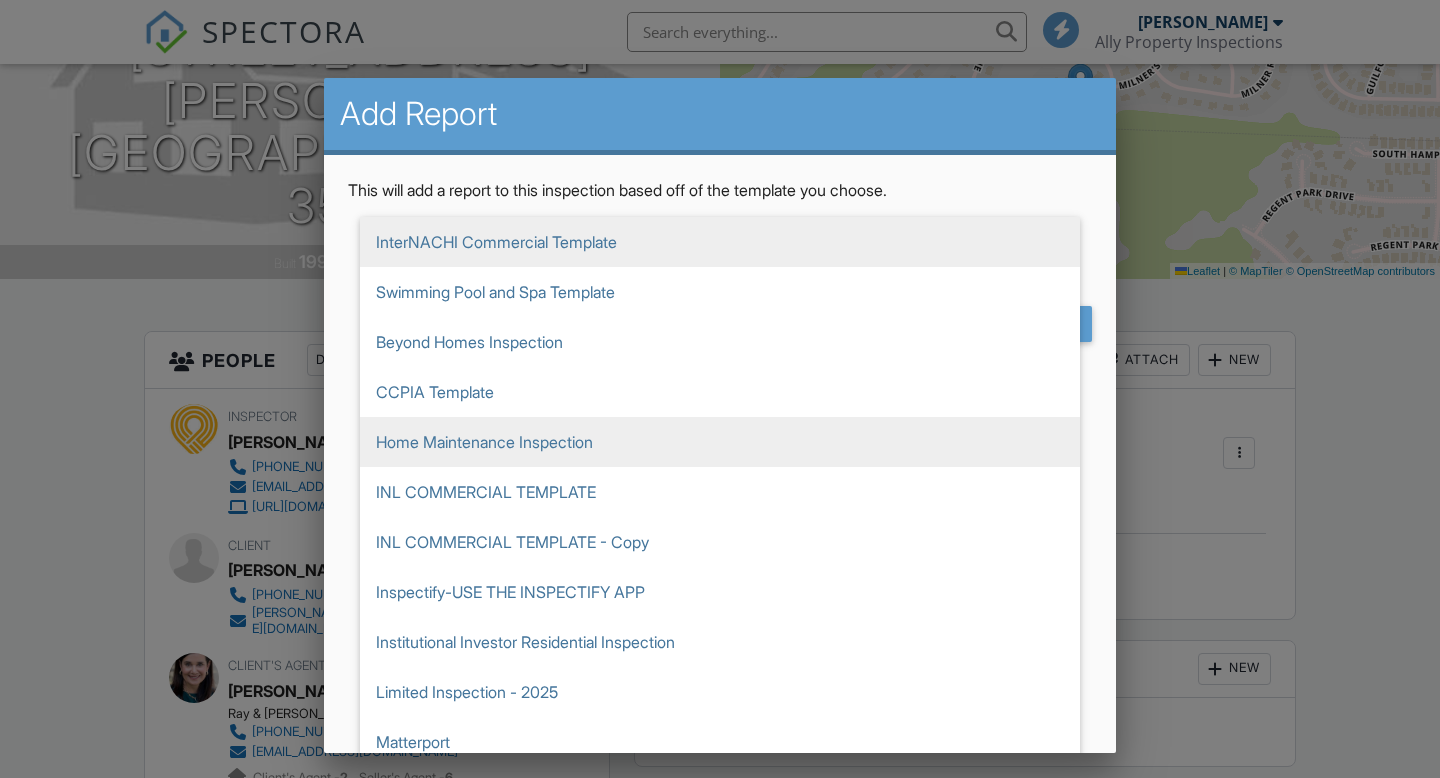 scroll, scrollTop: 0, scrollLeft: 0, axis: both 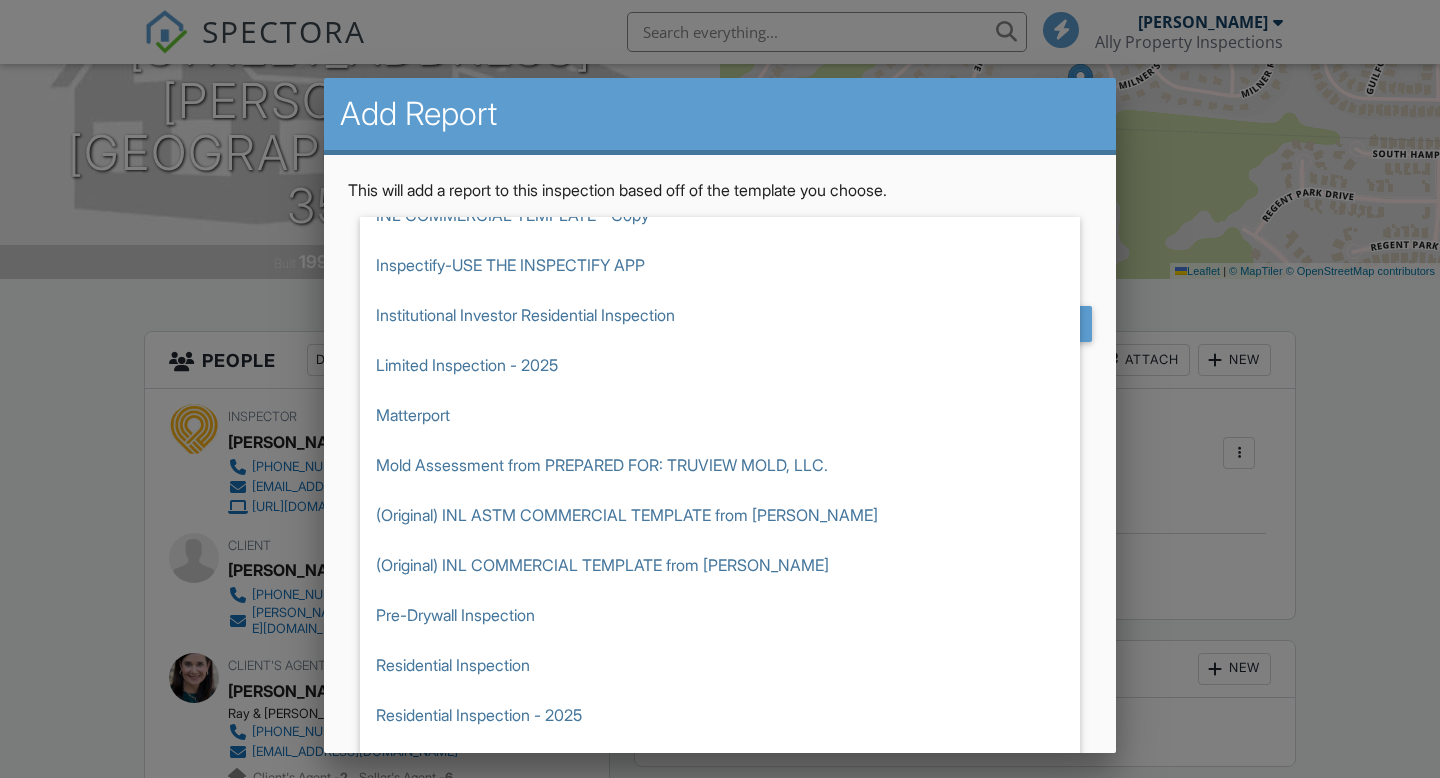 click on "Sewer Lateral Inspection #1" at bounding box center [720, 815] 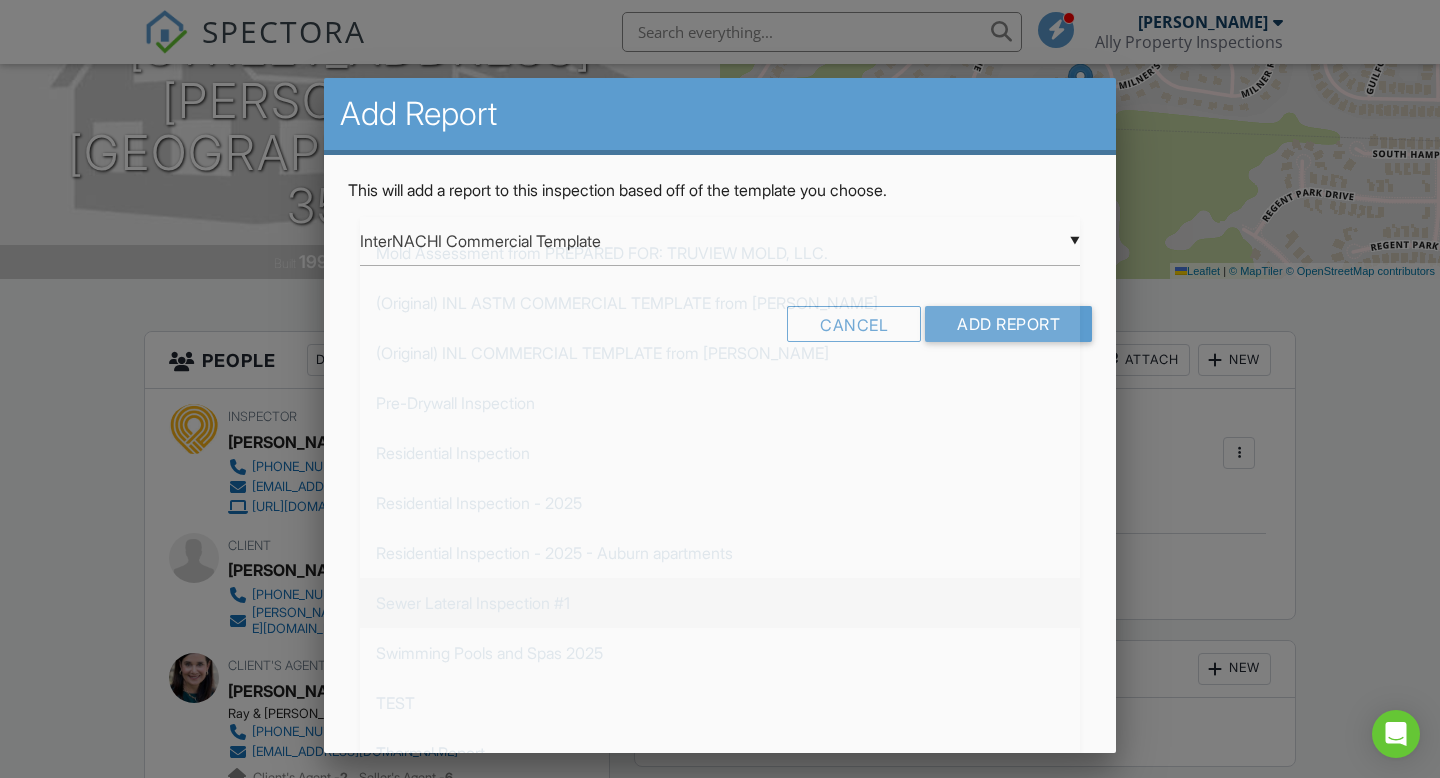 type on "Sewer Lateral Inspection #1" 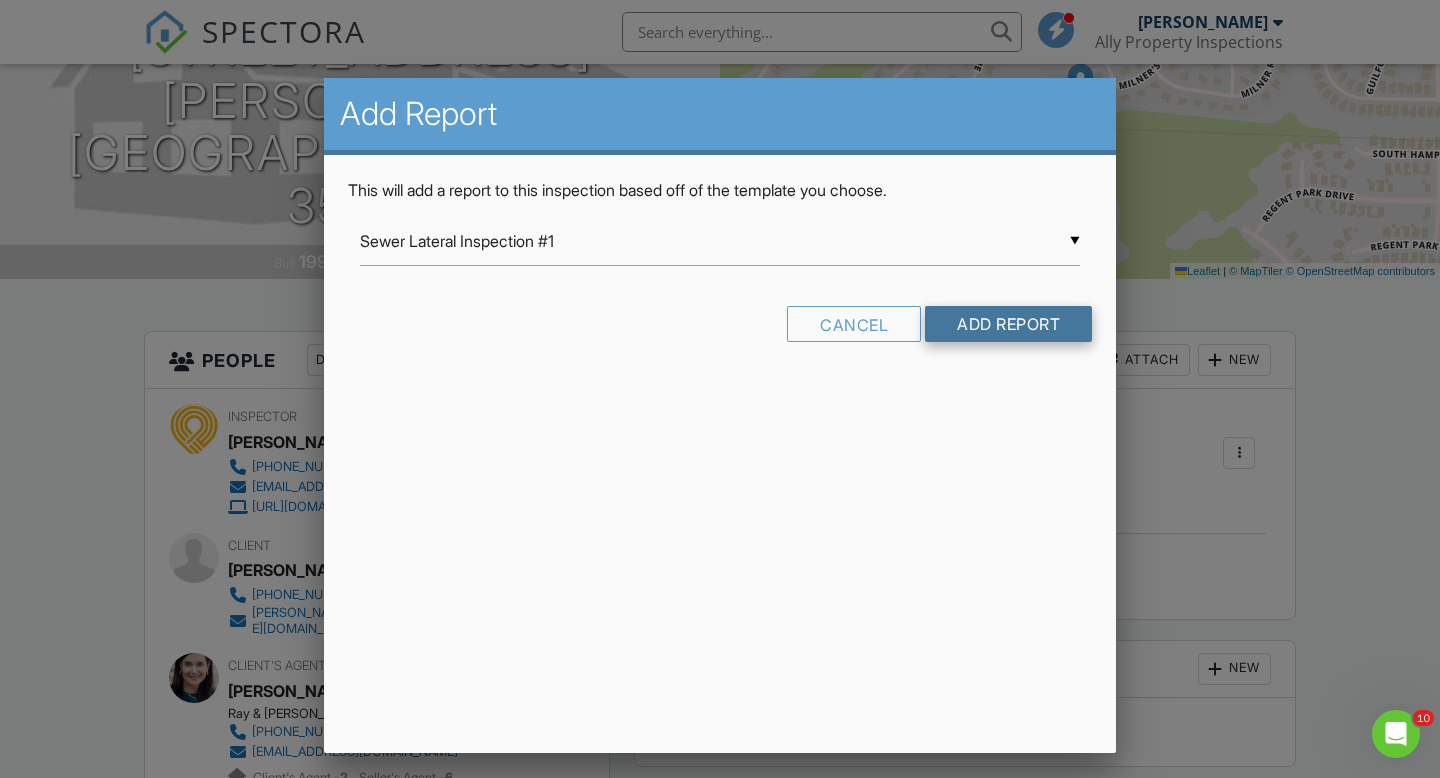 scroll, scrollTop: 0, scrollLeft: 0, axis: both 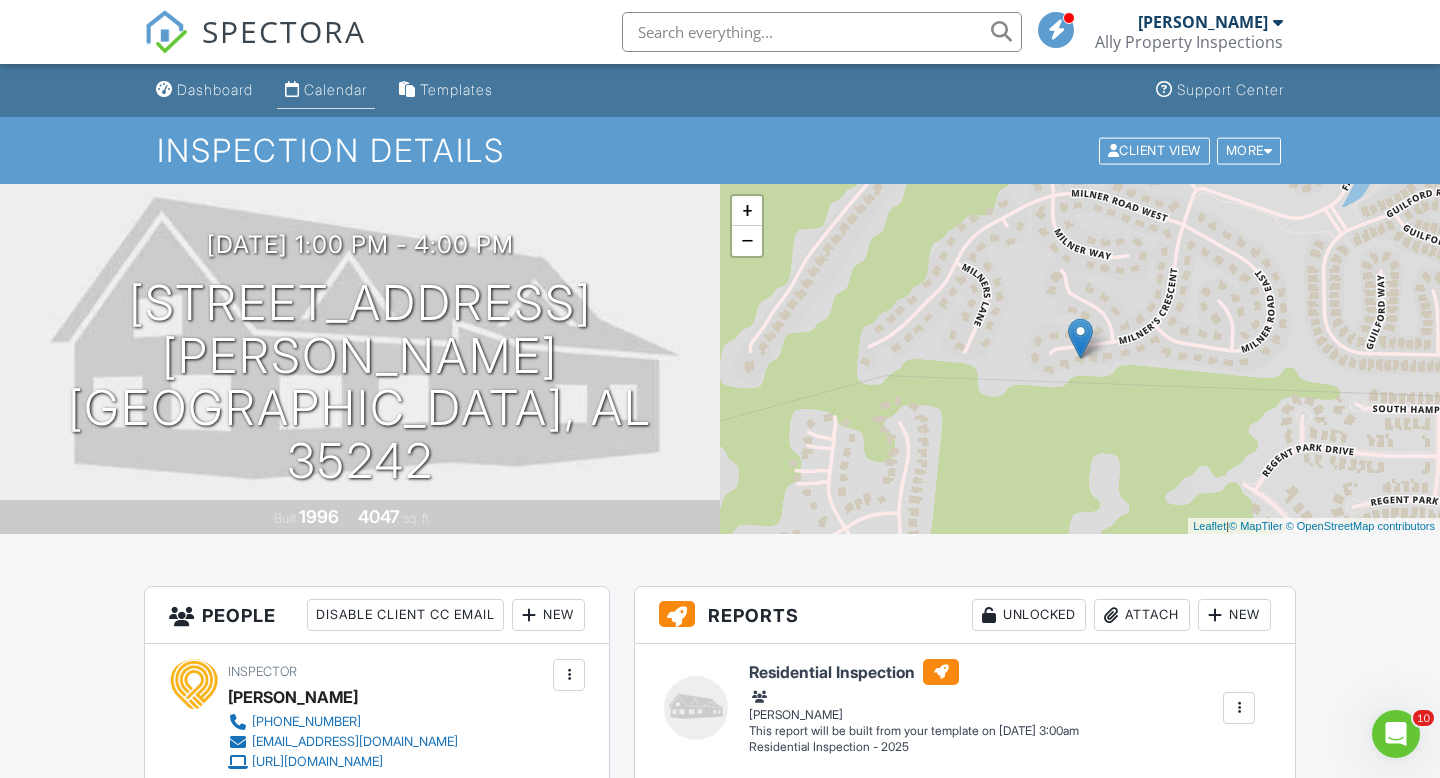 click on "Calendar" at bounding box center (335, 89) 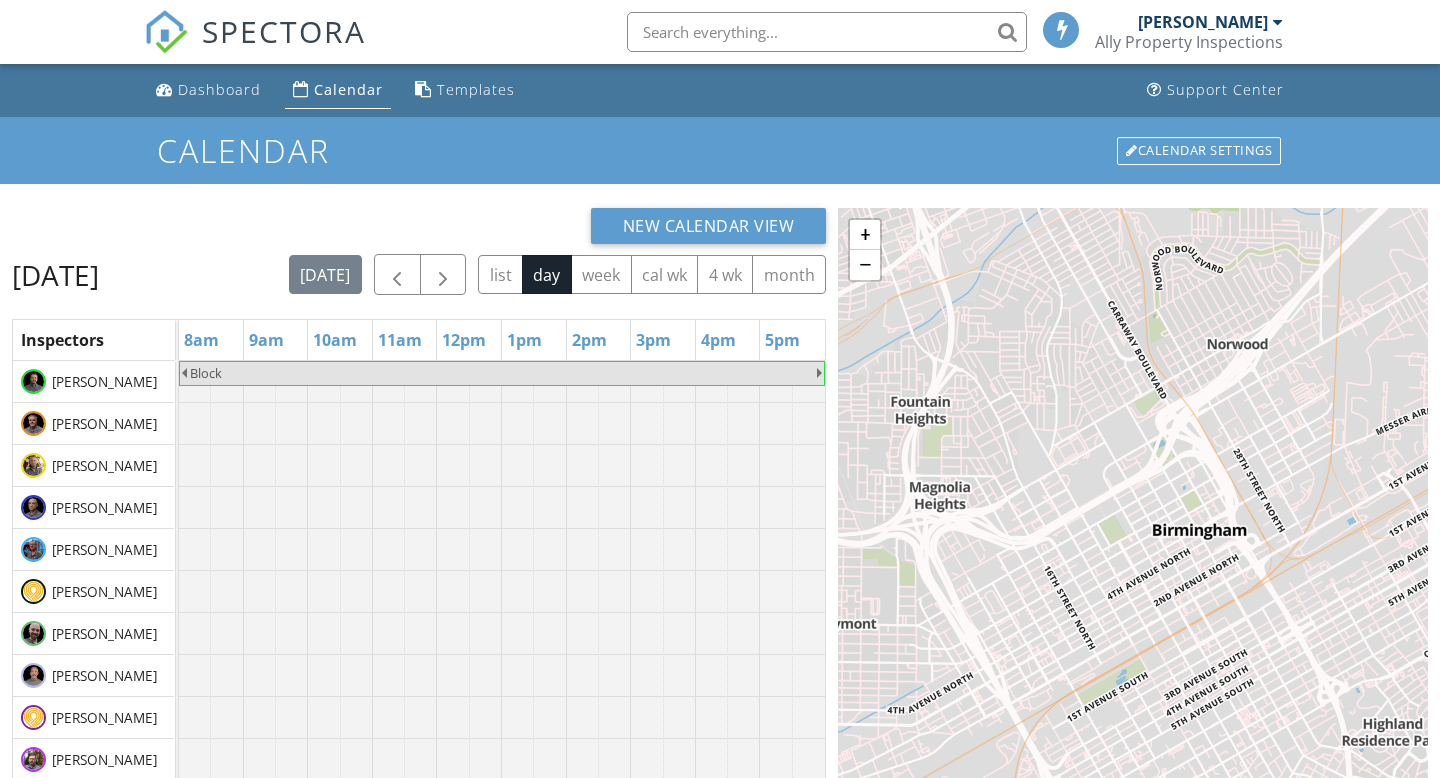scroll, scrollTop: 0, scrollLeft: 0, axis: both 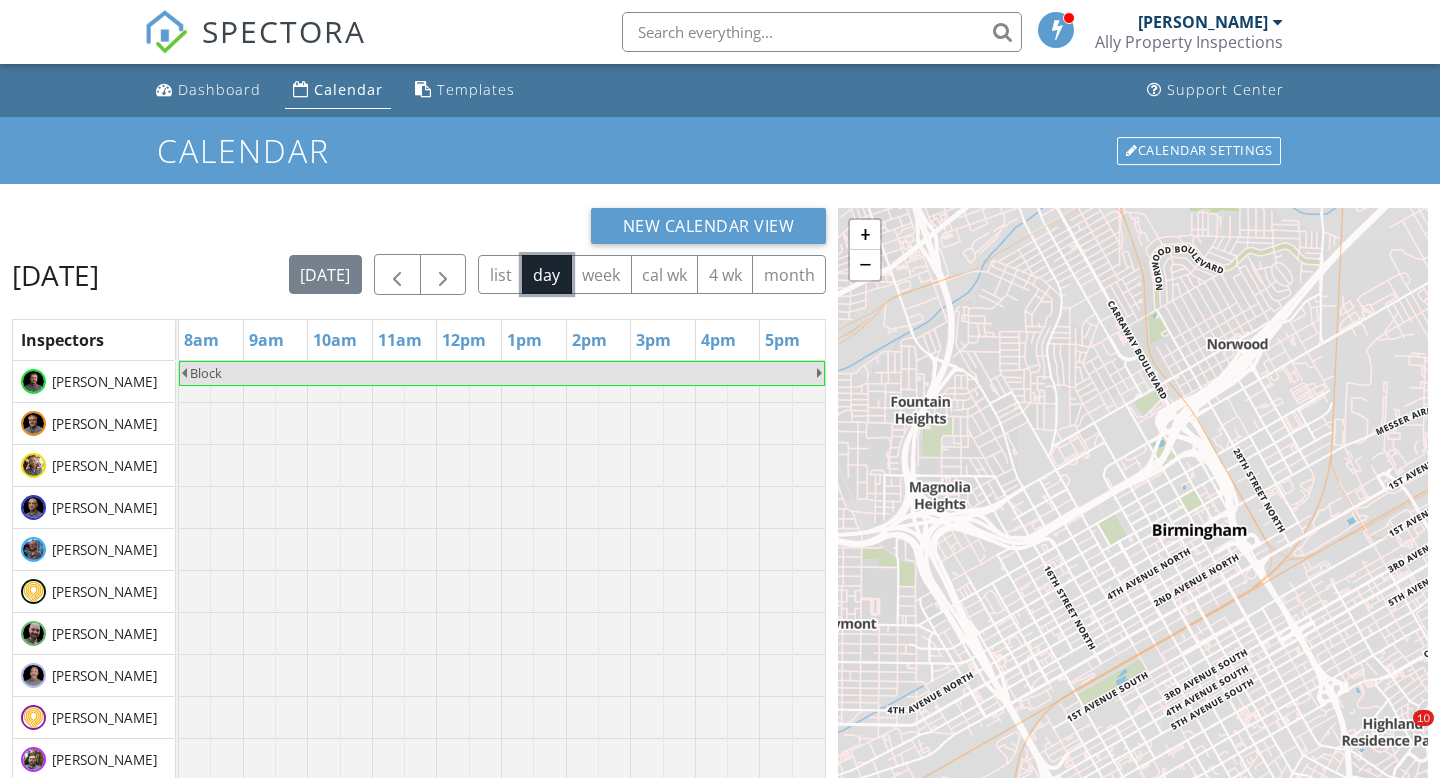 click on "day" at bounding box center (547, 274) 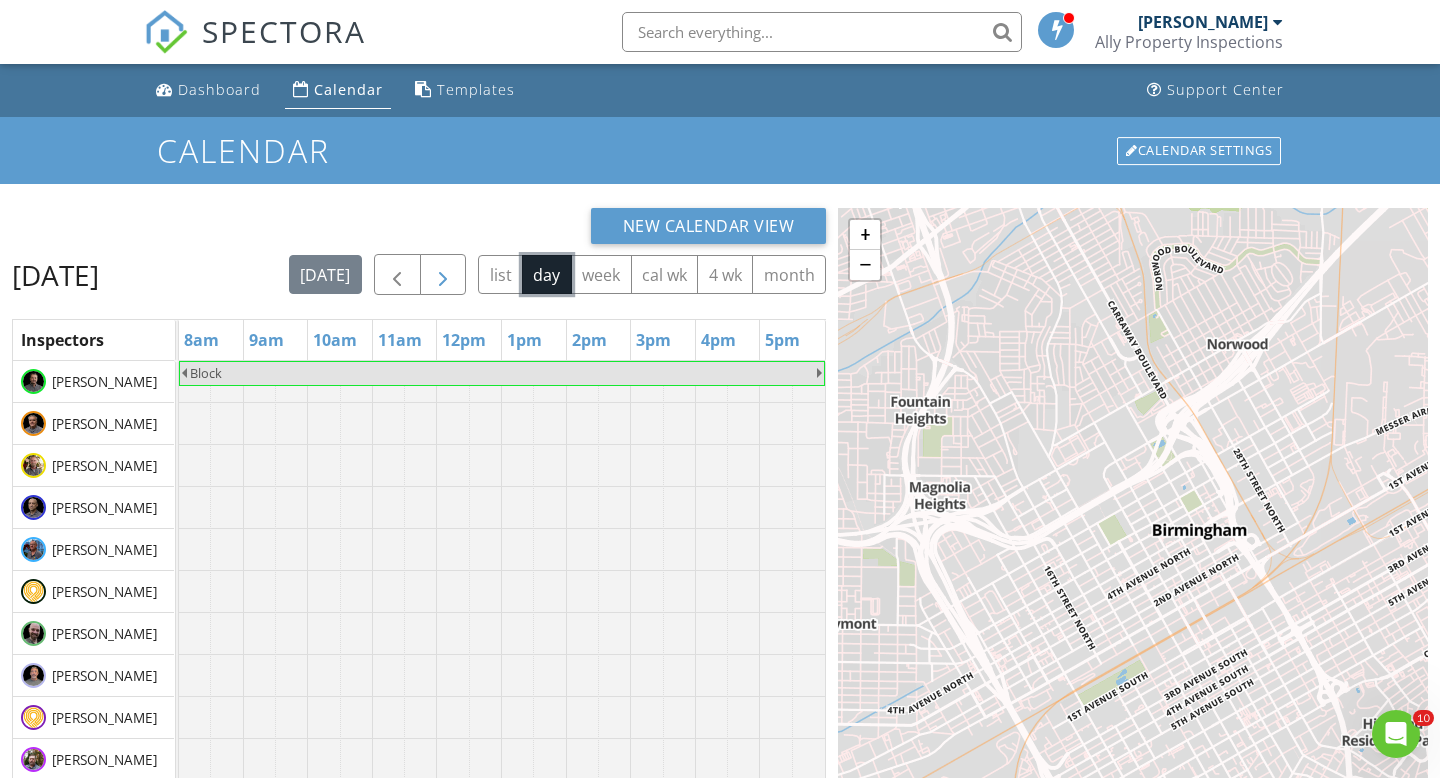 scroll, scrollTop: 0, scrollLeft: 0, axis: both 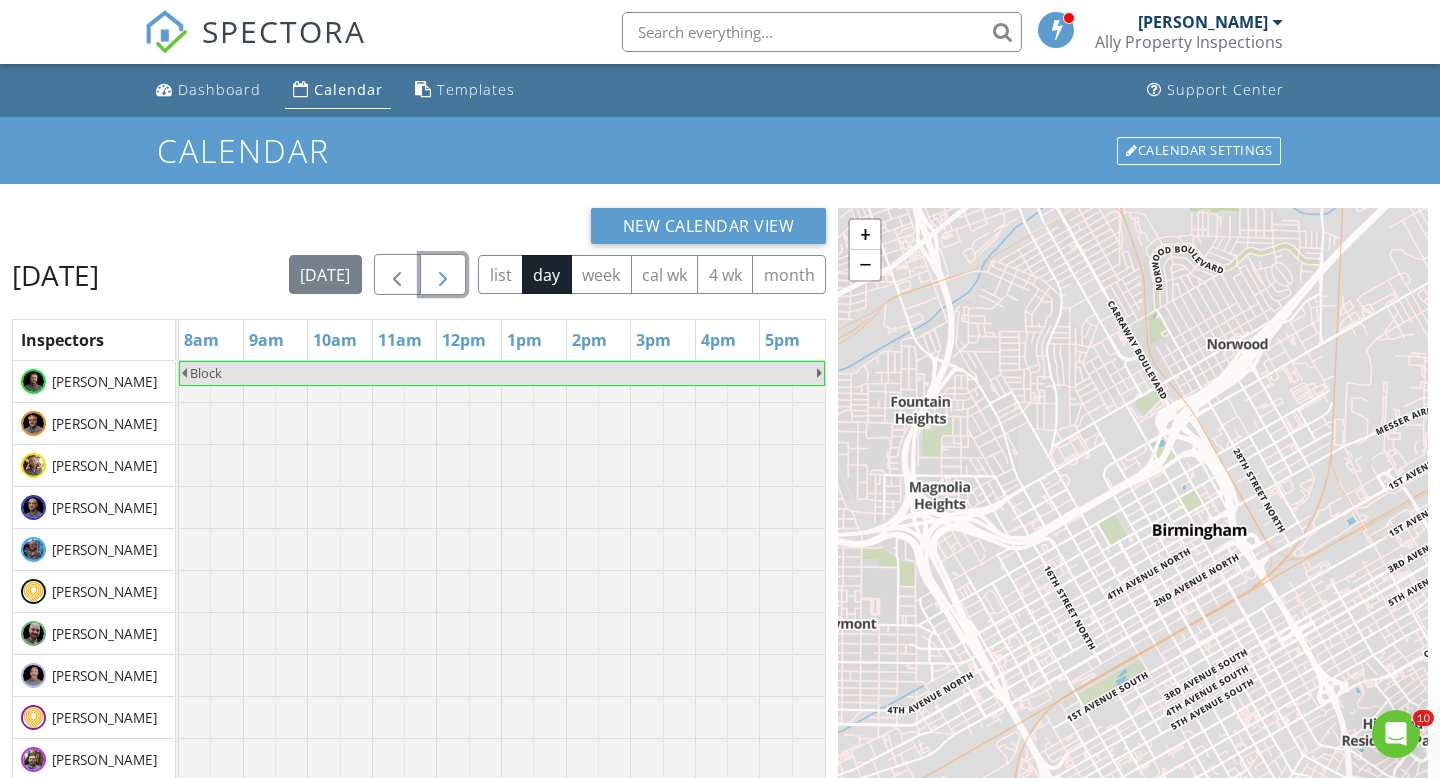 click at bounding box center (443, 275) 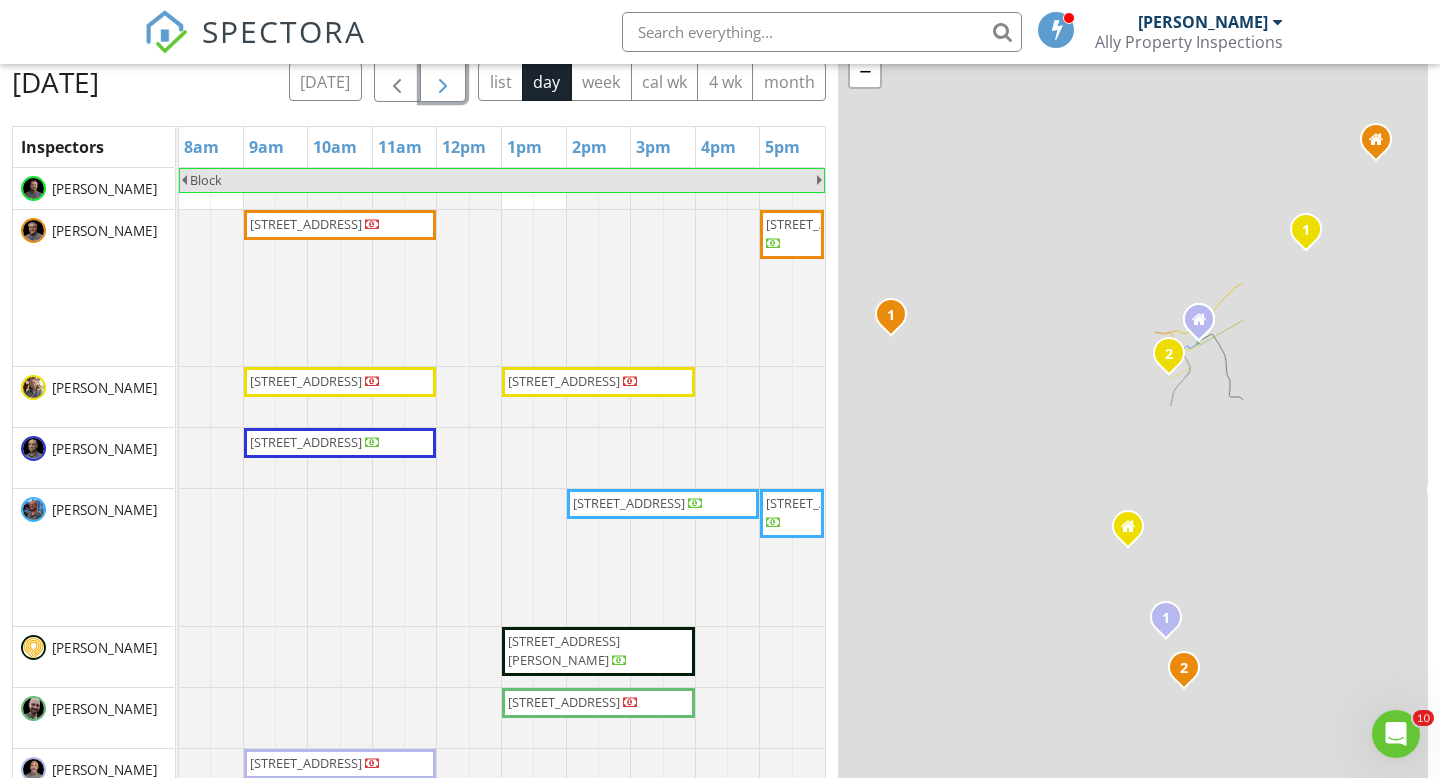 scroll, scrollTop: 196, scrollLeft: 0, axis: vertical 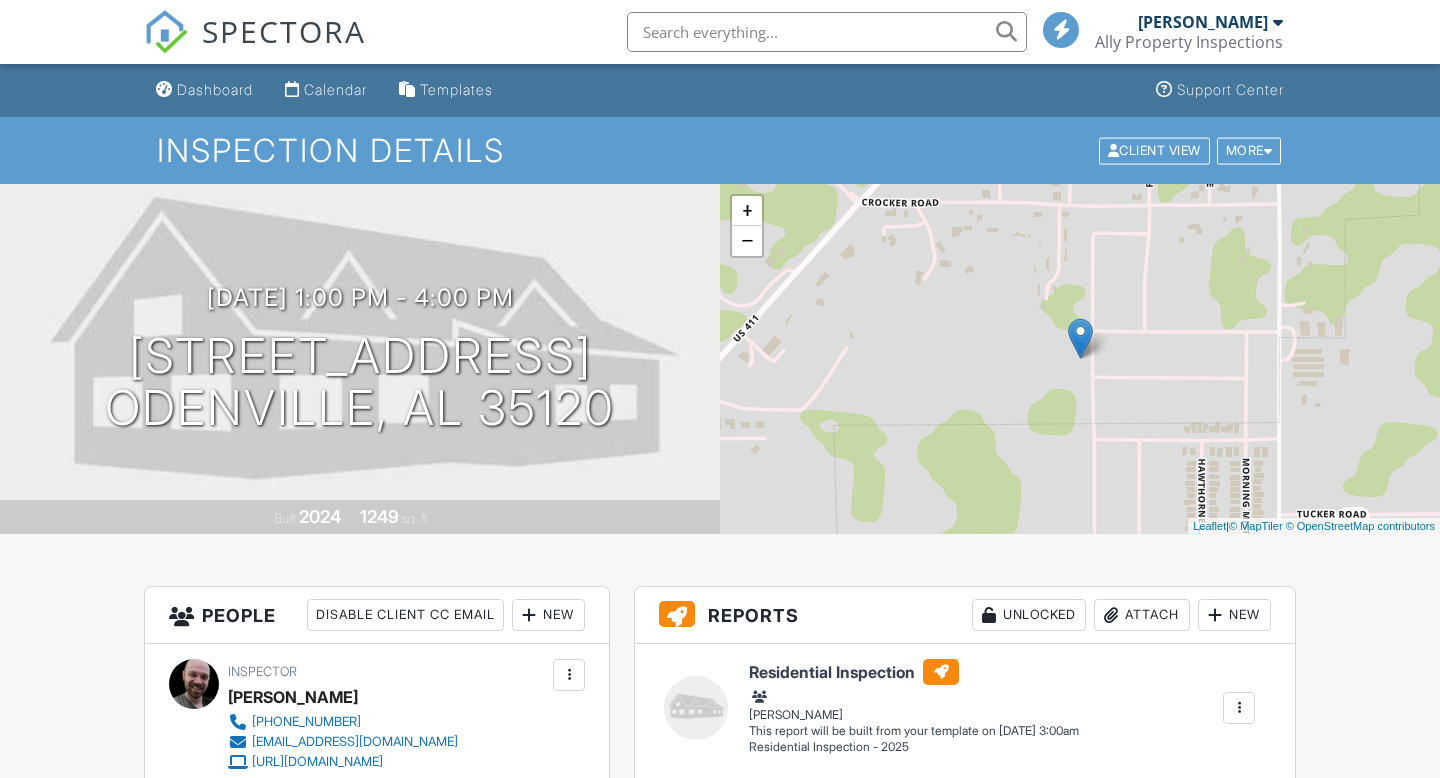 click at bounding box center [1239, 708] 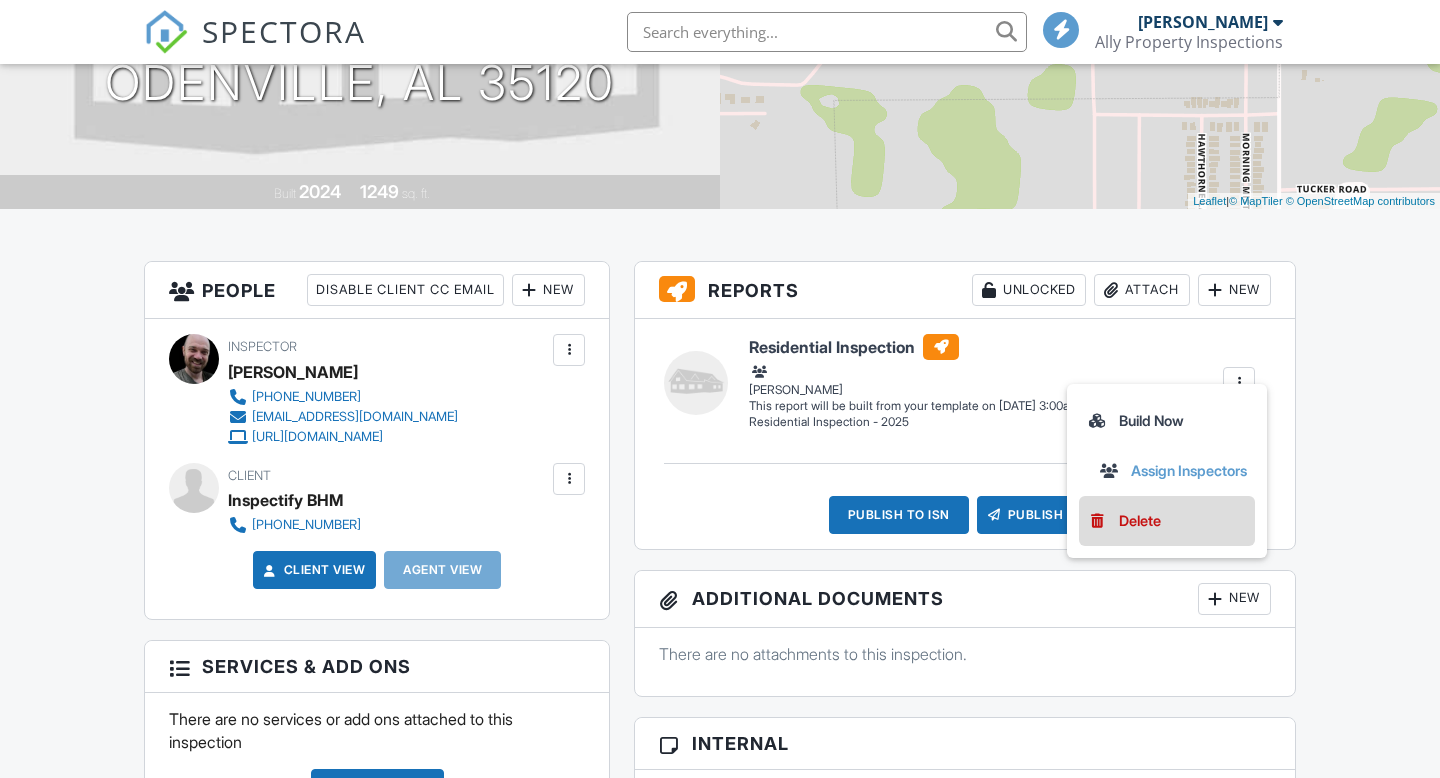 scroll, scrollTop: 325, scrollLeft: 0, axis: vertical 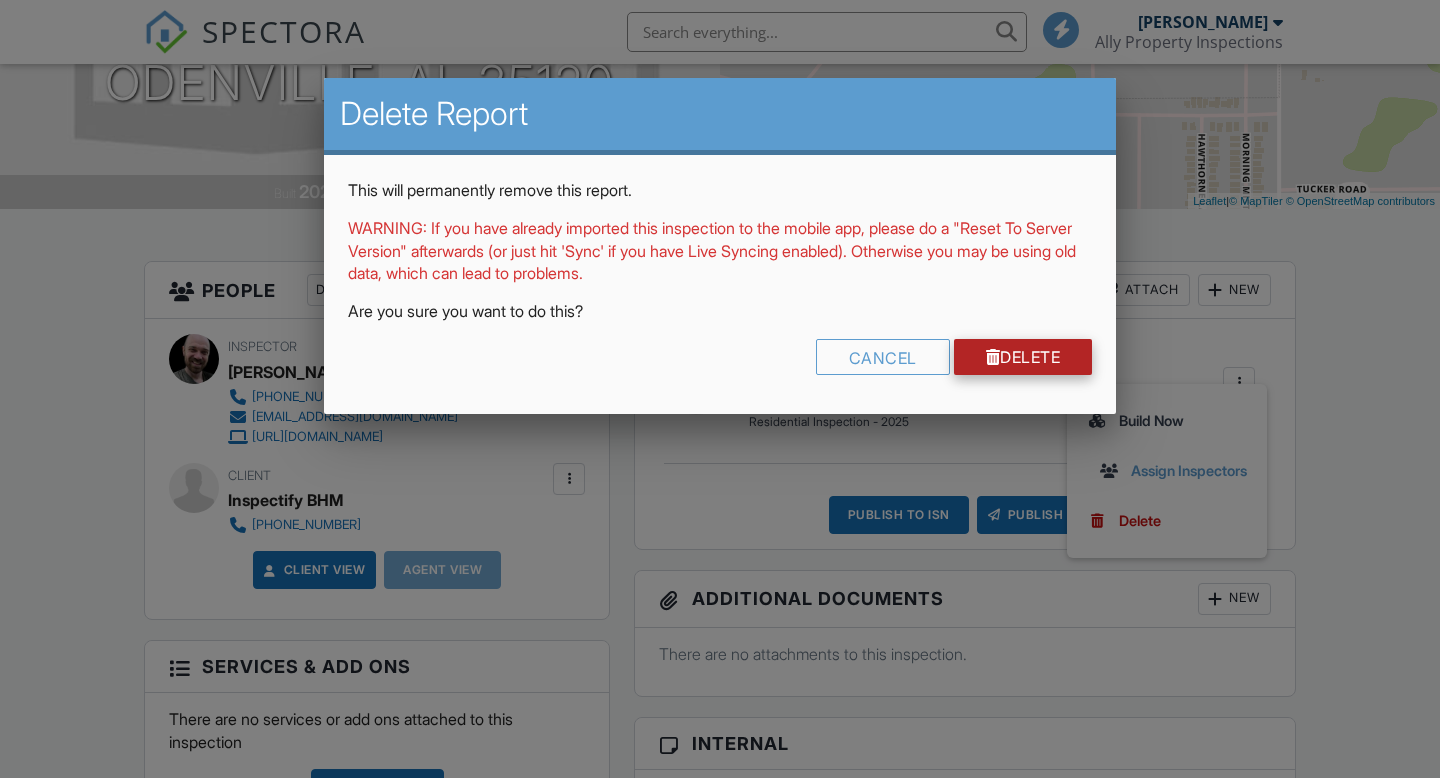 click at bounding box center [993, 357] 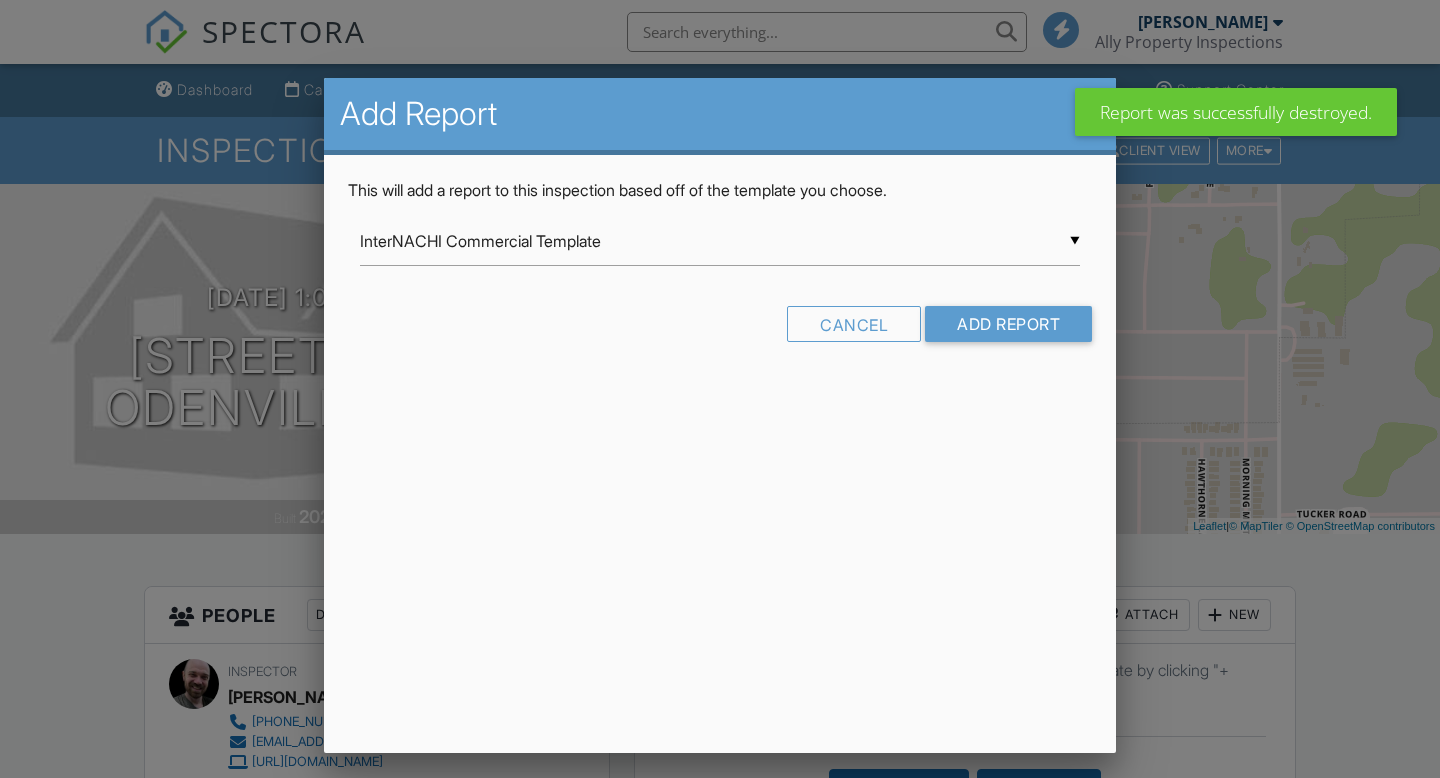 click on "InterNACHI Commercial Template" at bounding box center [720, 241] 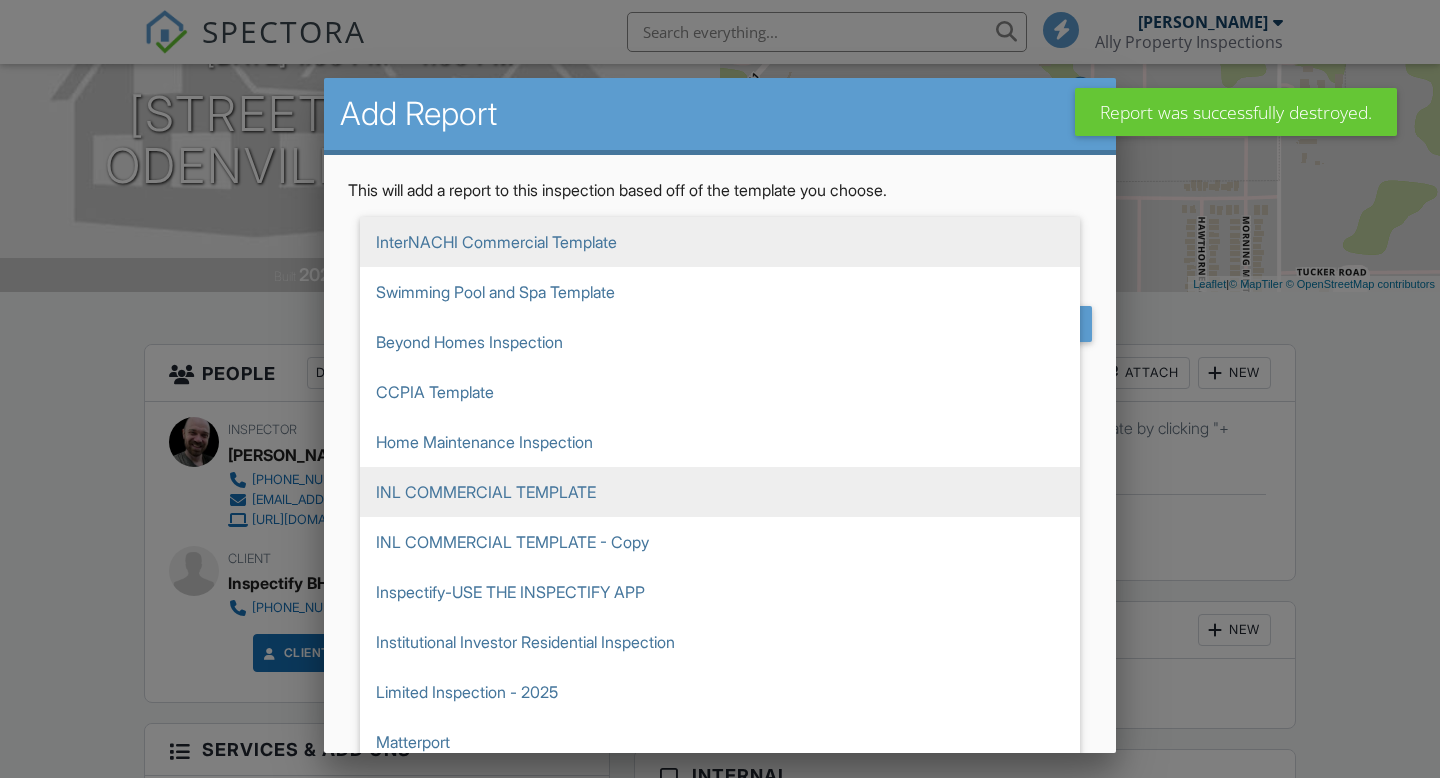 scroll, scrollTop: 242, scrollLeft: 0, axis: vertical 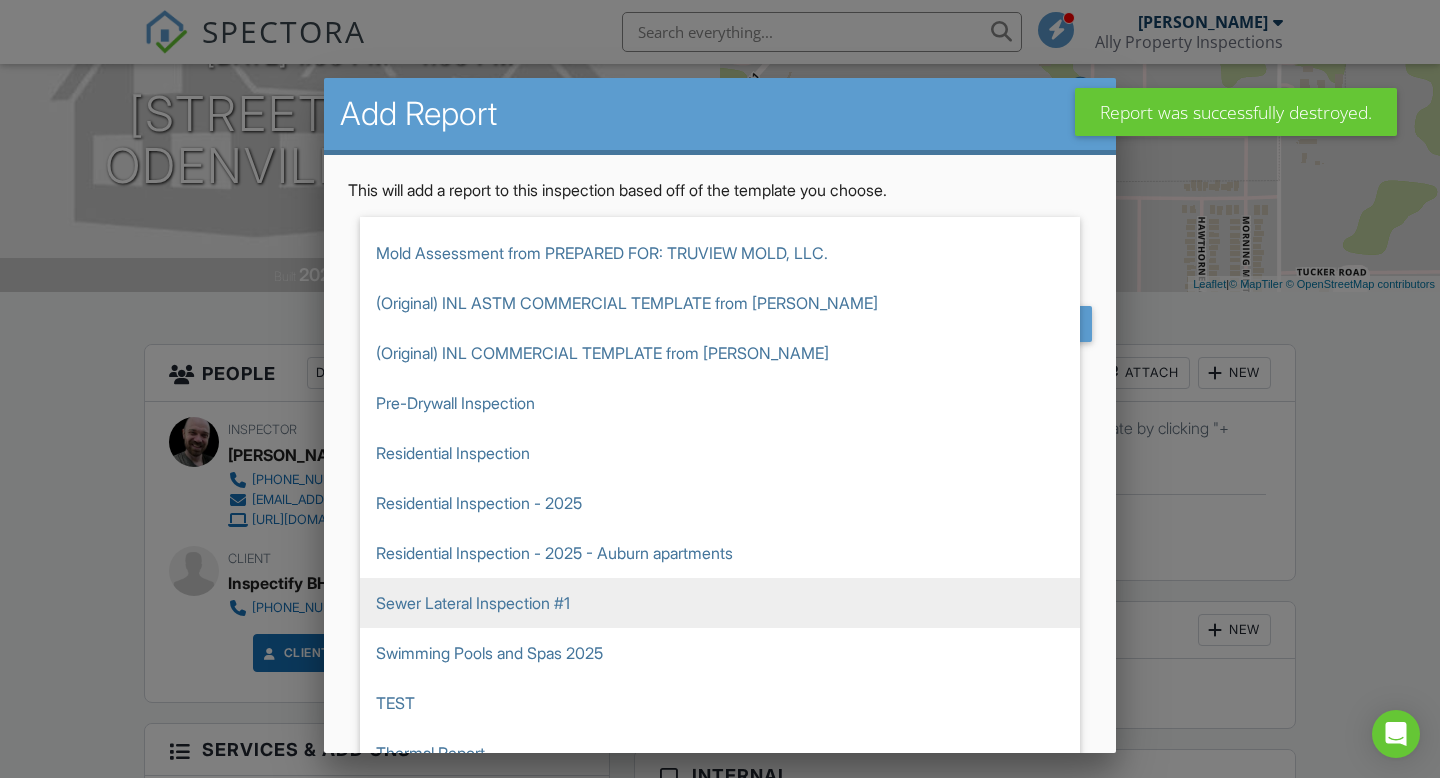 click on "Sewer Lateral Inspection #1" at bounding box center (720, 603) 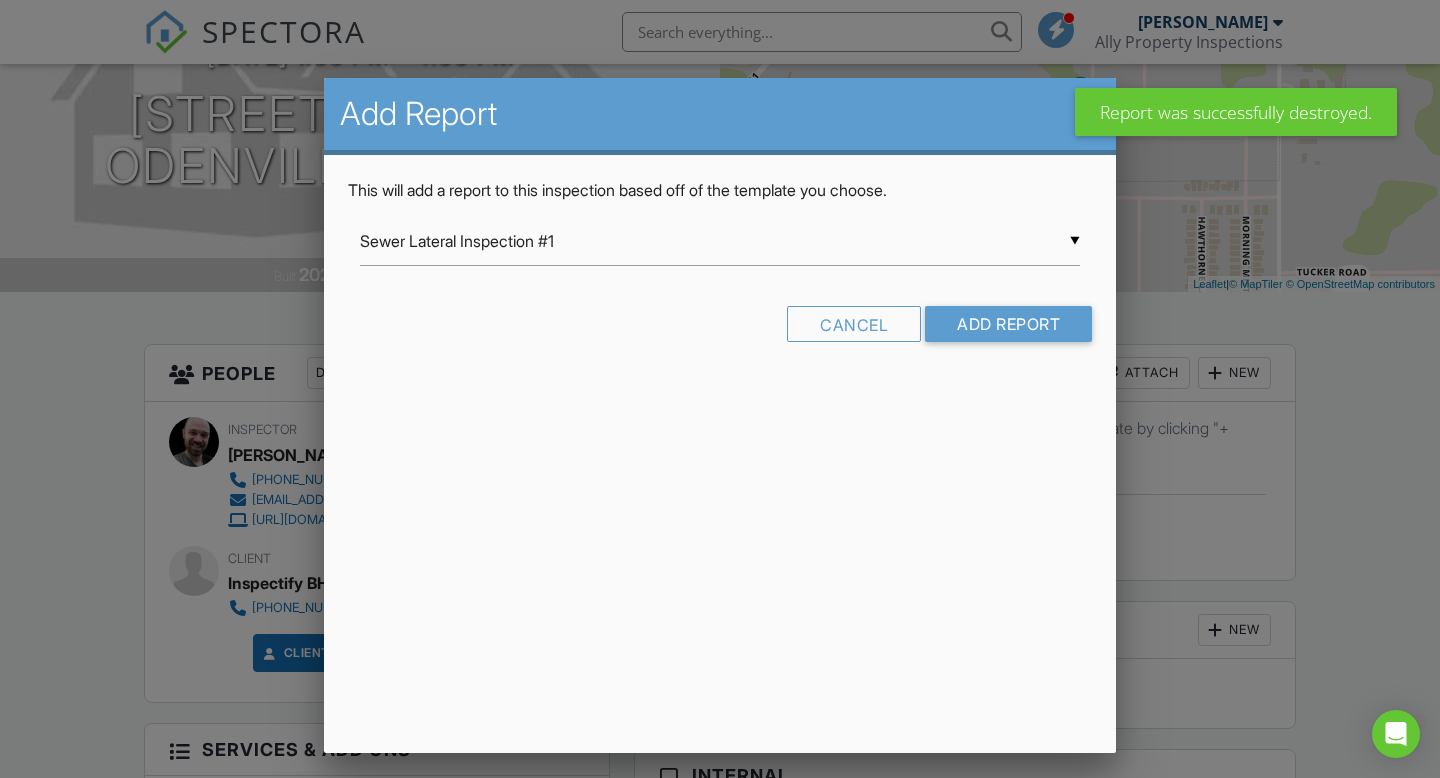 scroll, scrollTop: 0, scrollLeft: 0, axis: both 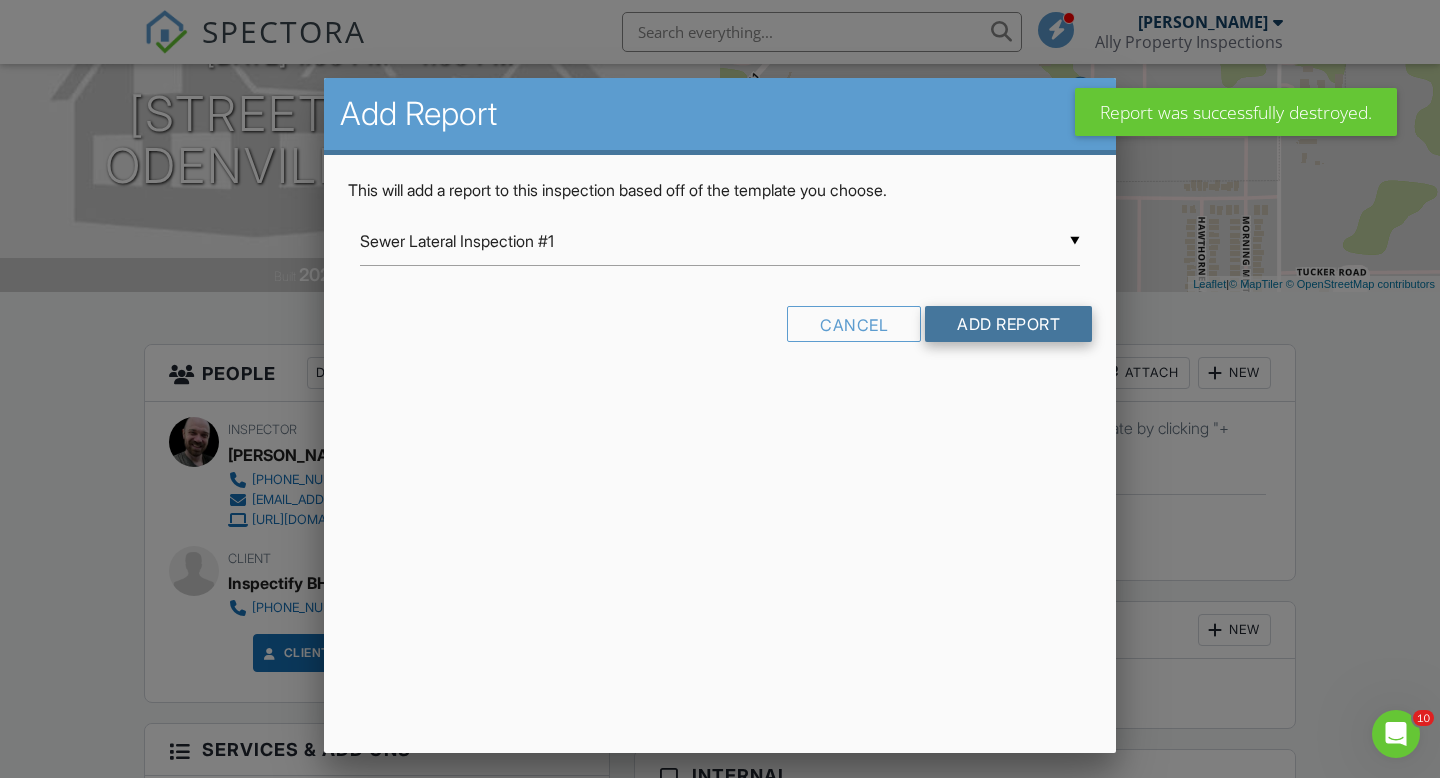 click on "Add Report" at bounding box center (1008, 324) 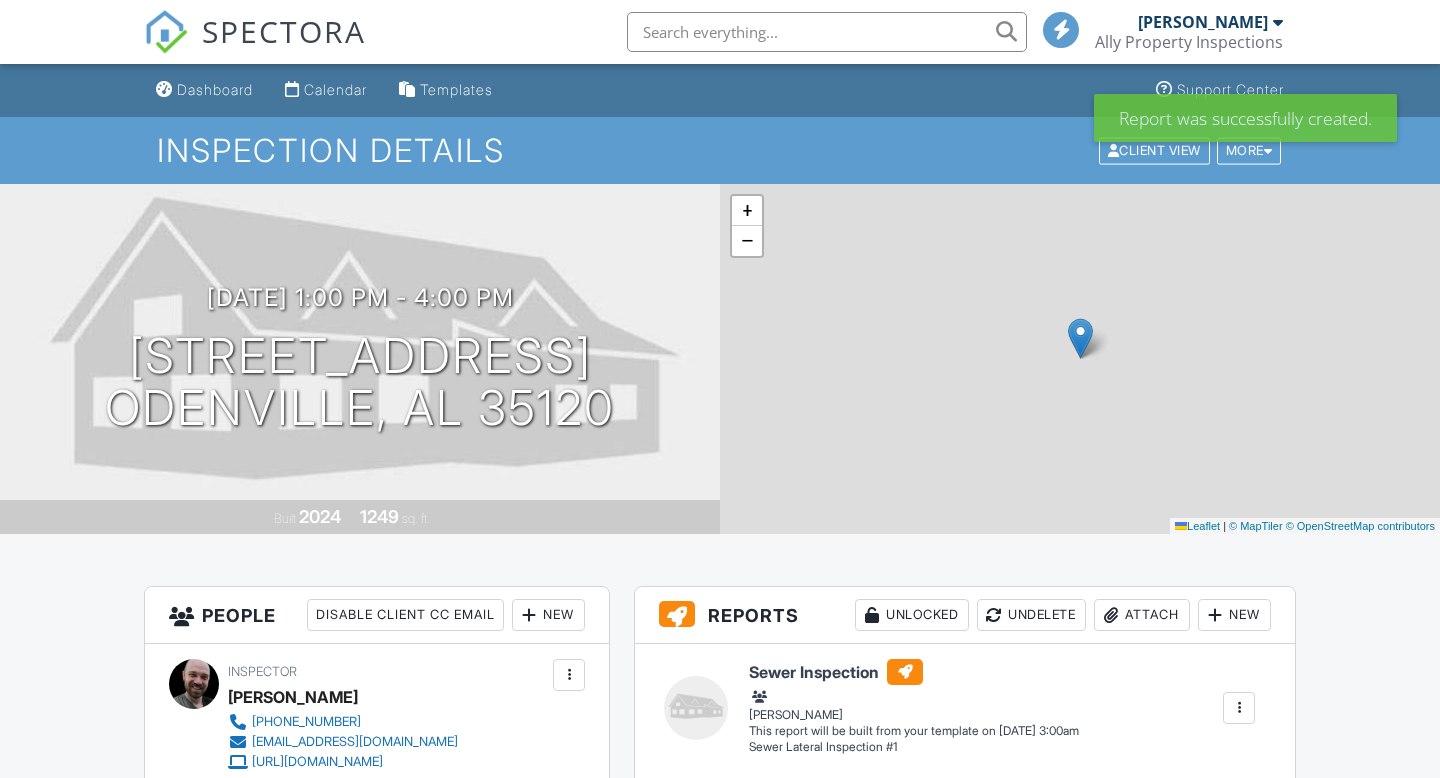 scroll, scrollTop: 0, scrollLeft: 0, axis: both 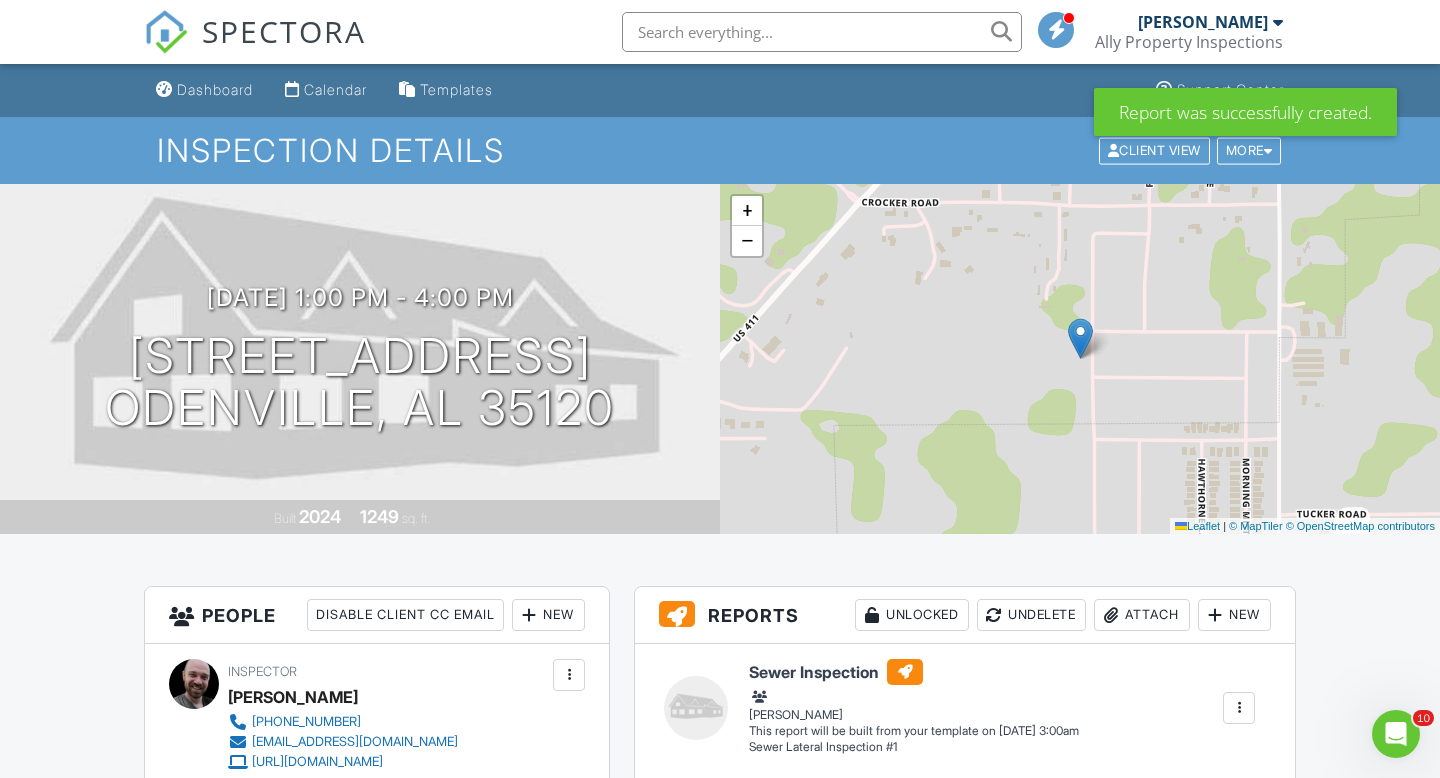 click 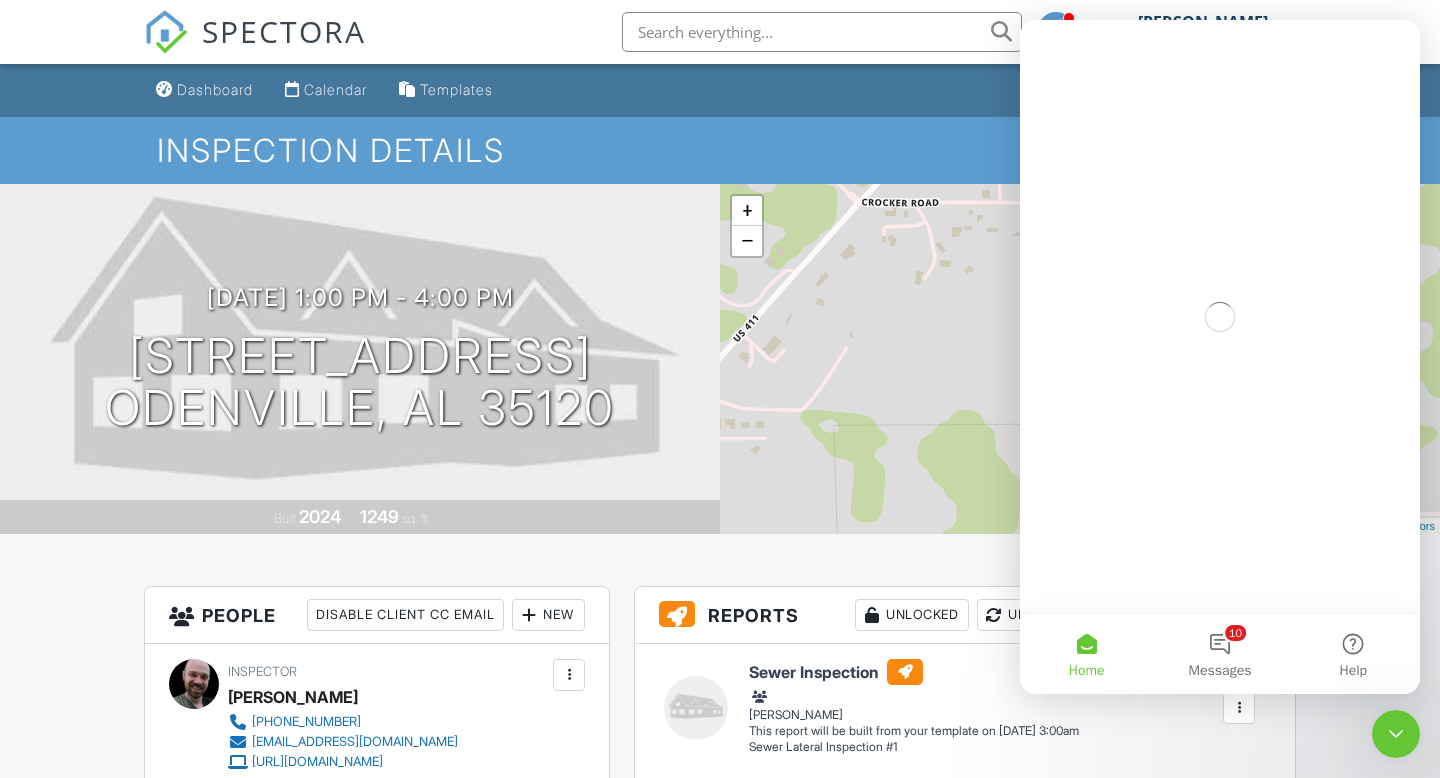 scroll, scrollTop: 0, scrollLeft: 0, axis: both 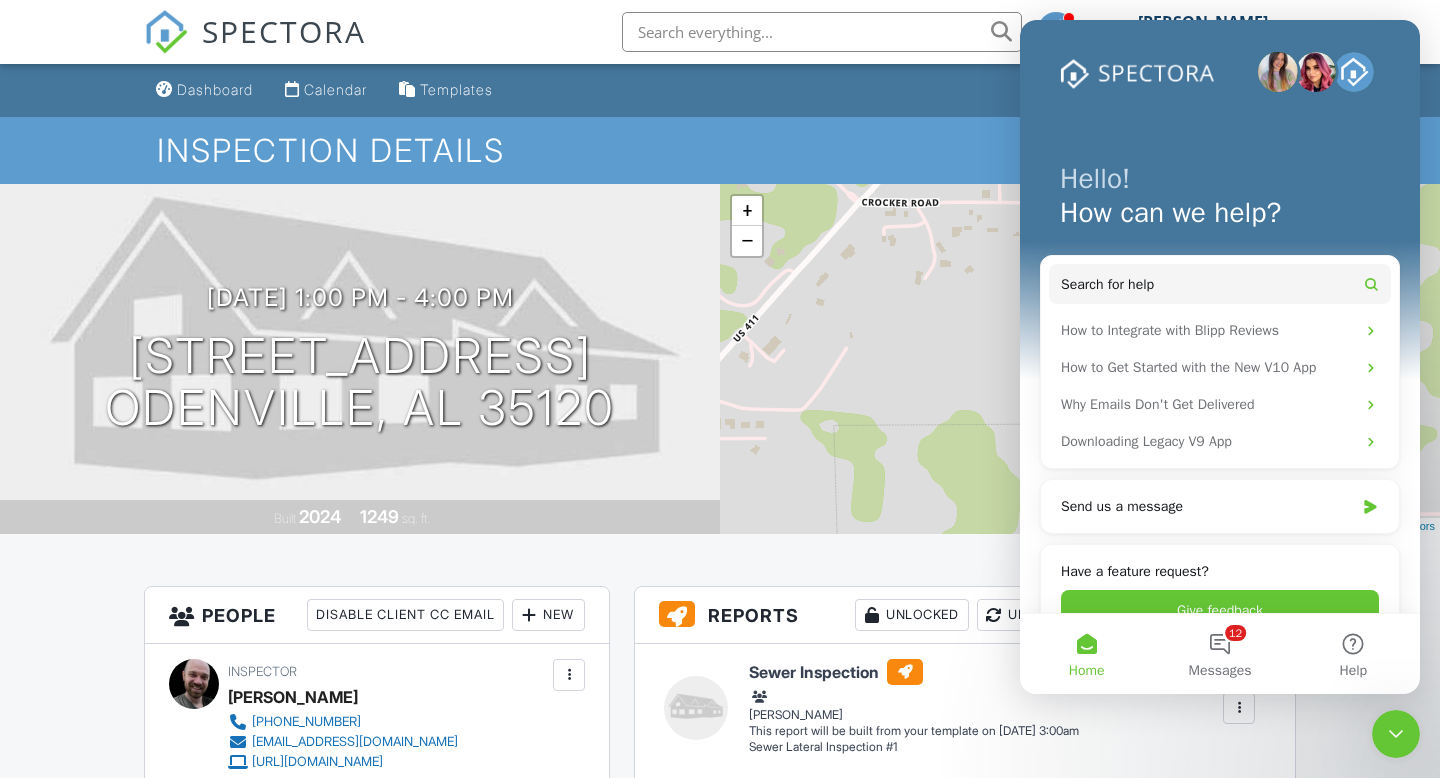 click 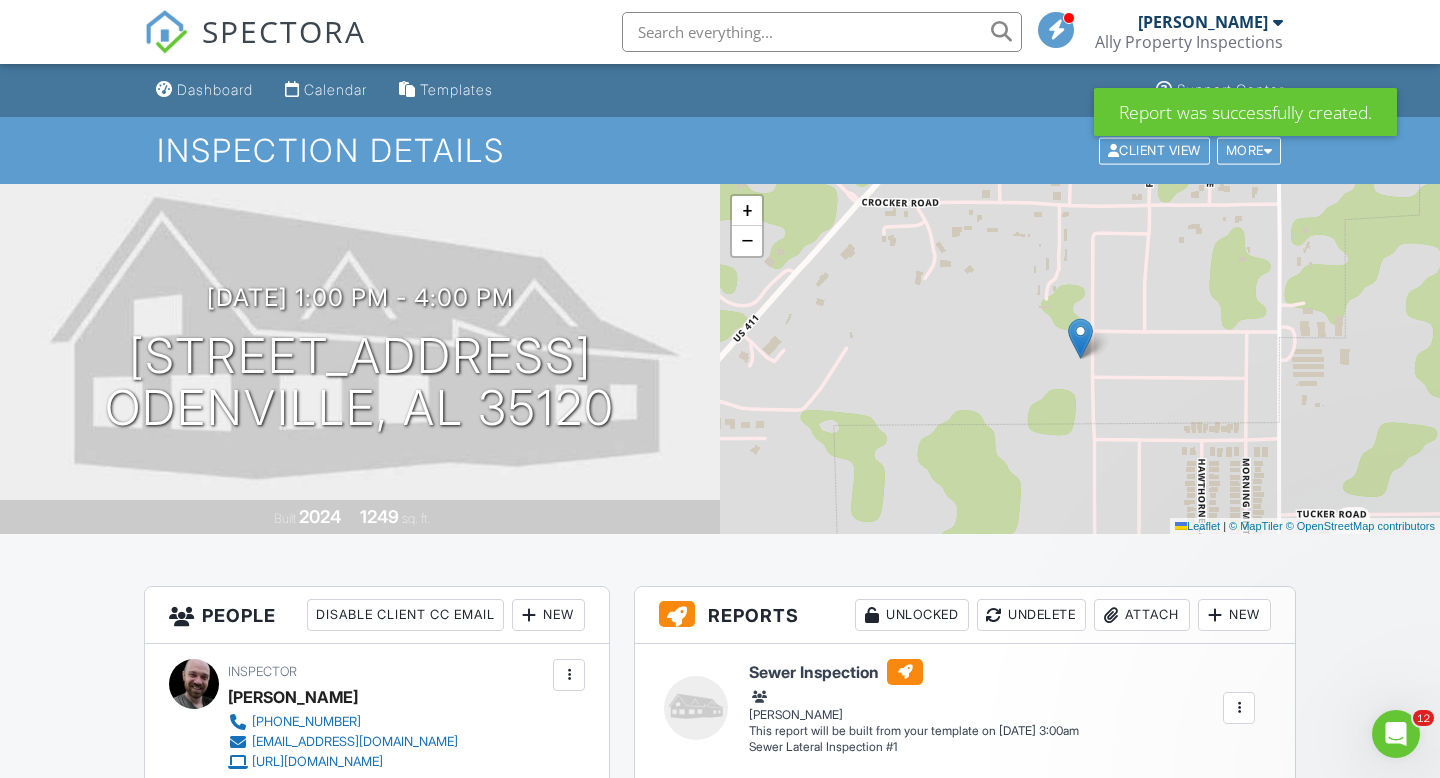 scroll, scrollTop: 0, scrollLeft: 0, axis: both 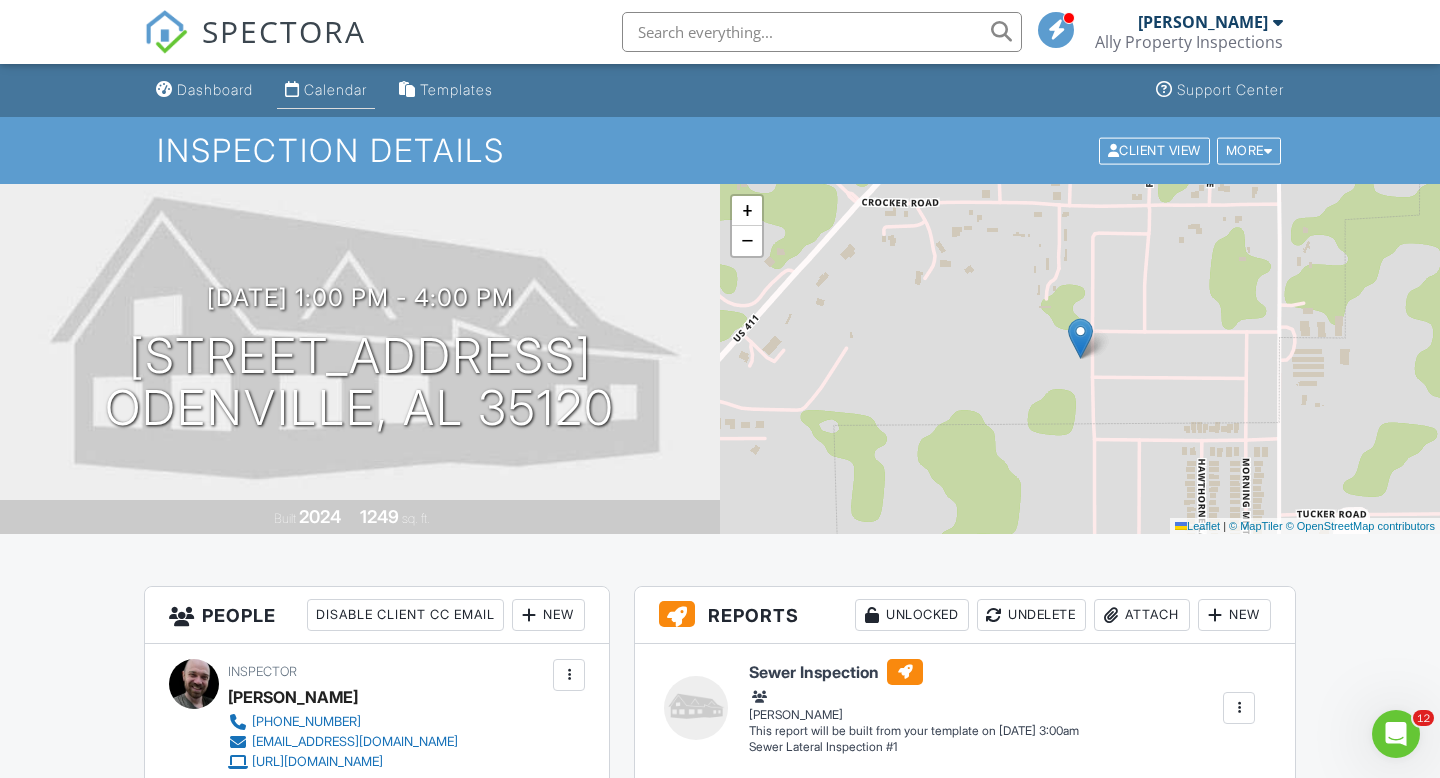 click on "Calendar" at bounding box center (335, 89) 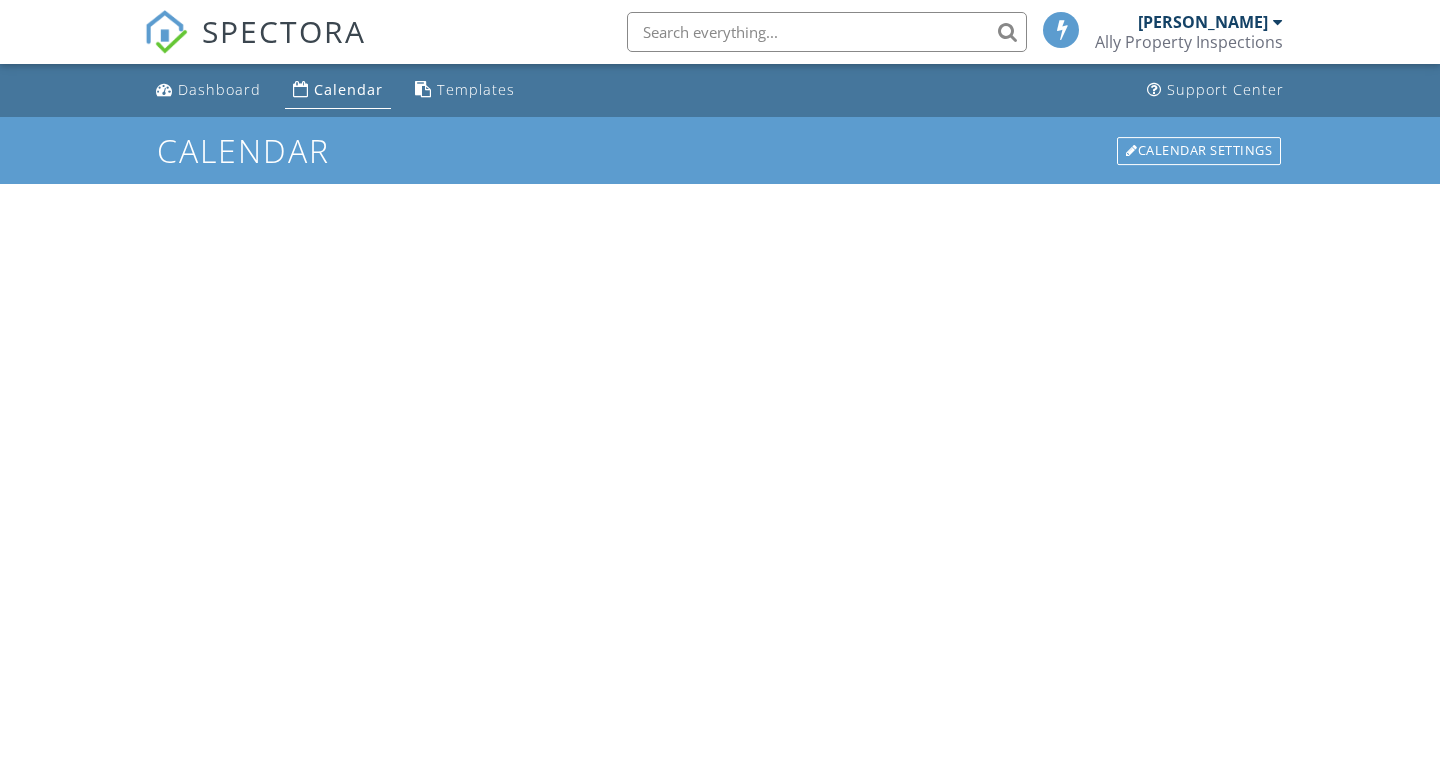 scroll, scrollTop: 0, scrollLeft: 0, axis: both 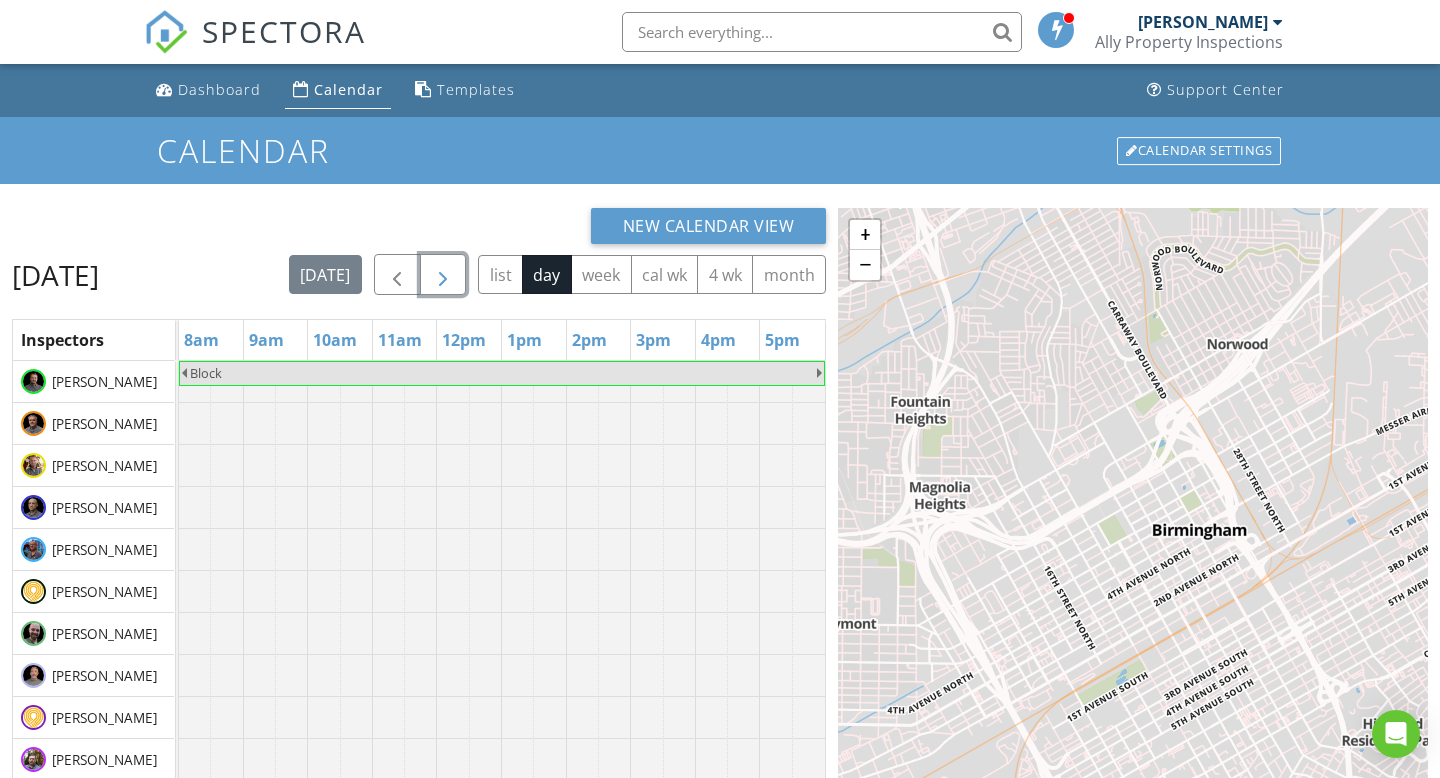 click at bounding box center [443, 275] 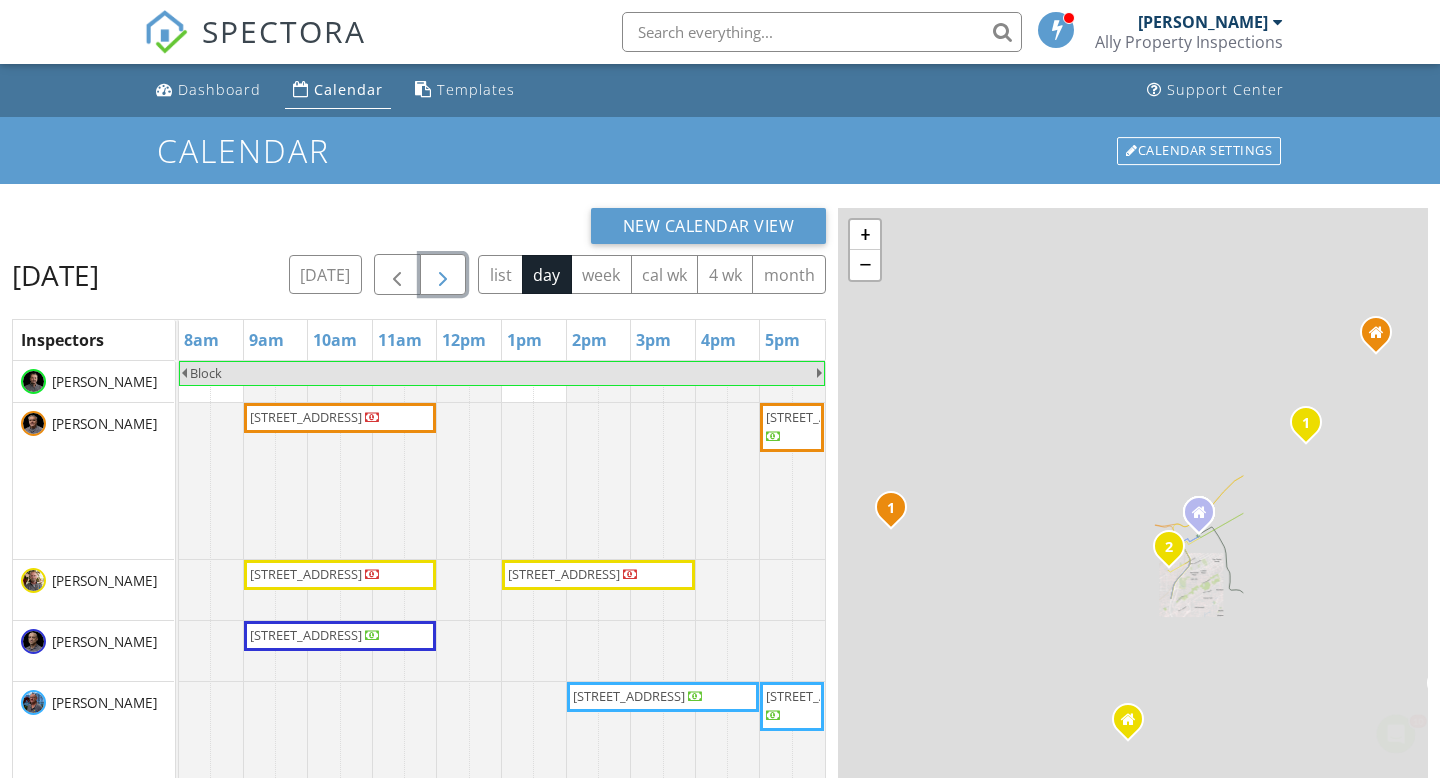 scroll, scrollTop: 0, scrollLeft: 0, axis: both 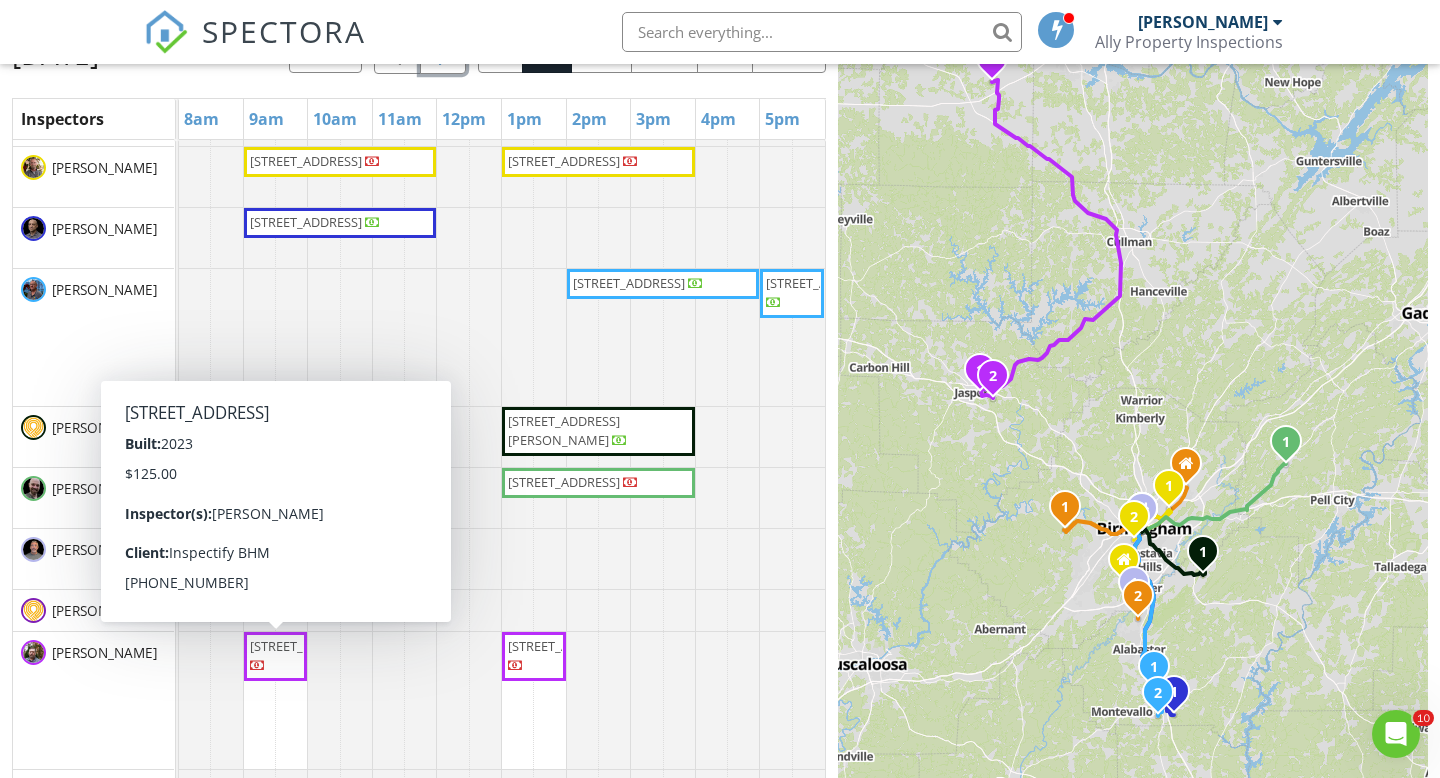 click on "82 Kings Way, Jasper 35501" at bounding box center (306, 646) 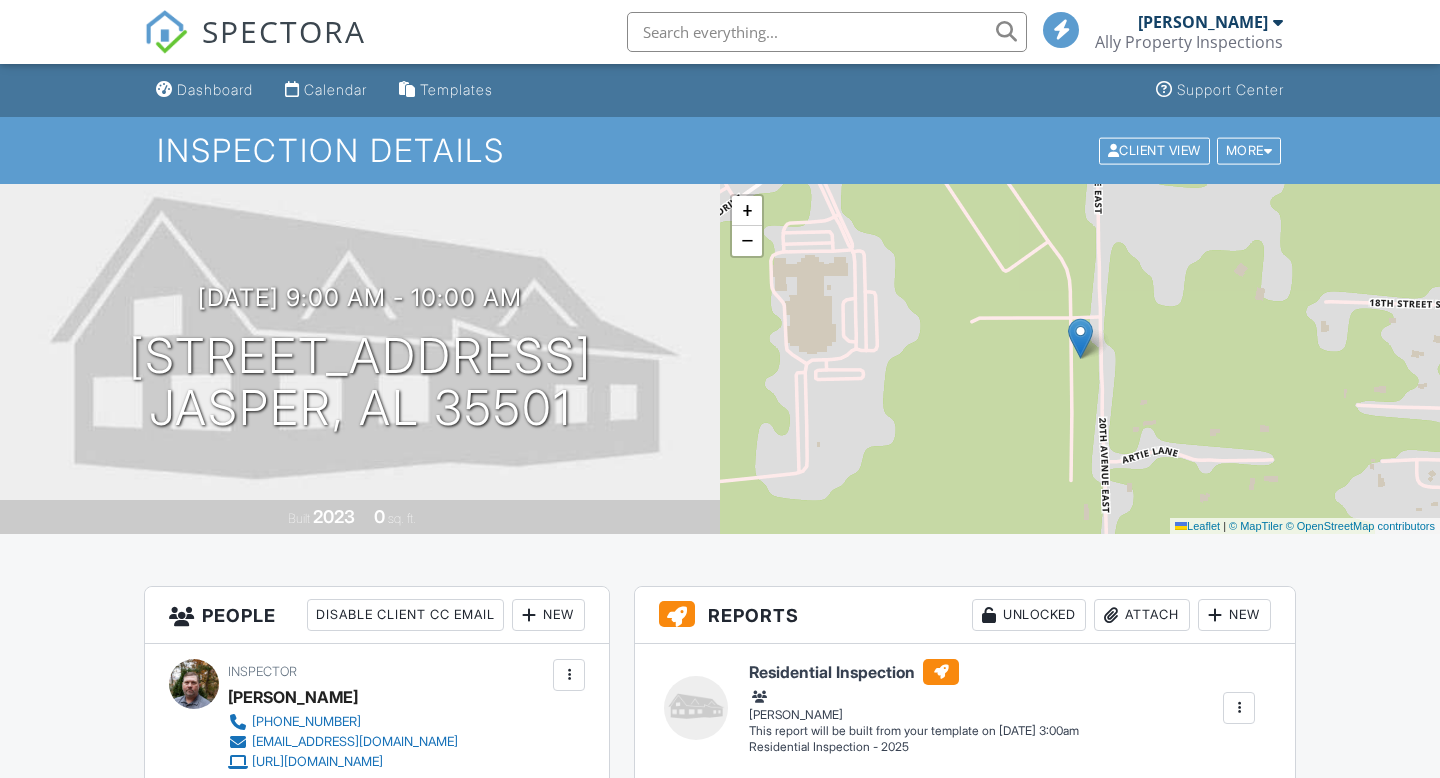 scroll, scrollTop: 0, scrollLeft: 0, axis: both 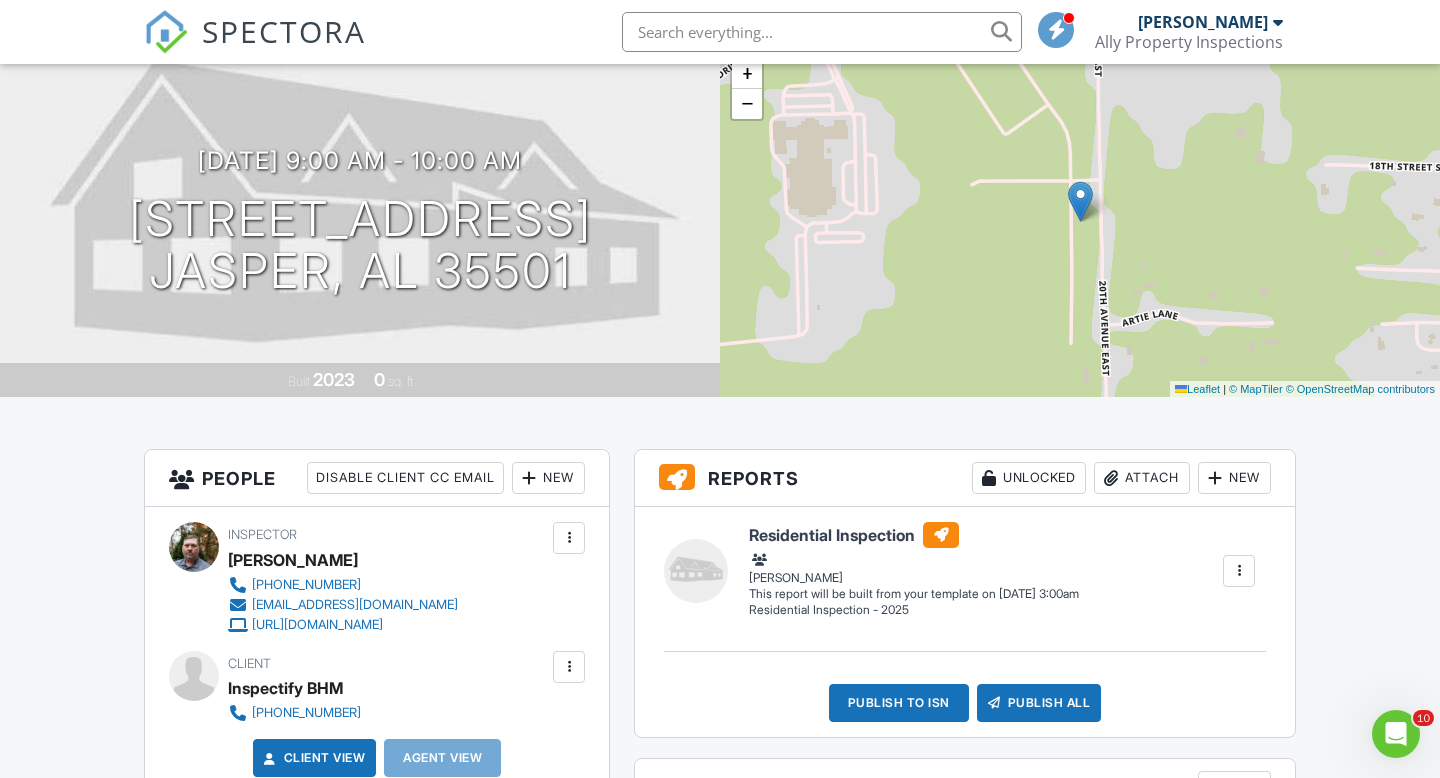 click at bounding box center (1239, 571) 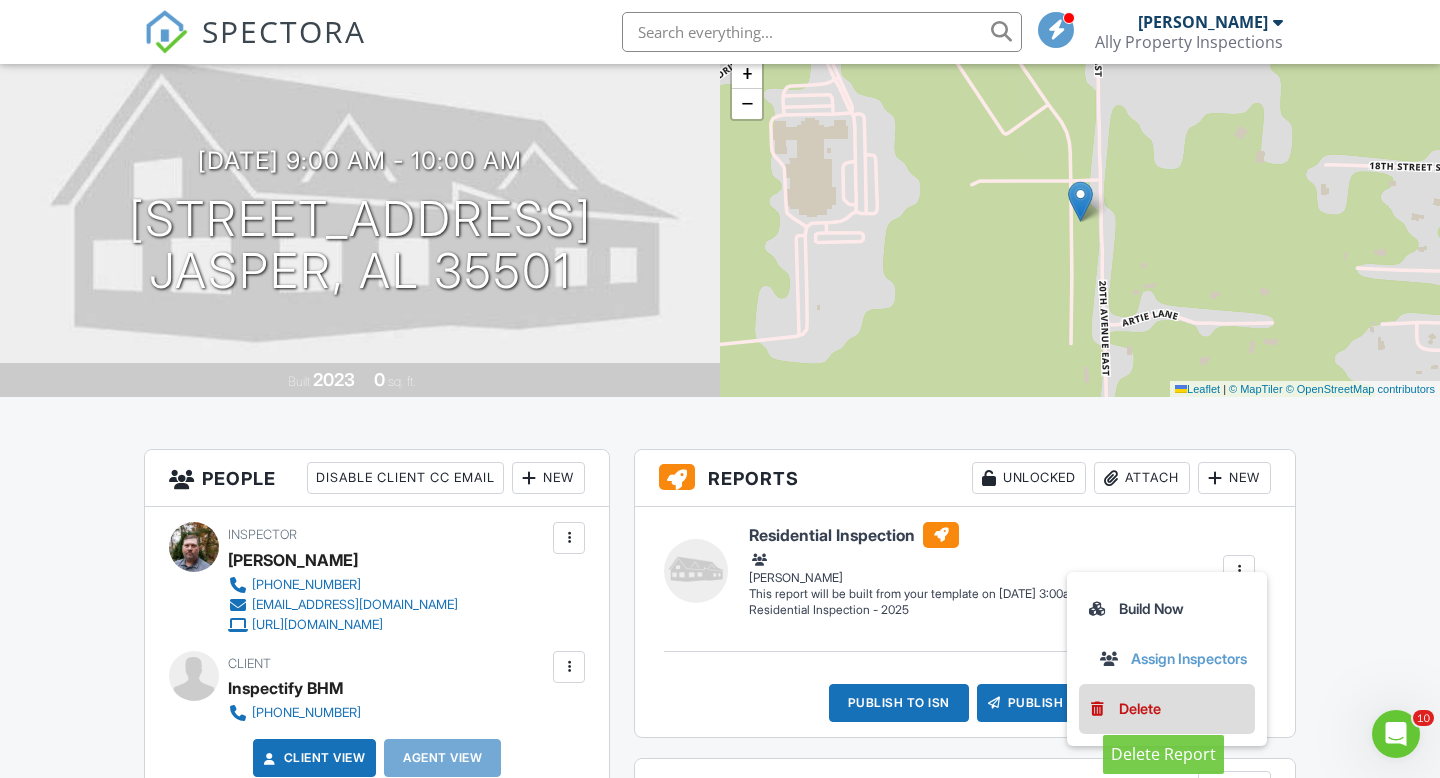 click on "Delete" at bounding box center [1140, 709] 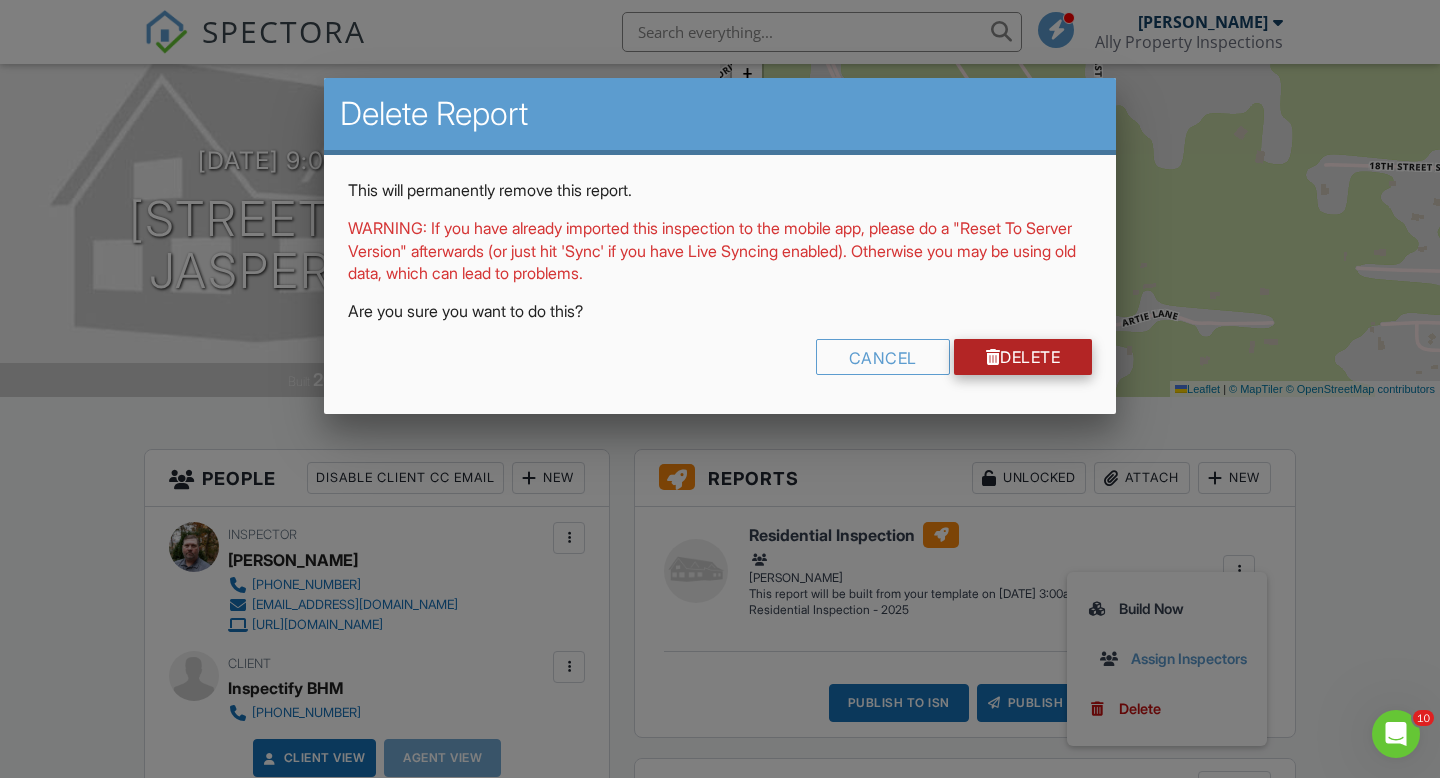 click on "Delete" at bounding box center [1023, 357] 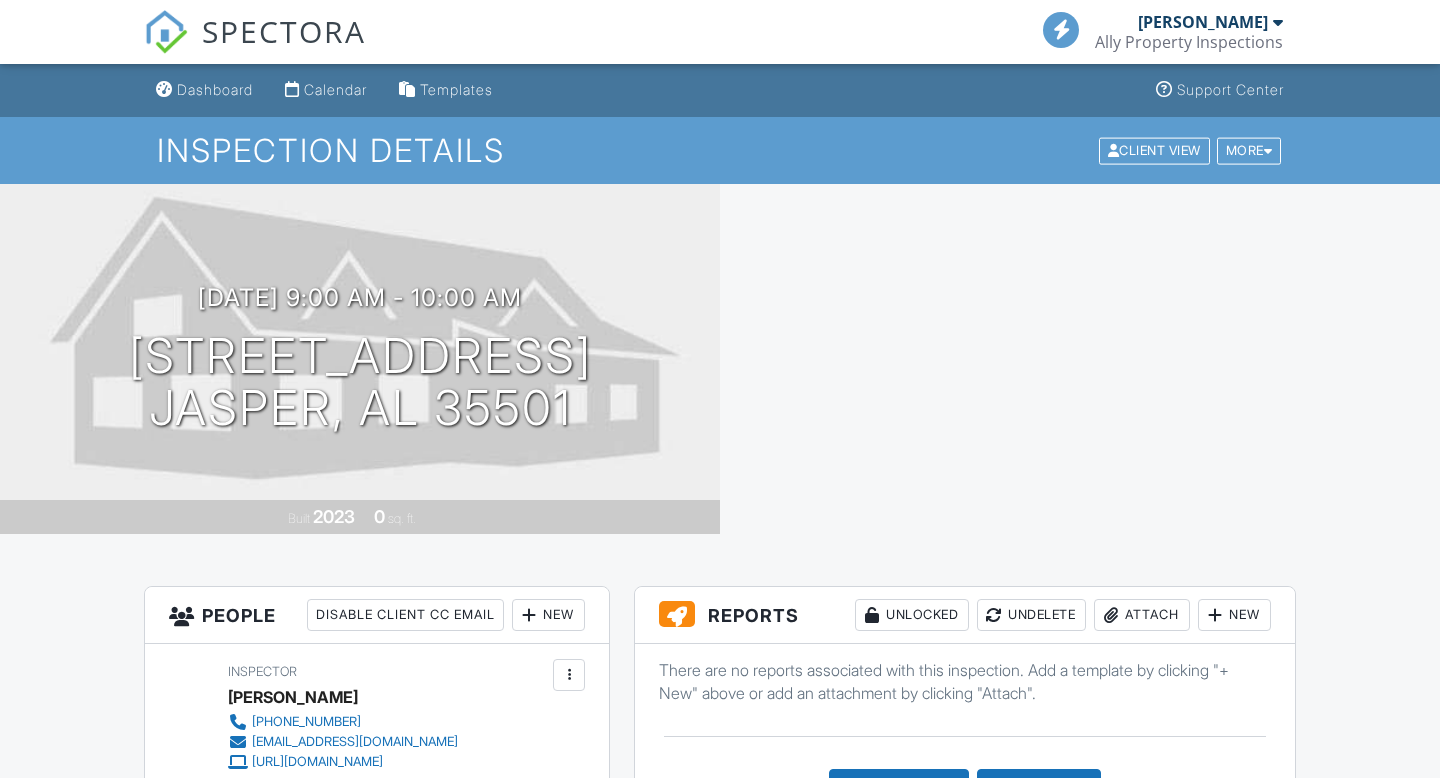 click on "New" at bounding box center [1234, 615] 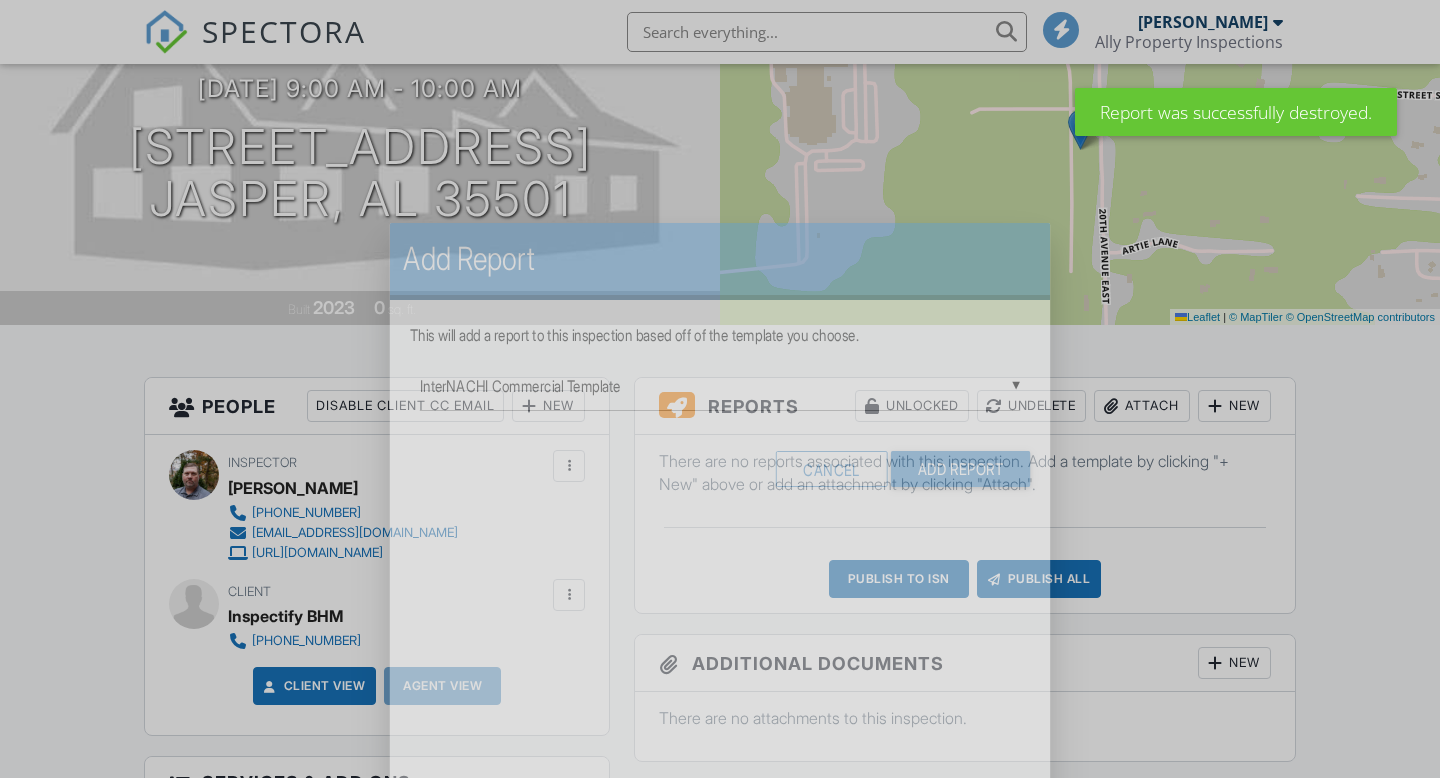 scroll, scrollTop: 209, scrollLeft: 0, axis: vertical 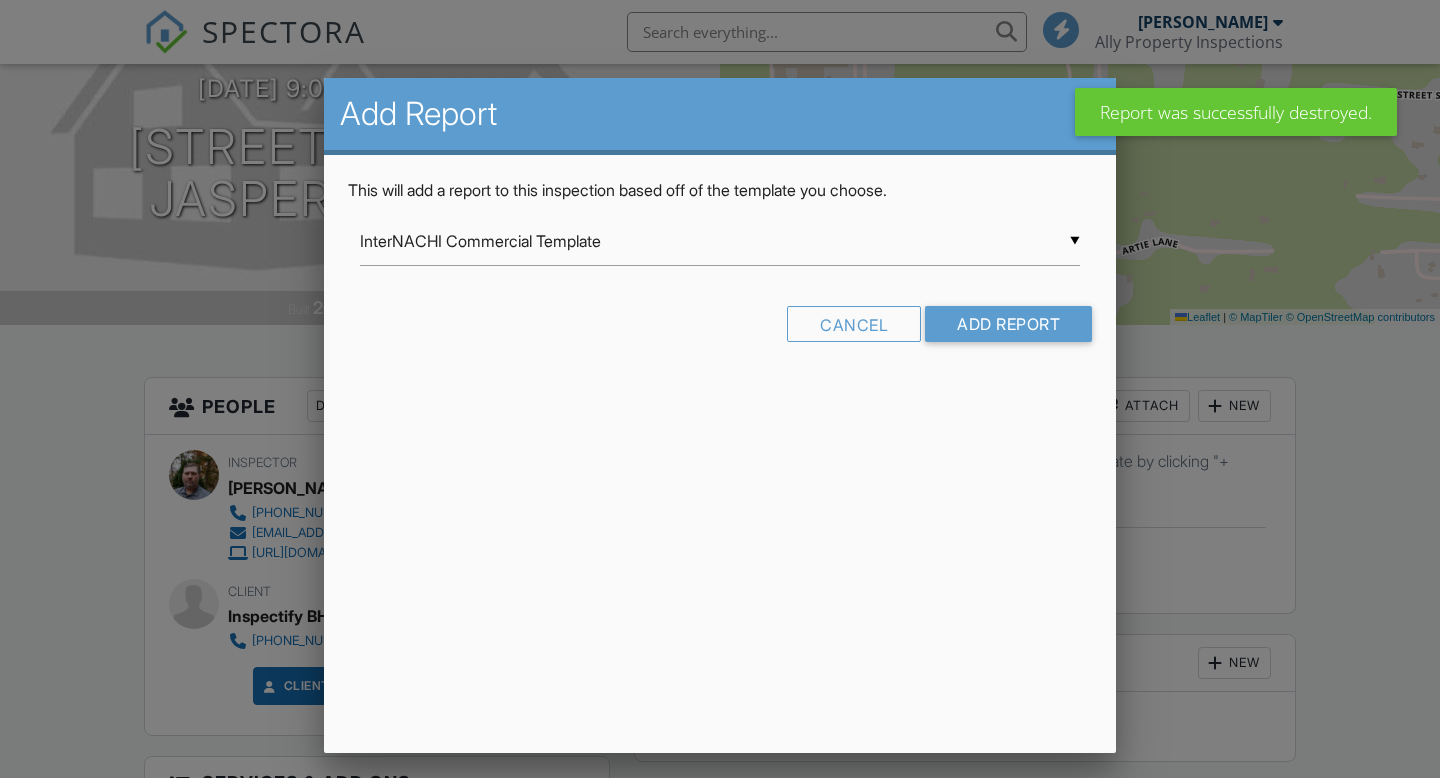 click on "InterNACHI Commercial Template" at bounding box center [720, 241] 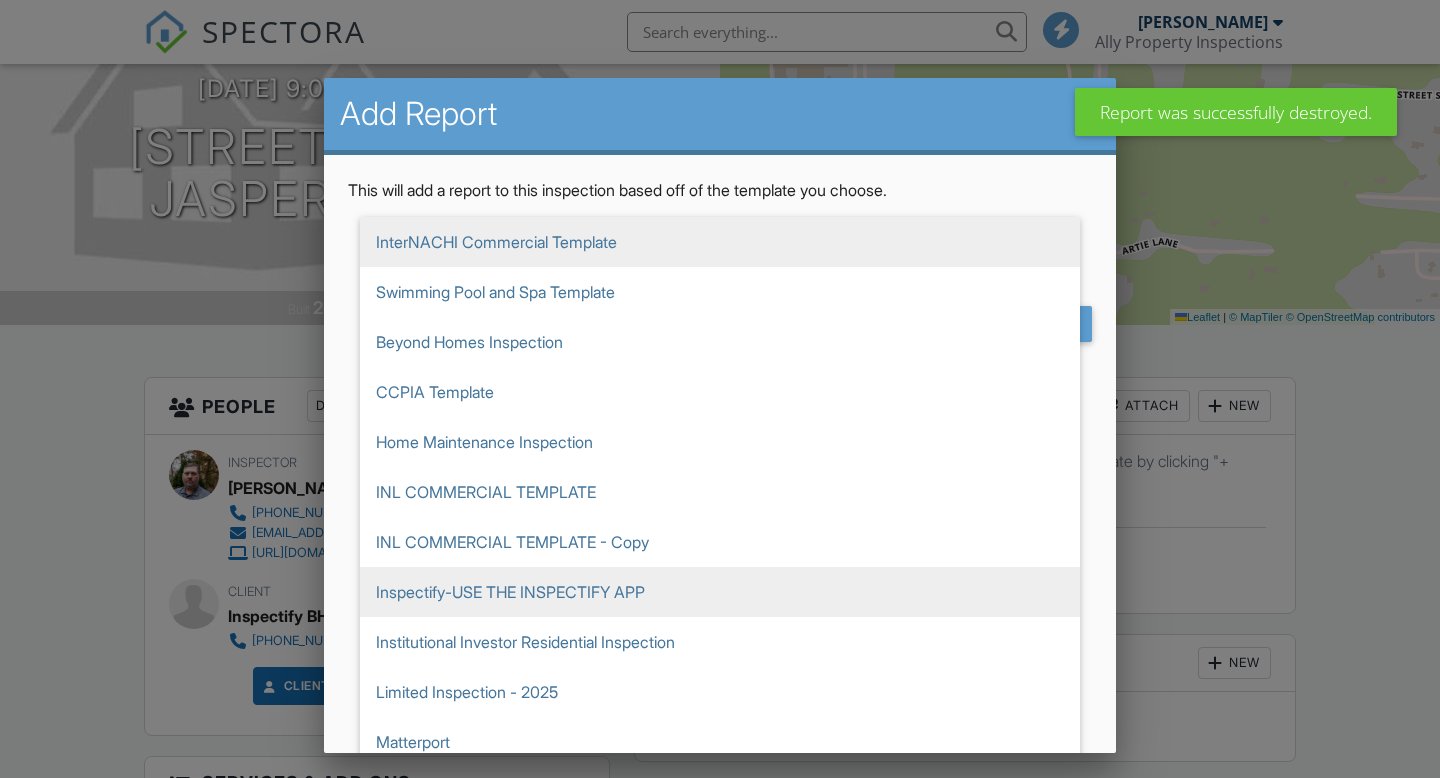 click on "Inspectify-USE THE INSPECTIFY APP" at bounding box center (720, 592) 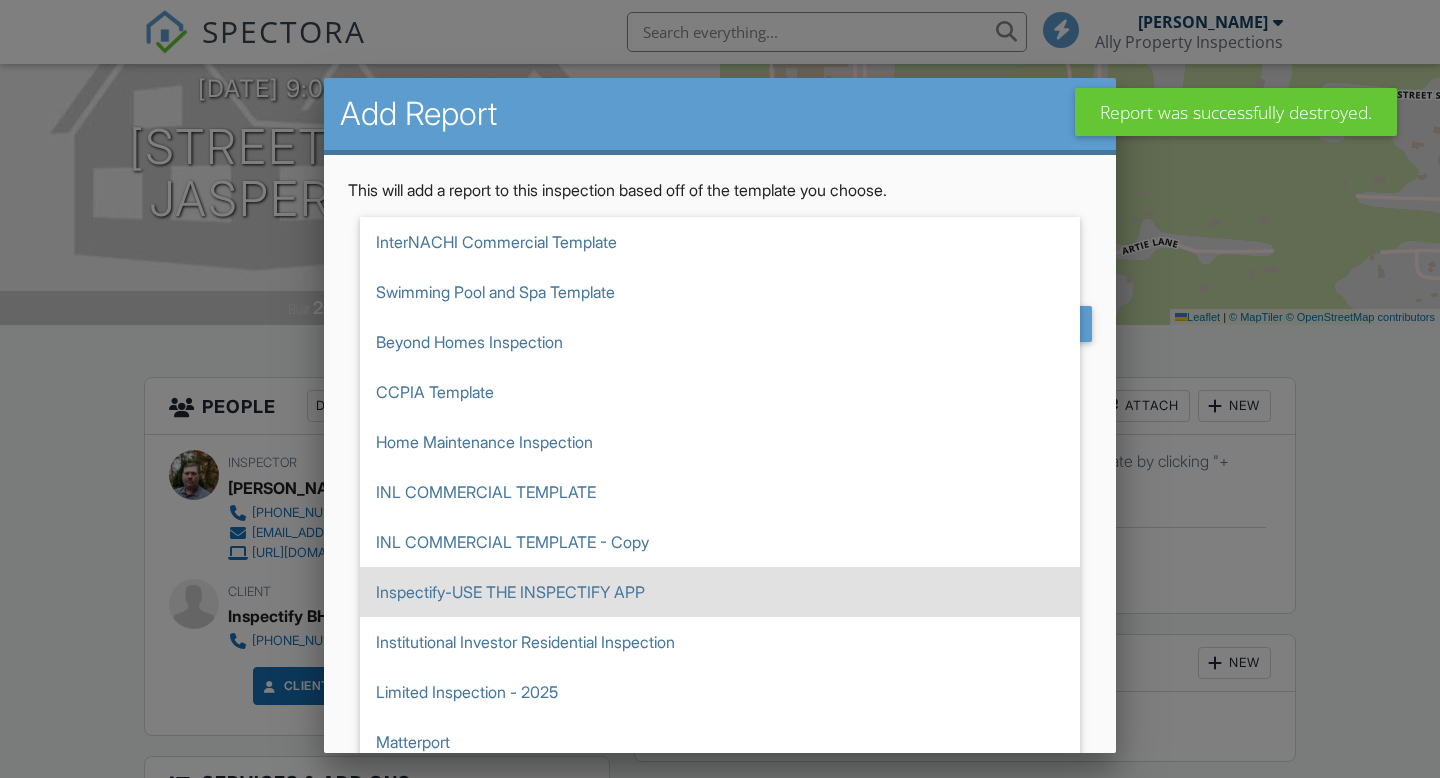 type on "Inspectify-USE THE INSPECTIFY APP" 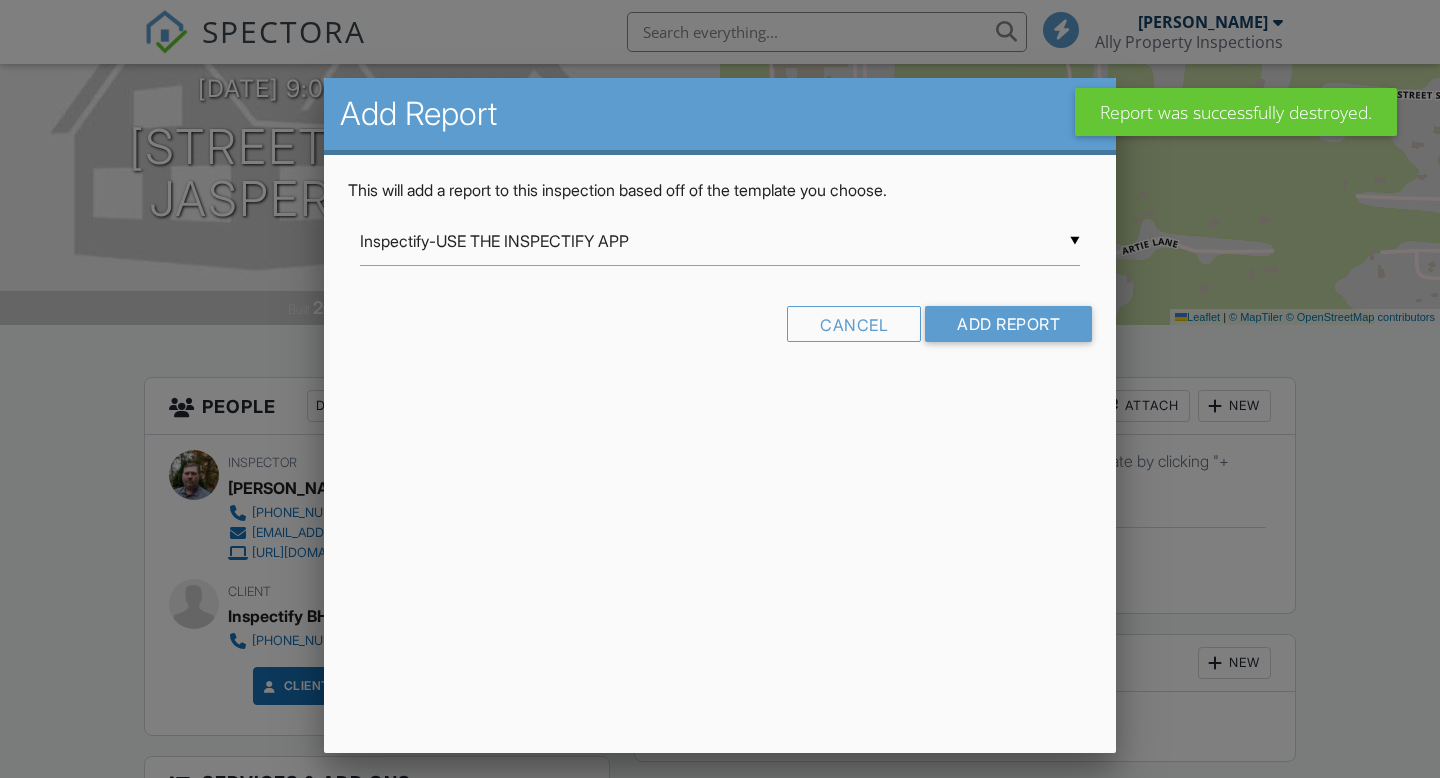 scroll, scrollTop: 0, scrollLeft: 0, axis: both 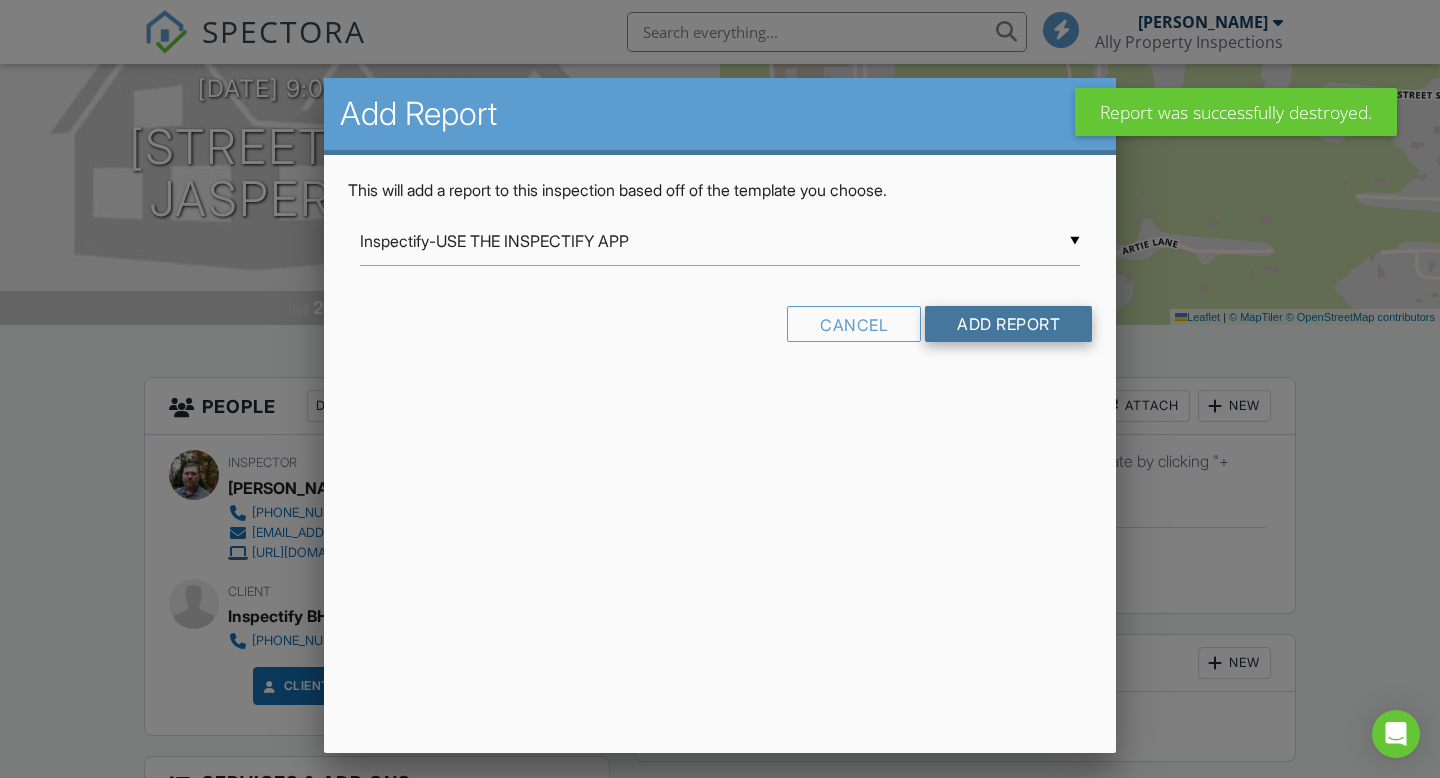 click on "Add Report" at bounding box center [1008, 324] 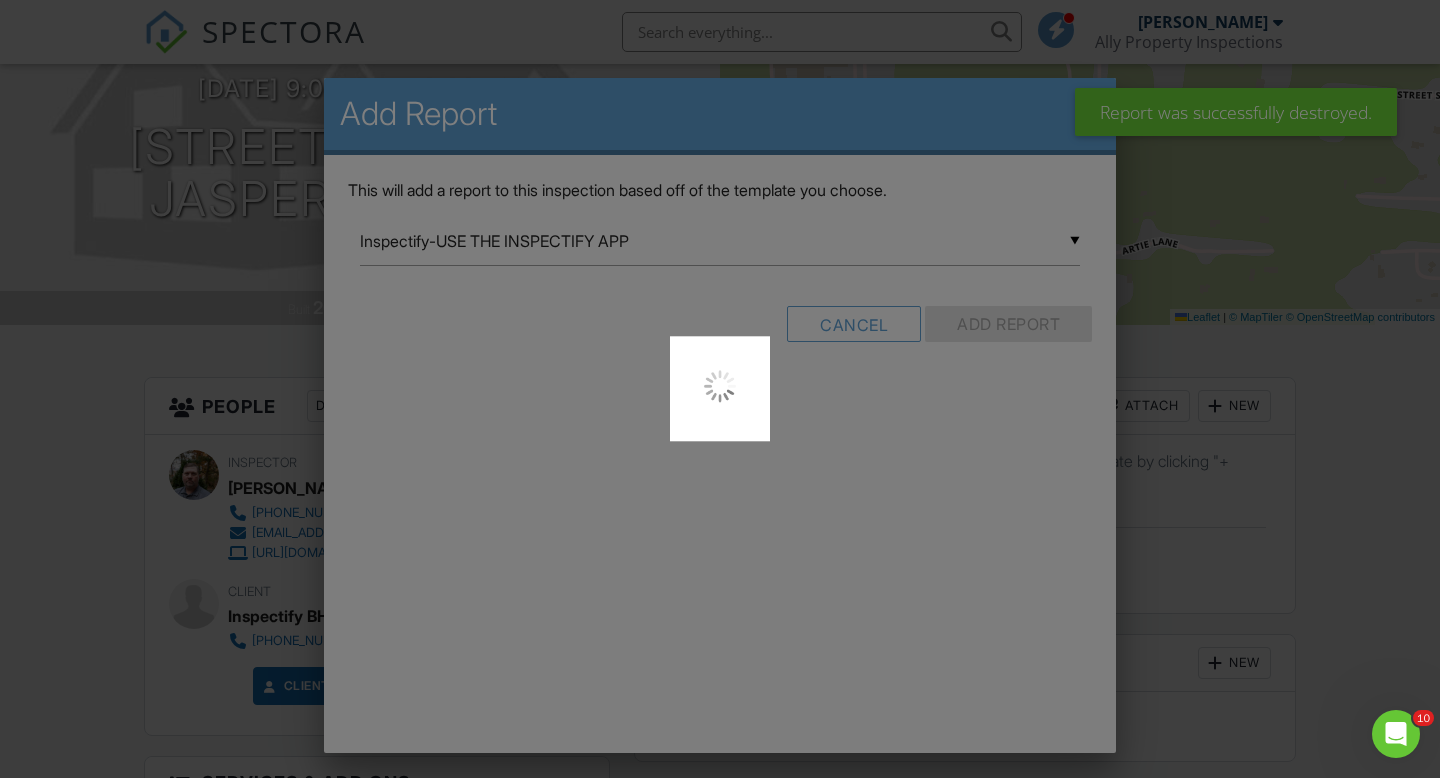 scroll, scrollTop: 0, scrollLeft: 0, axis: both 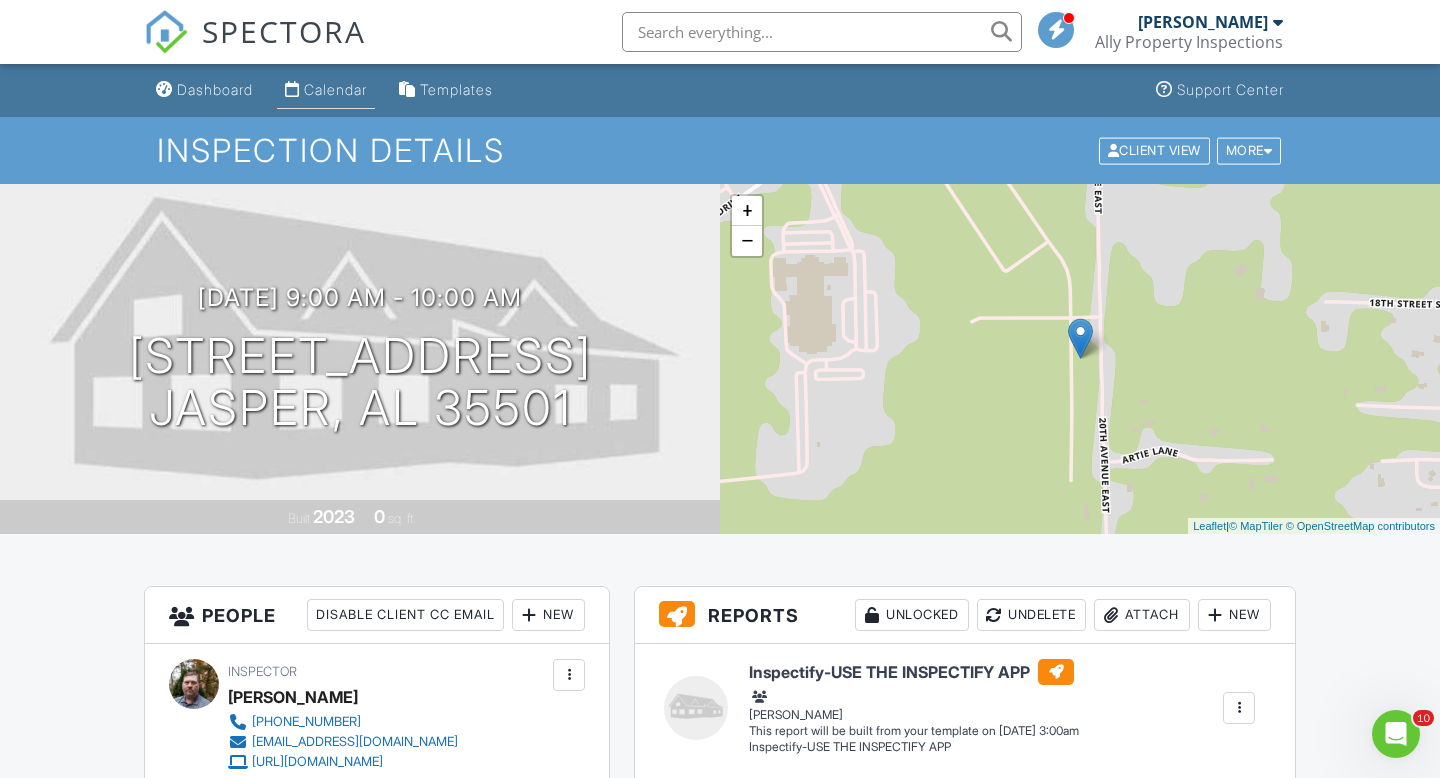 click on "Calendar" at bounding box center (335, 89) 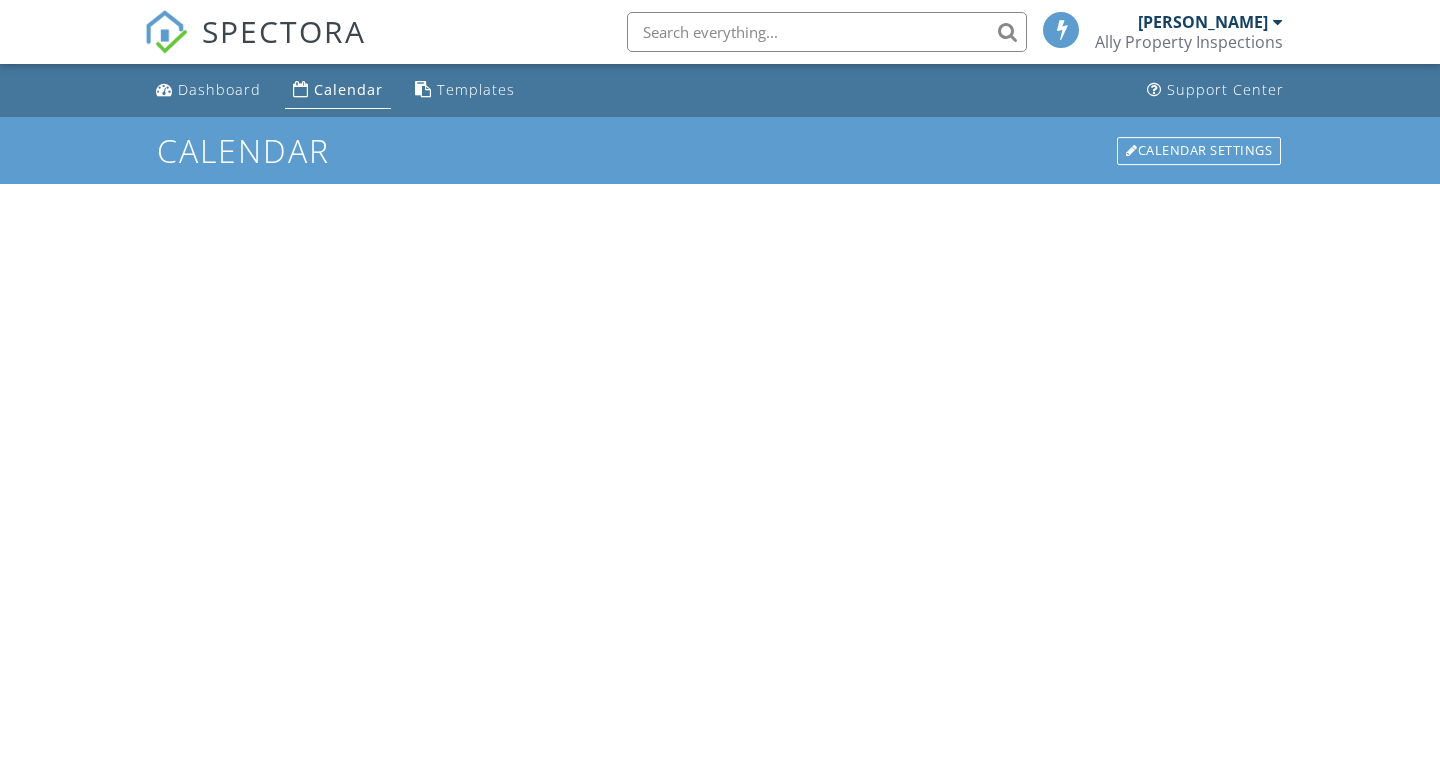 scroll, scrollTop: 0, scrollLeft: 0, axis: both 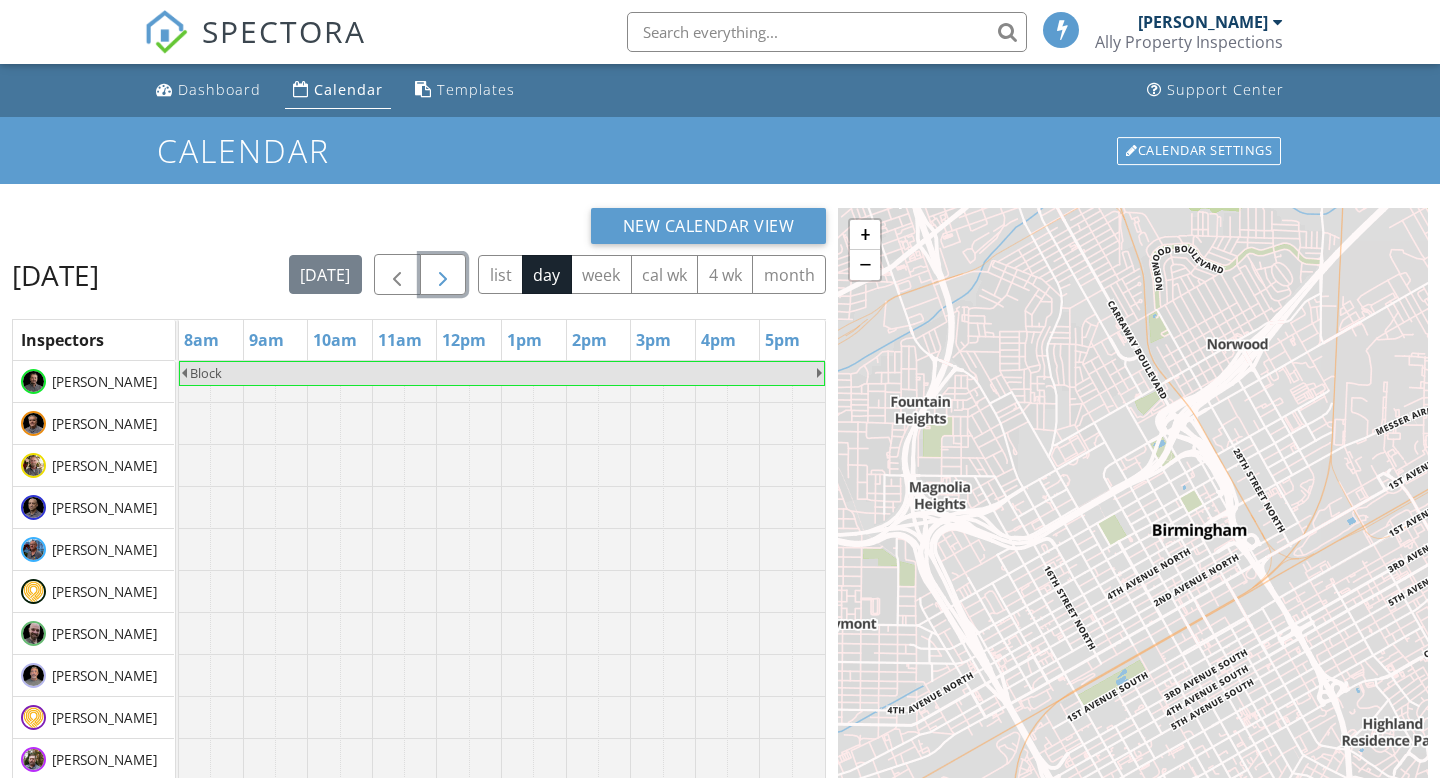 click at bounding box center [443, 275] 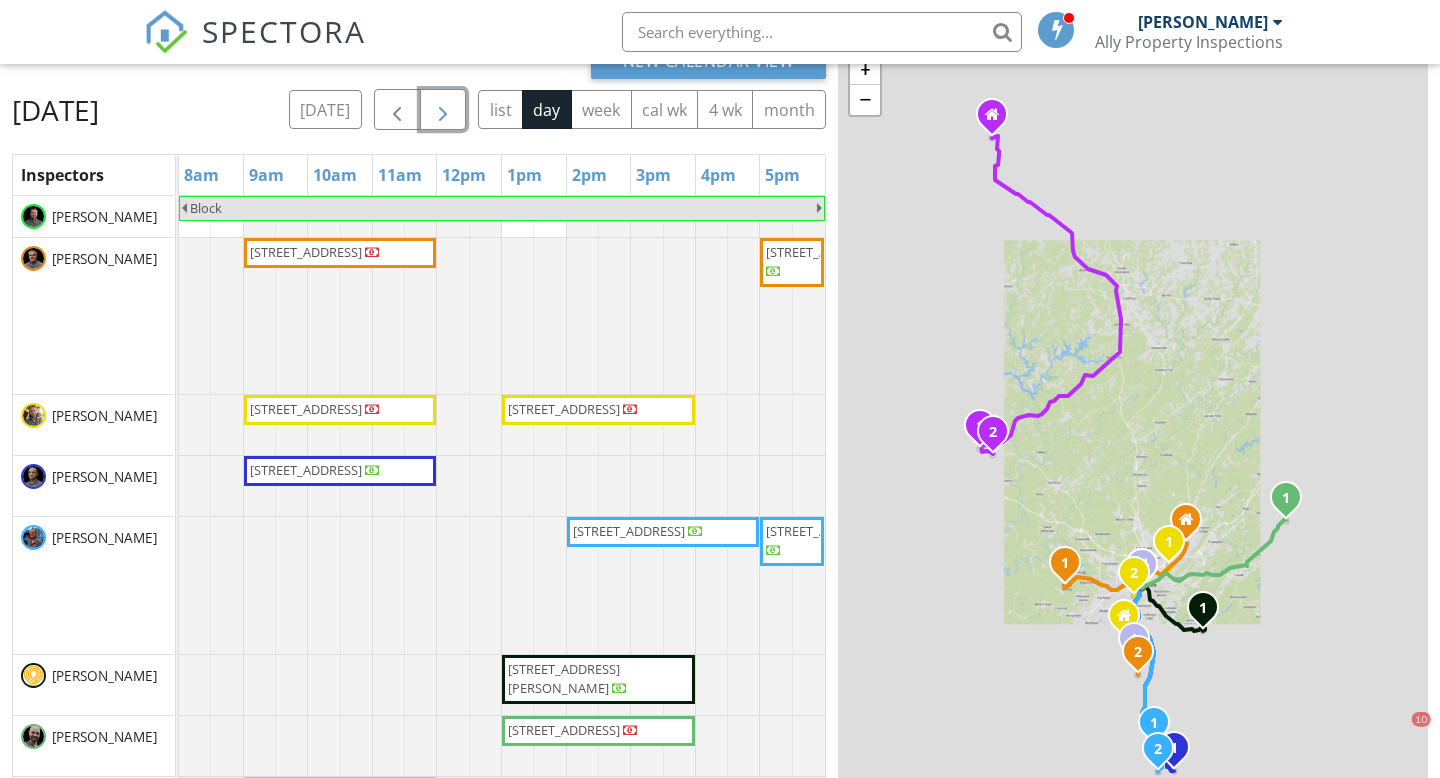 scroll, scrollTop: 266, scrollLeft: 0, axis: vertical 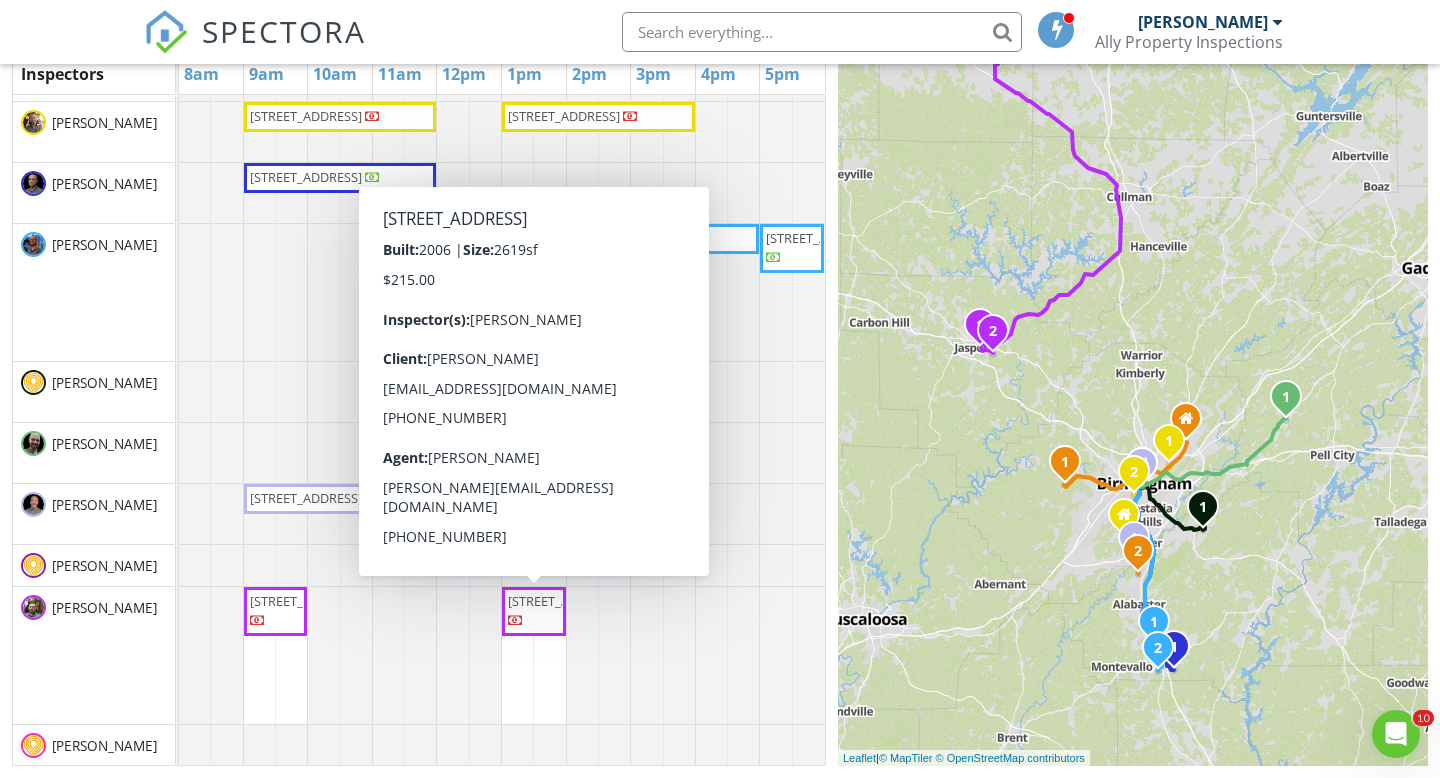 click on "[STREET_ADDRESS]" at bounding box center (564, 601) 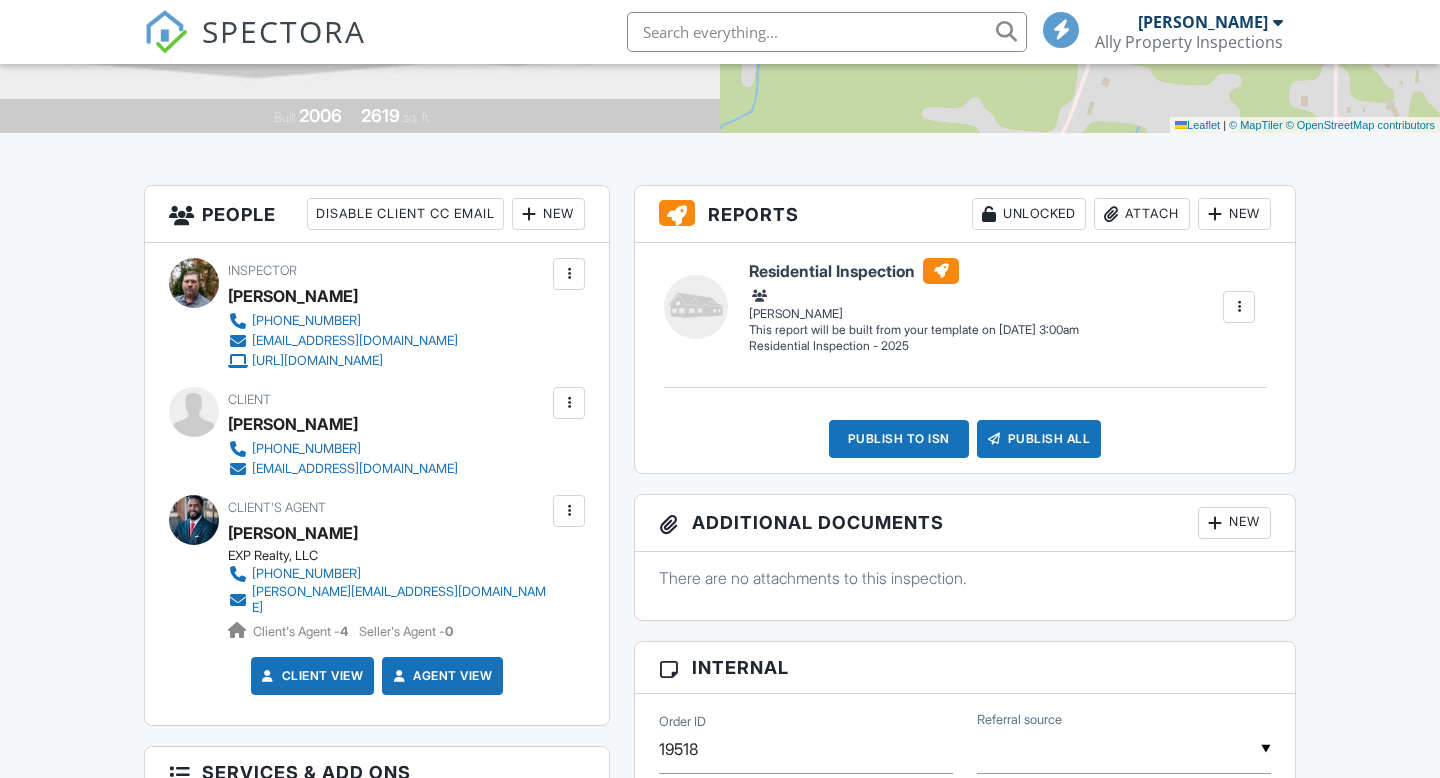 scroll, scrollTop: 401, scrollLeft: 0, axis: vertical 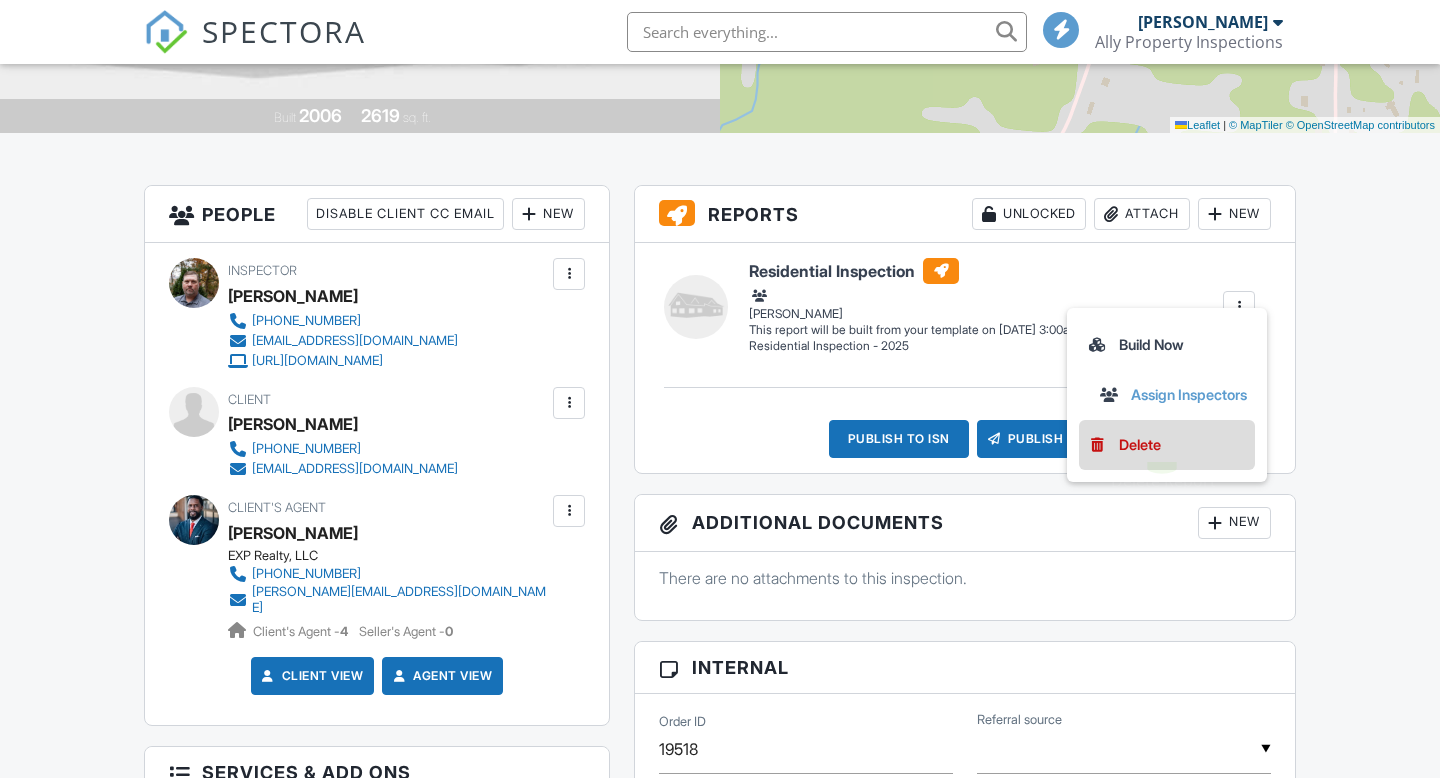 click on "Delete" at bounding box center (1140, 445) 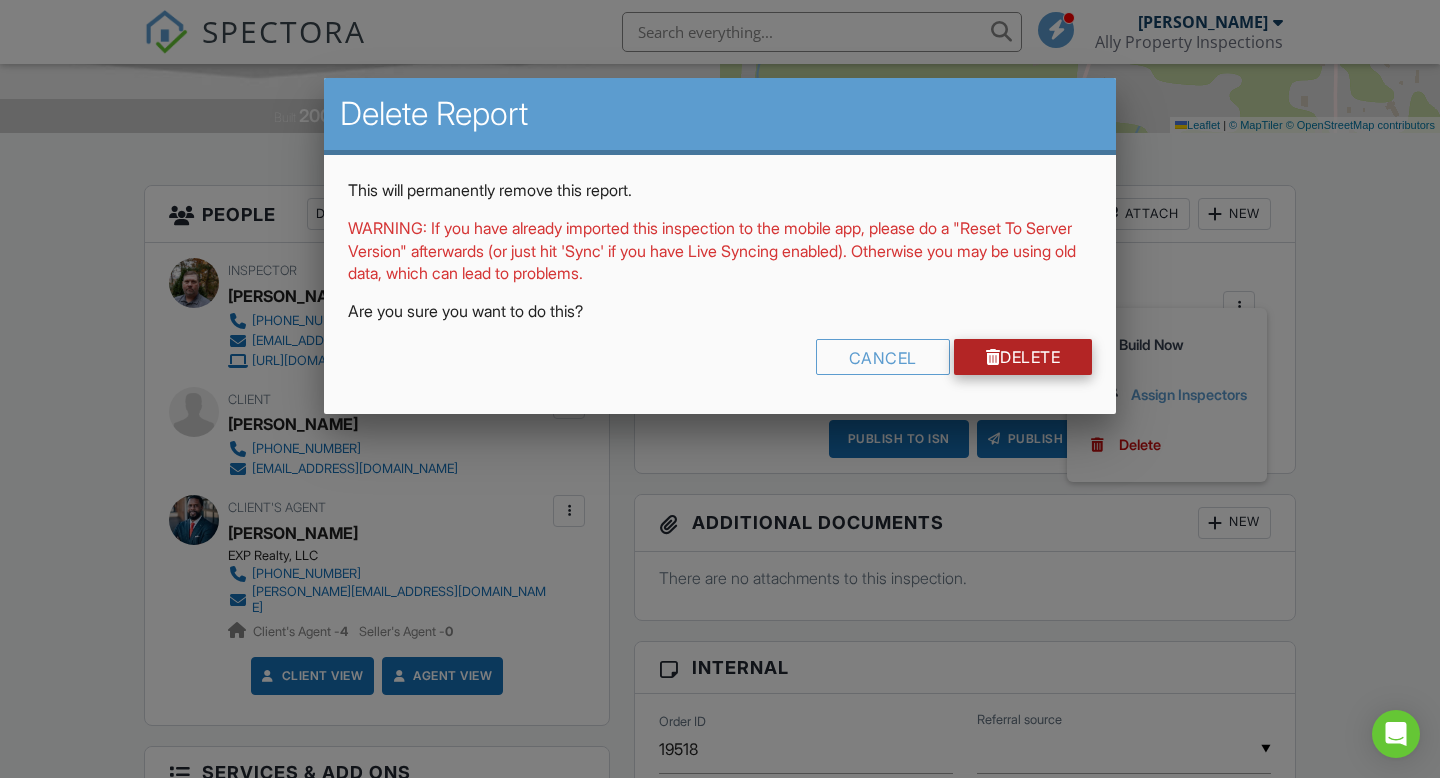 click on "Delete" at bounding box center (1023, 357) 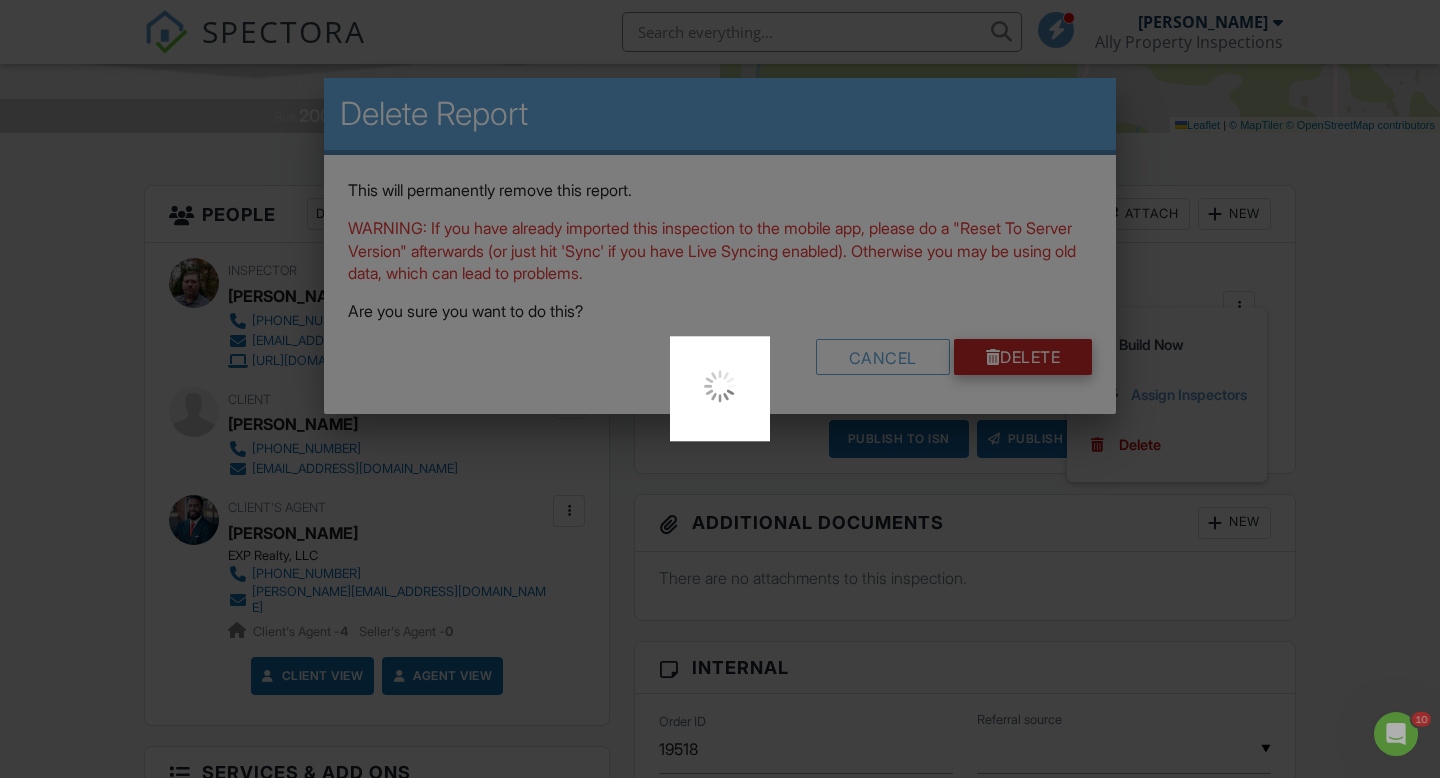 scroll, scrollTop: 0, scrollLeft: 0, axis: both 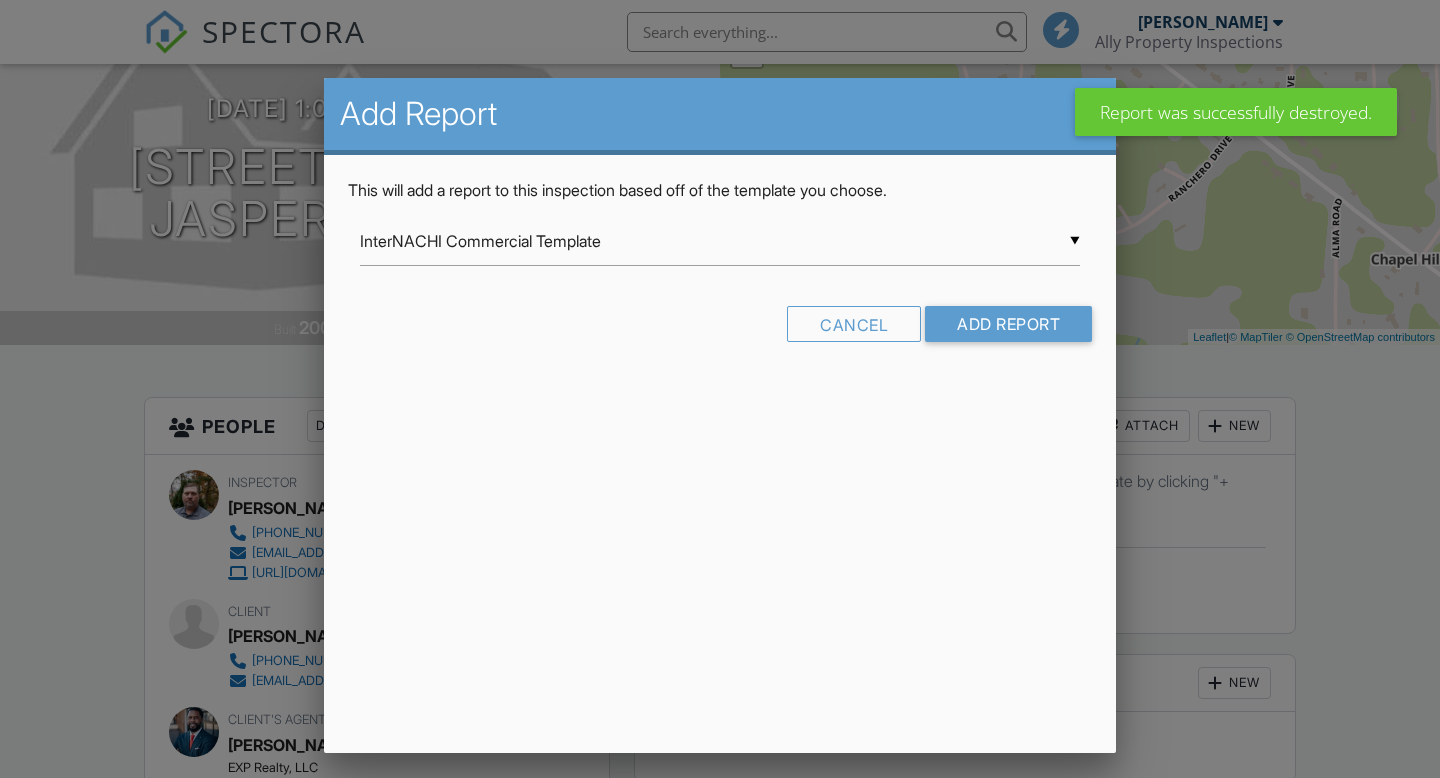 click on "InterNACHI Commercial Template" at bounding box center [720, 241] 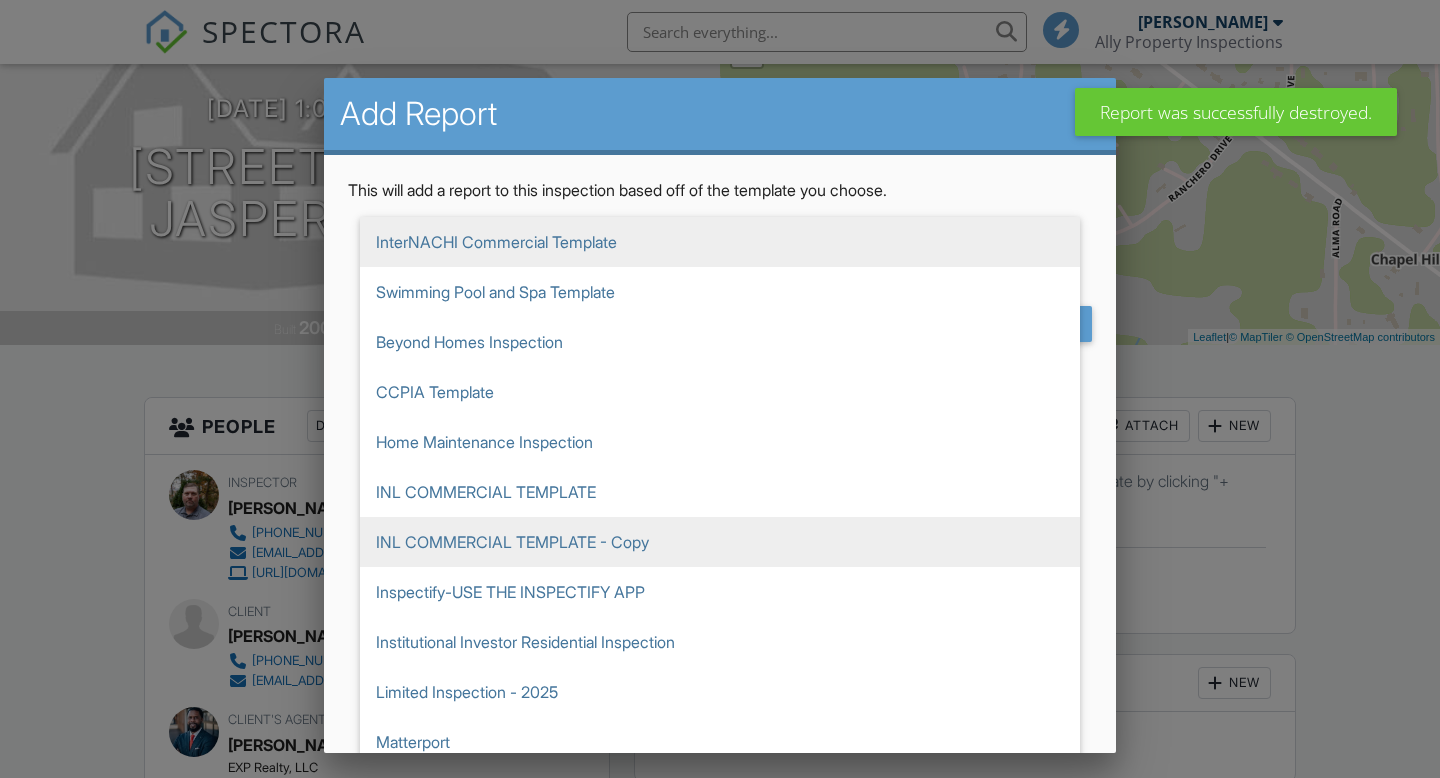 scroll, scrollTop: 0, scrollLeft: 0, axis: both 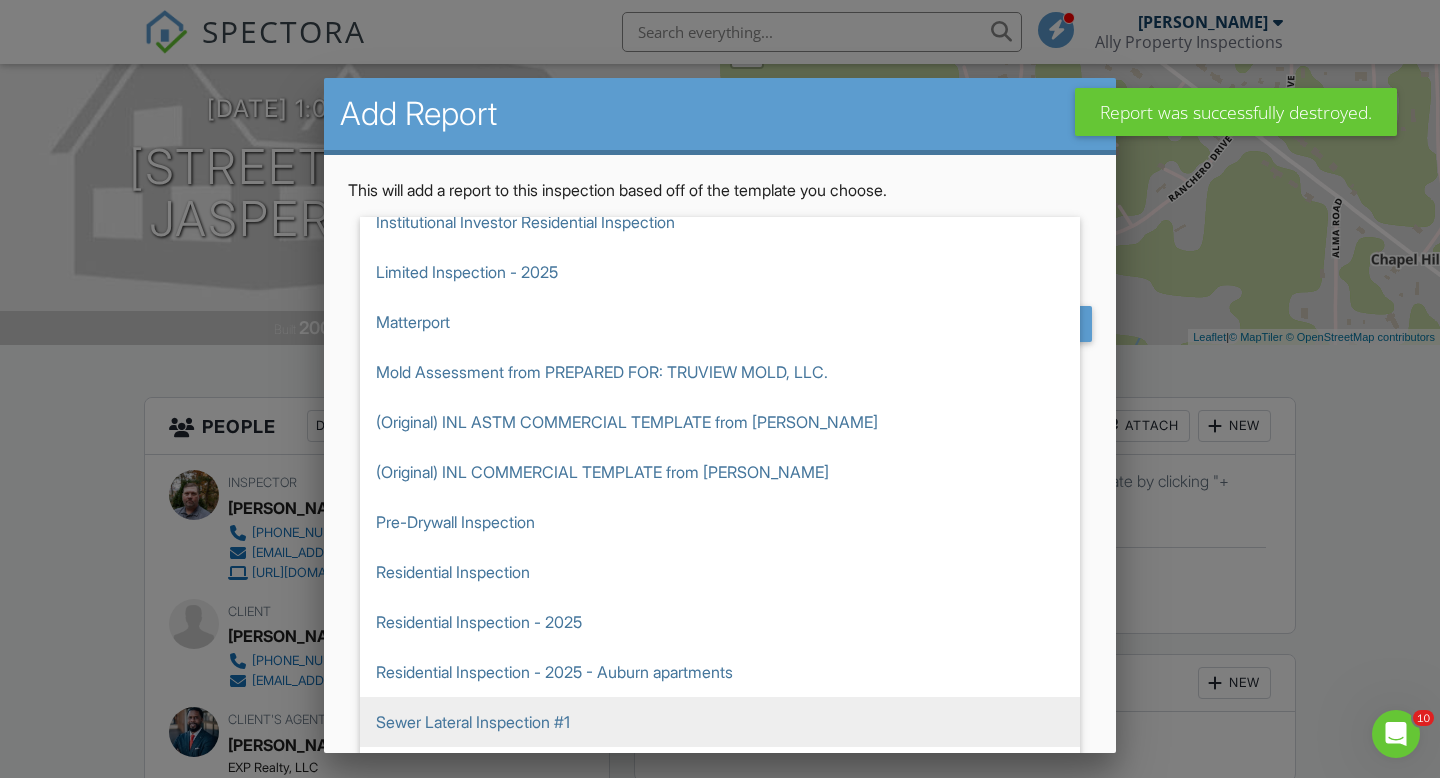 click on "Sewer Lateral Inspection #1" at bounding box center (720, 722) 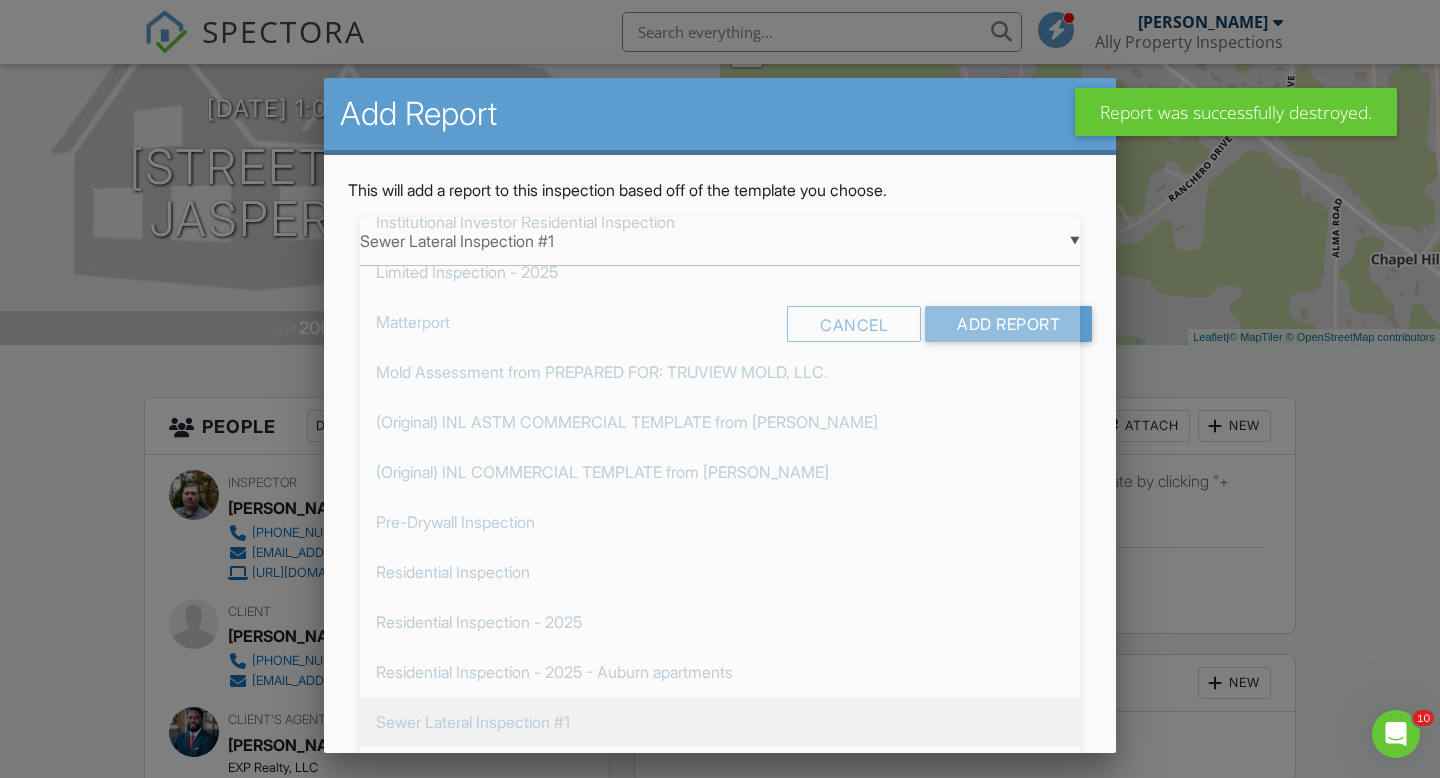 scroll, scrollTop: 539, scrollLeft: 0, axis: vertical 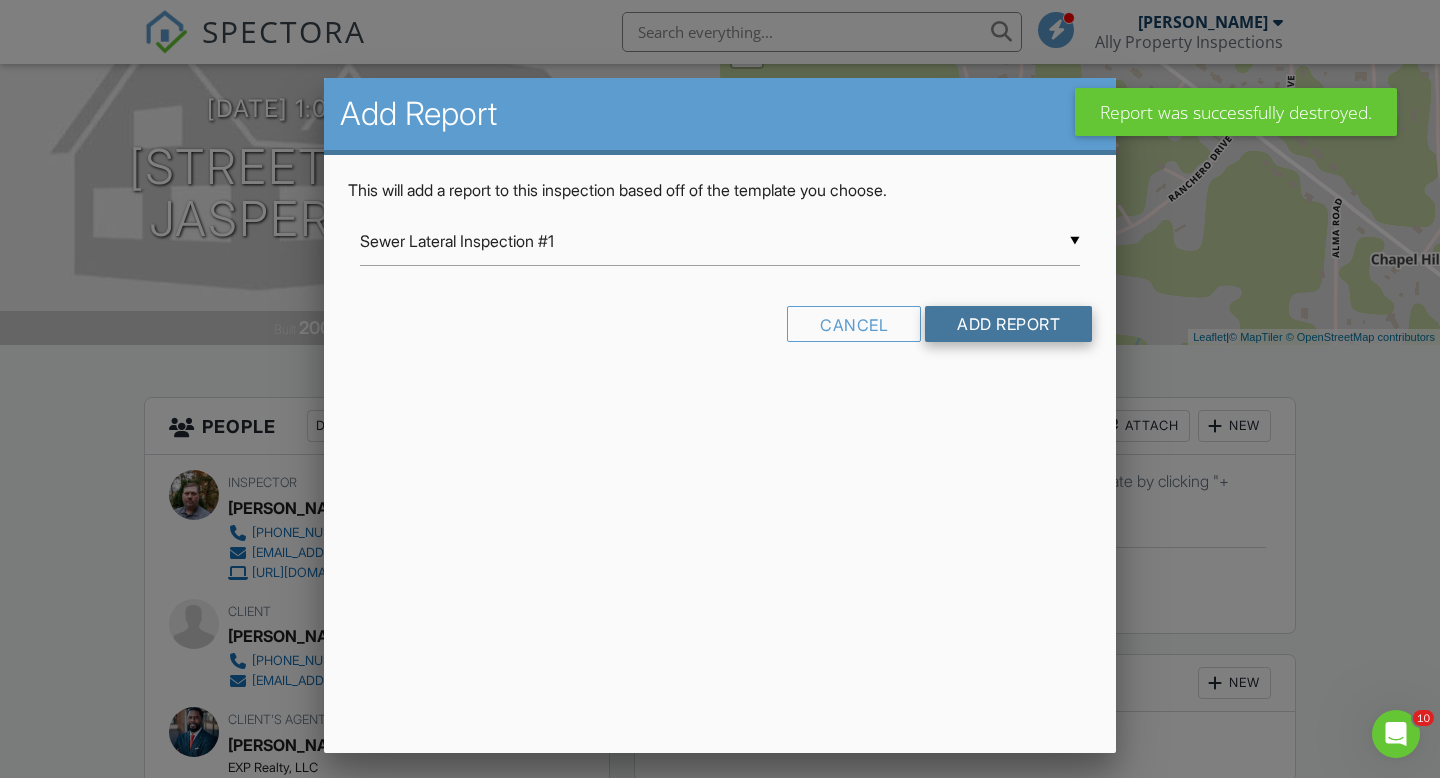 click on "Add Report" at bounding box center [1008, 324] 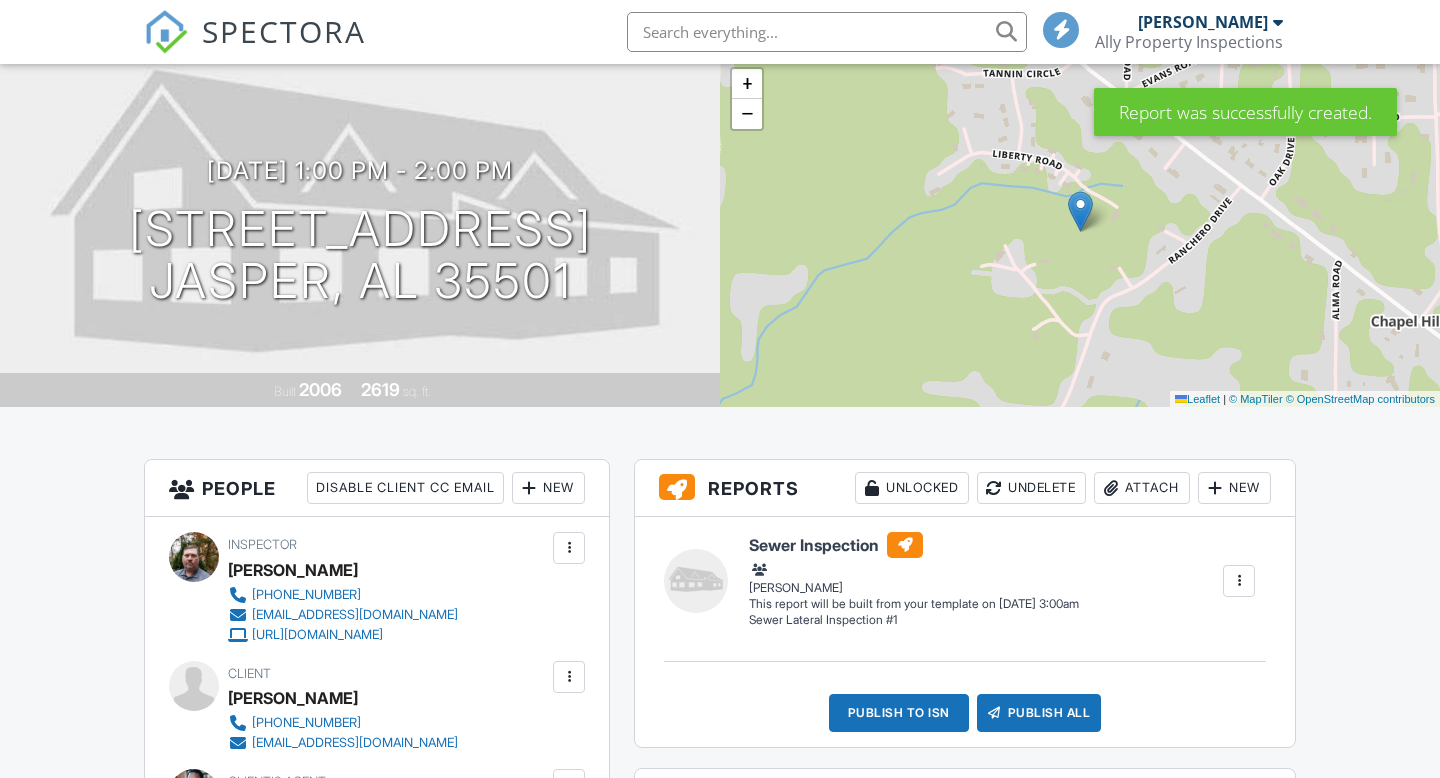 scroll, scrollTop: 0, scrollLeft: 0, axis: both 